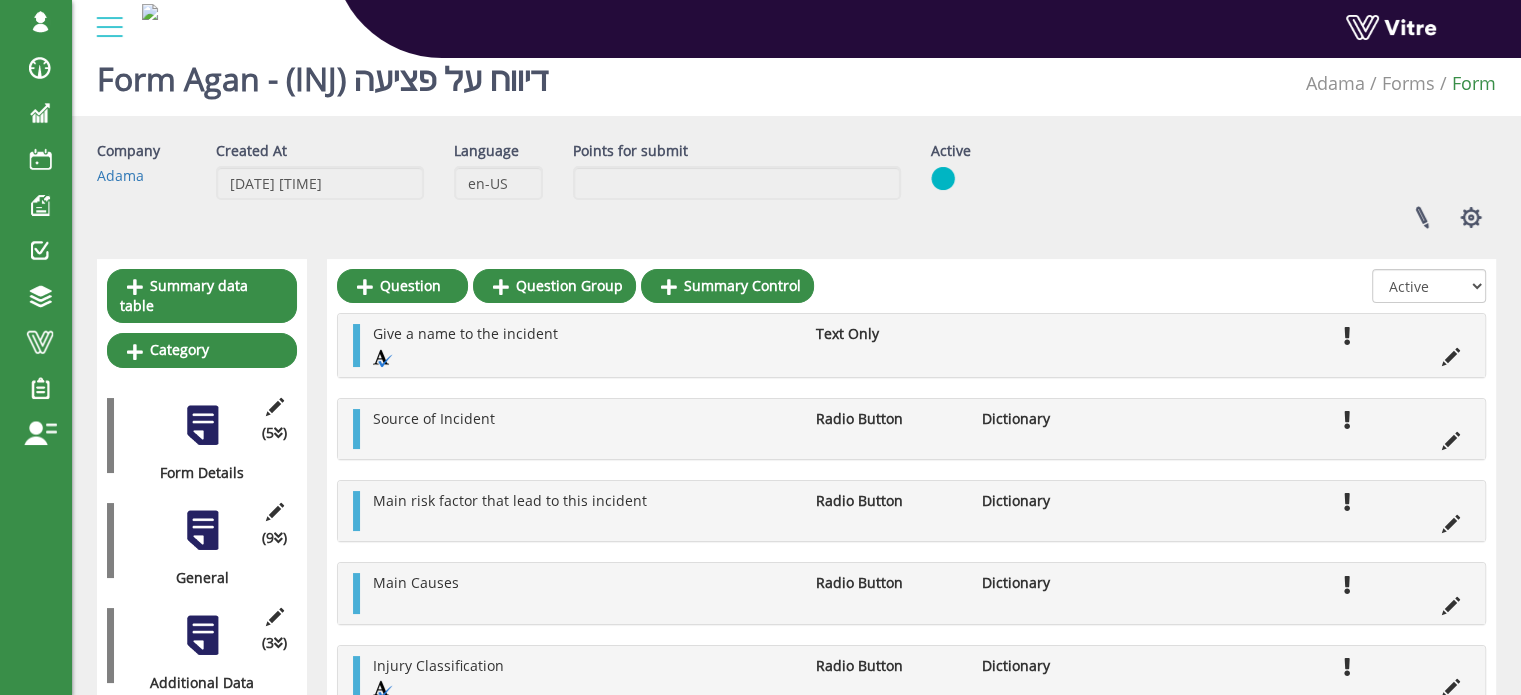 scroll, scrollTop: 0, scrollLeft: 0, axis: both 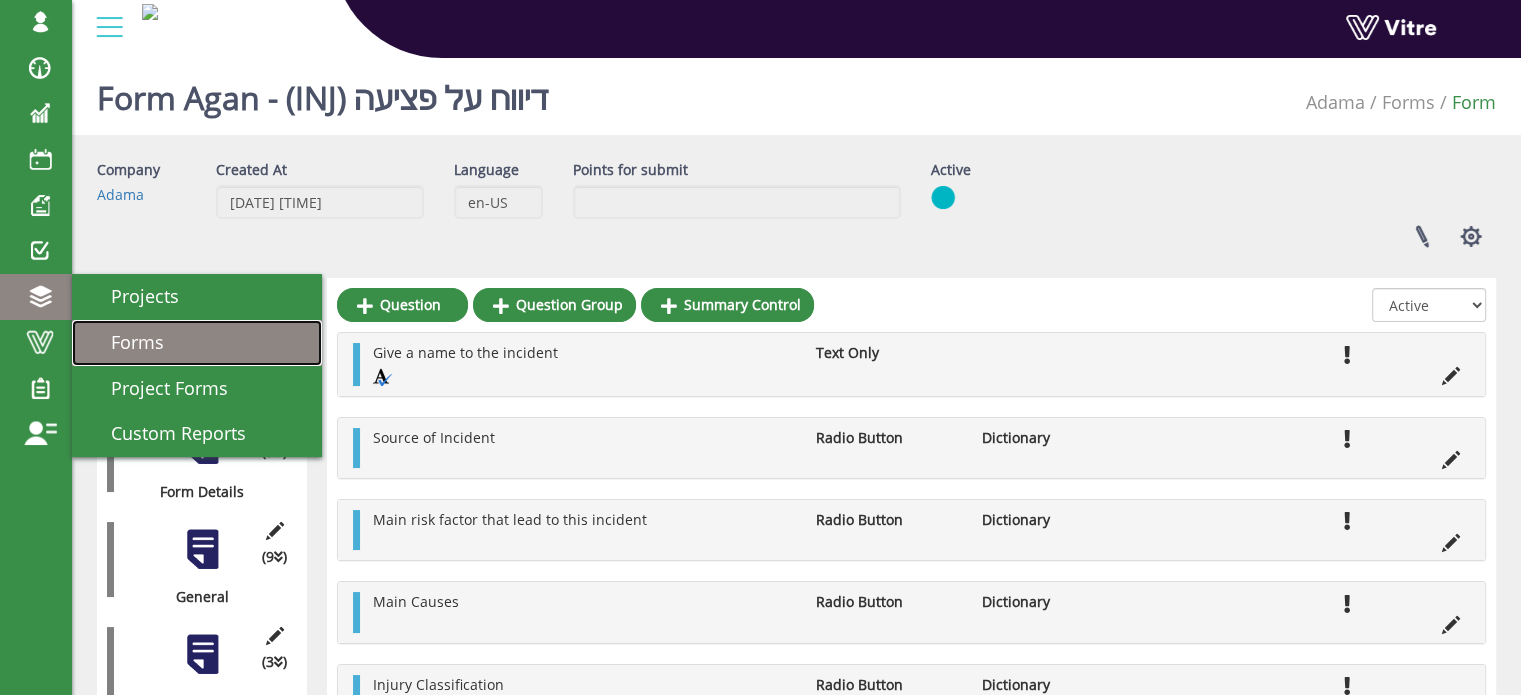 click on "Forms" at bounding box center [125, 342] 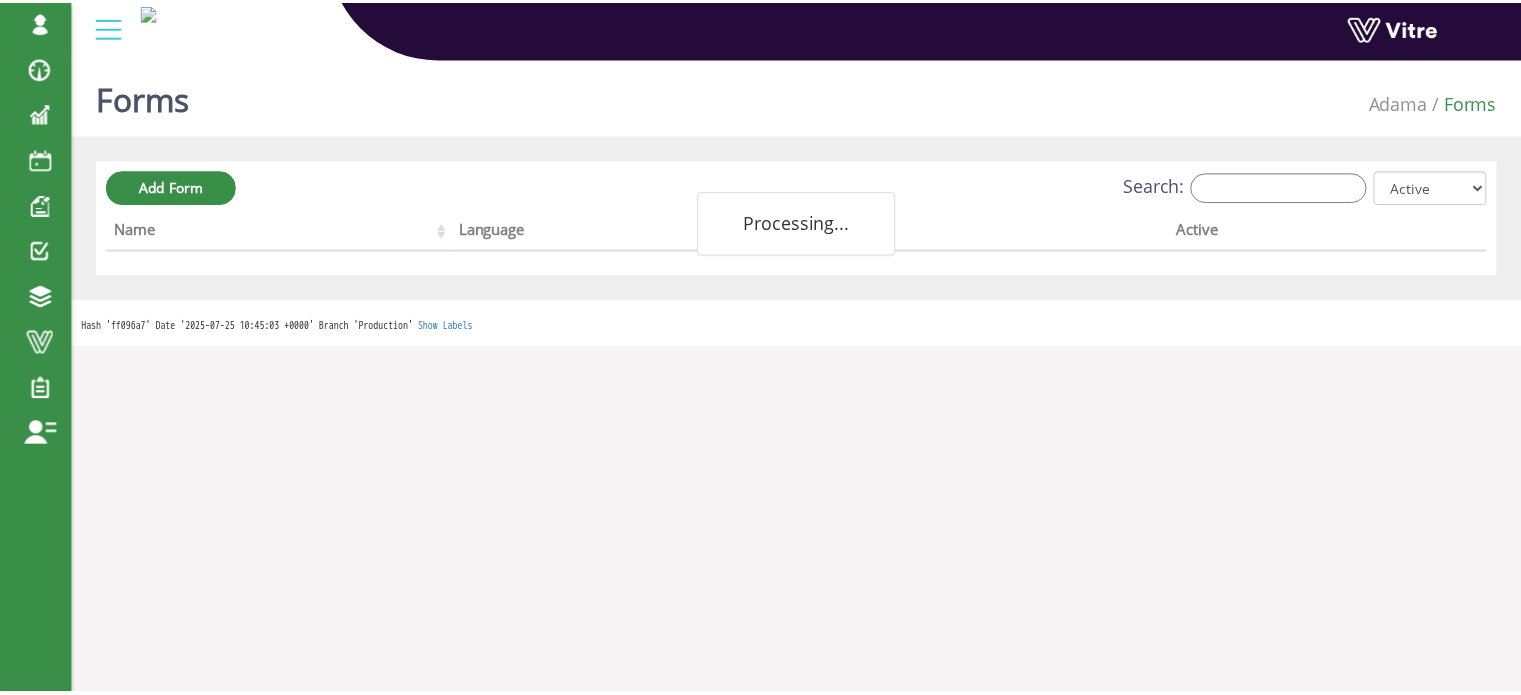 scroll, scrollTop: 0, scrollLeft: 0, axis: both 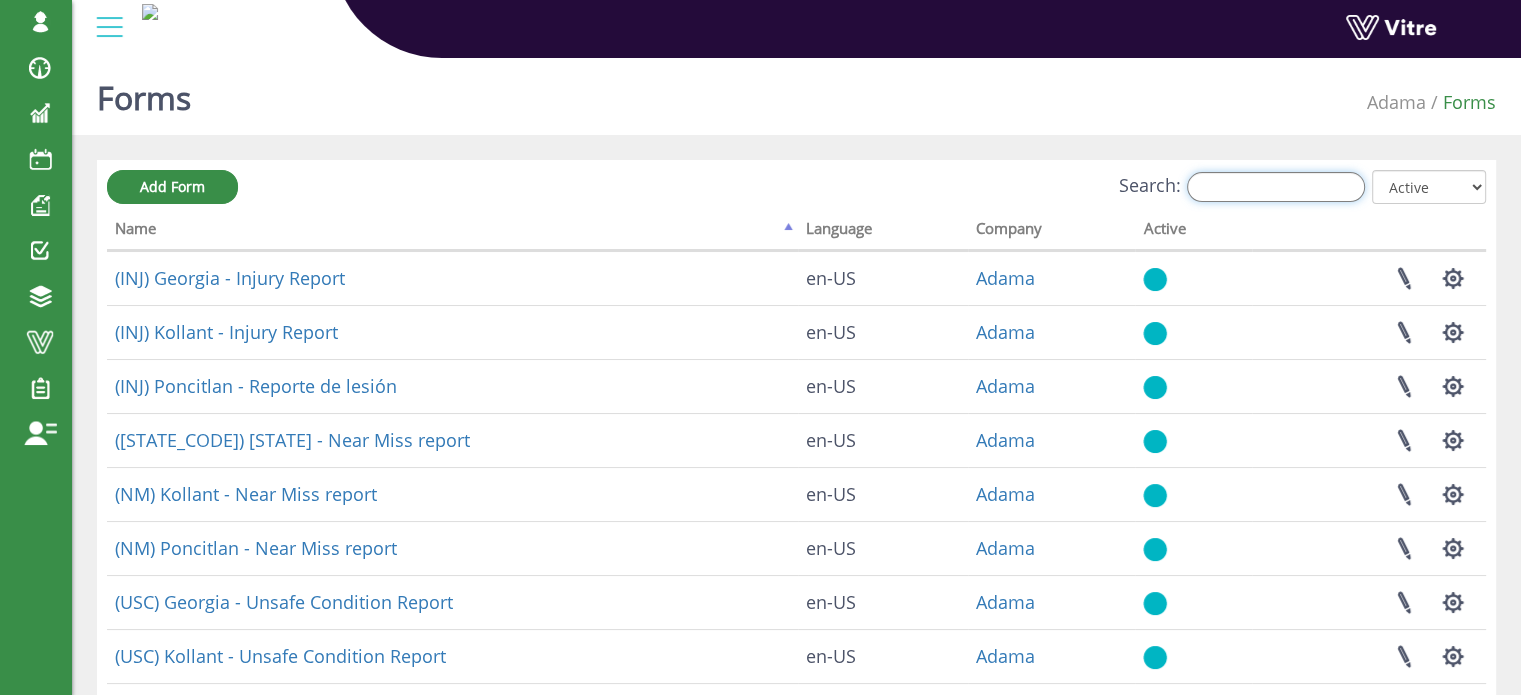 click on "Search:" at bounding box center (1276, 187) 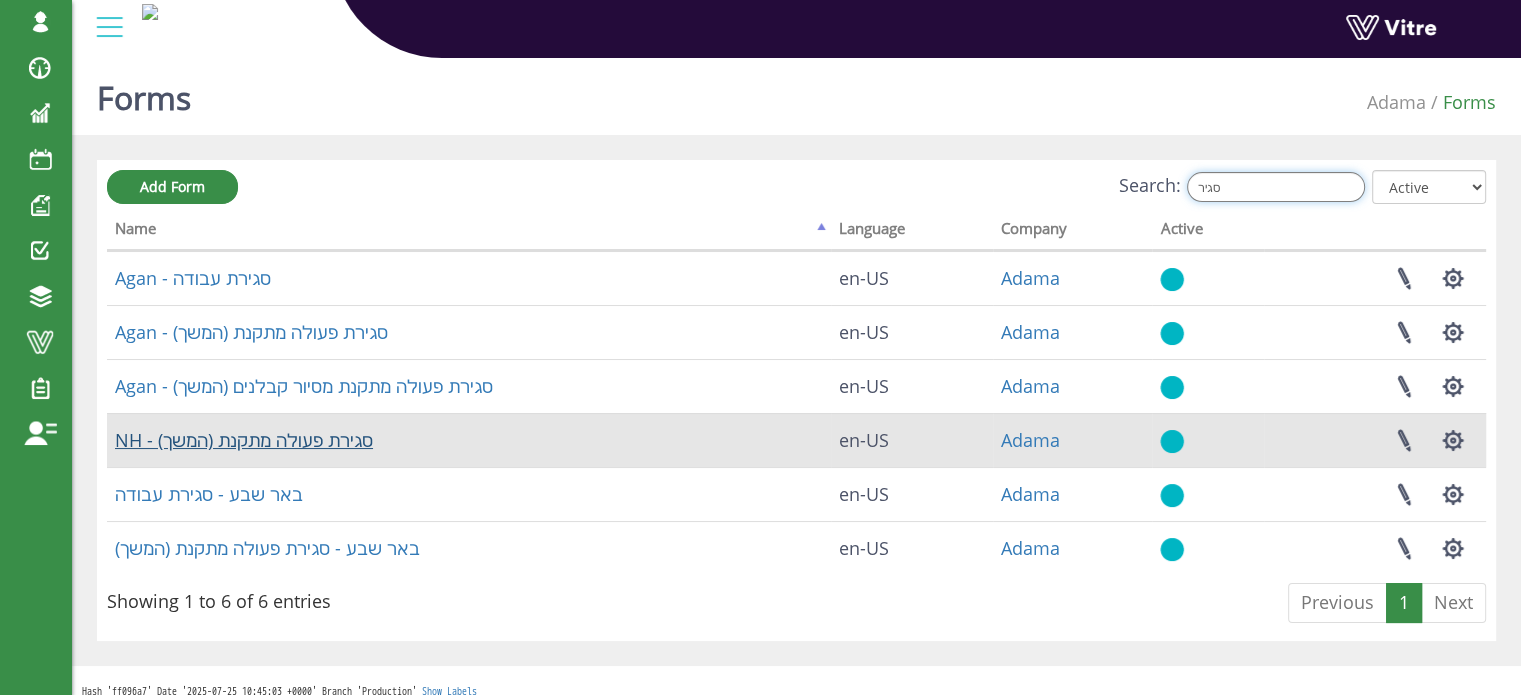 type on "סגיר" 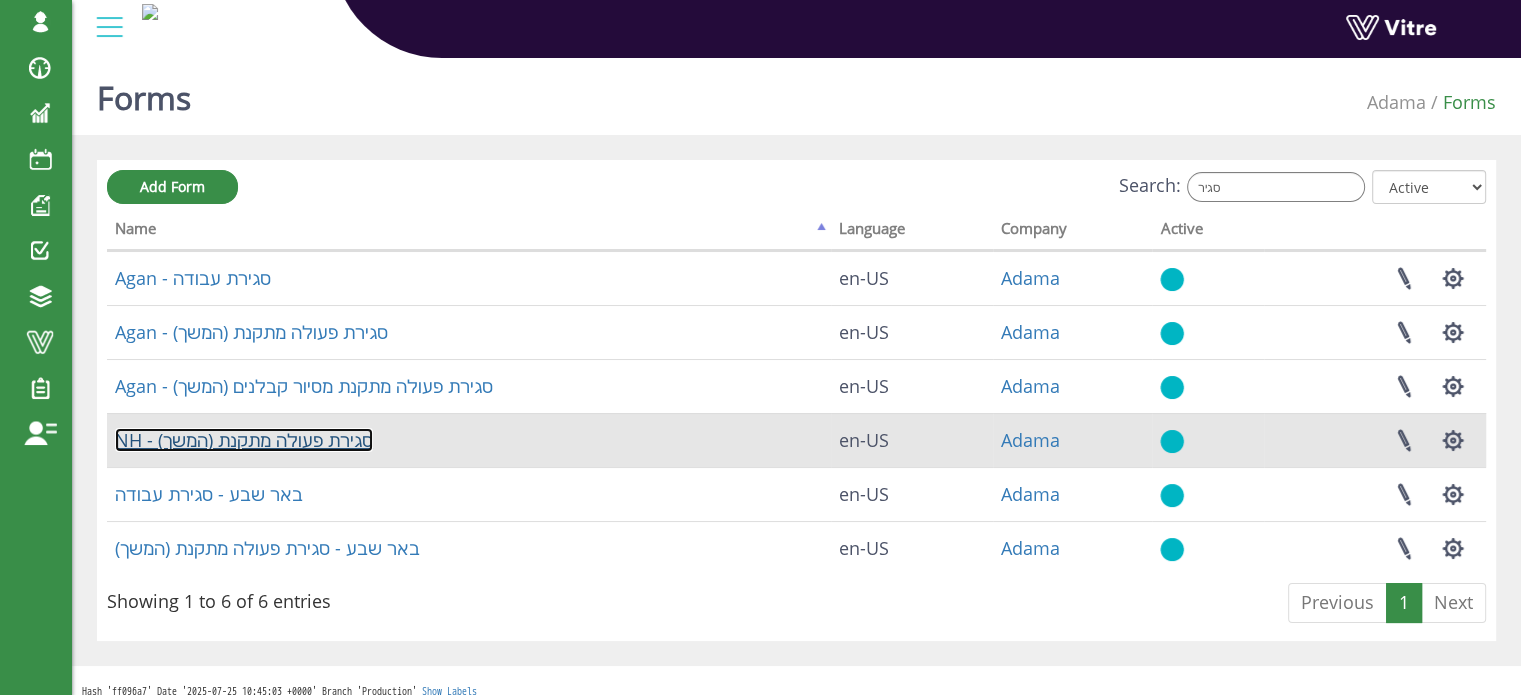 click on "NH - סגירת פעולה מתקנת (המשך)" at bounding box center [244, 440] 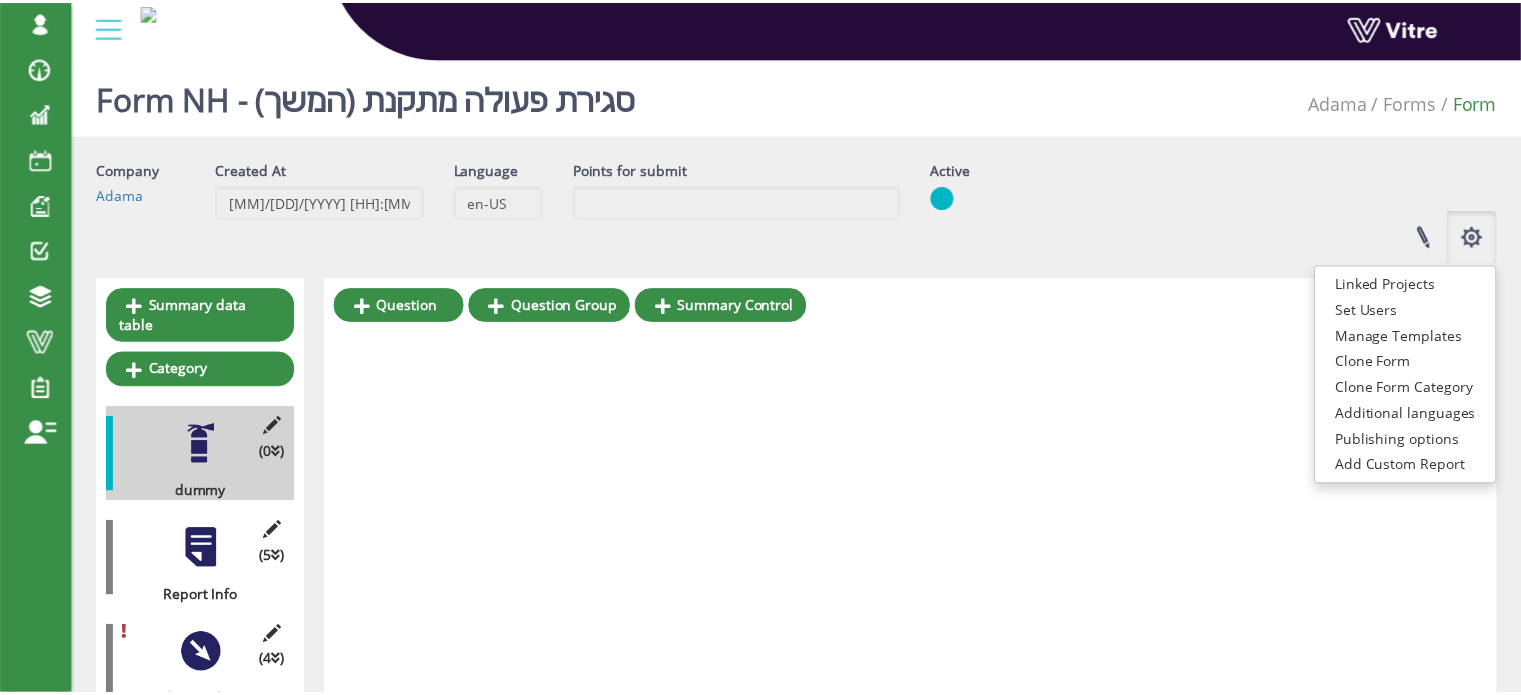 scroll, scrollTop: 0, scrollLeft: 0, axis: both 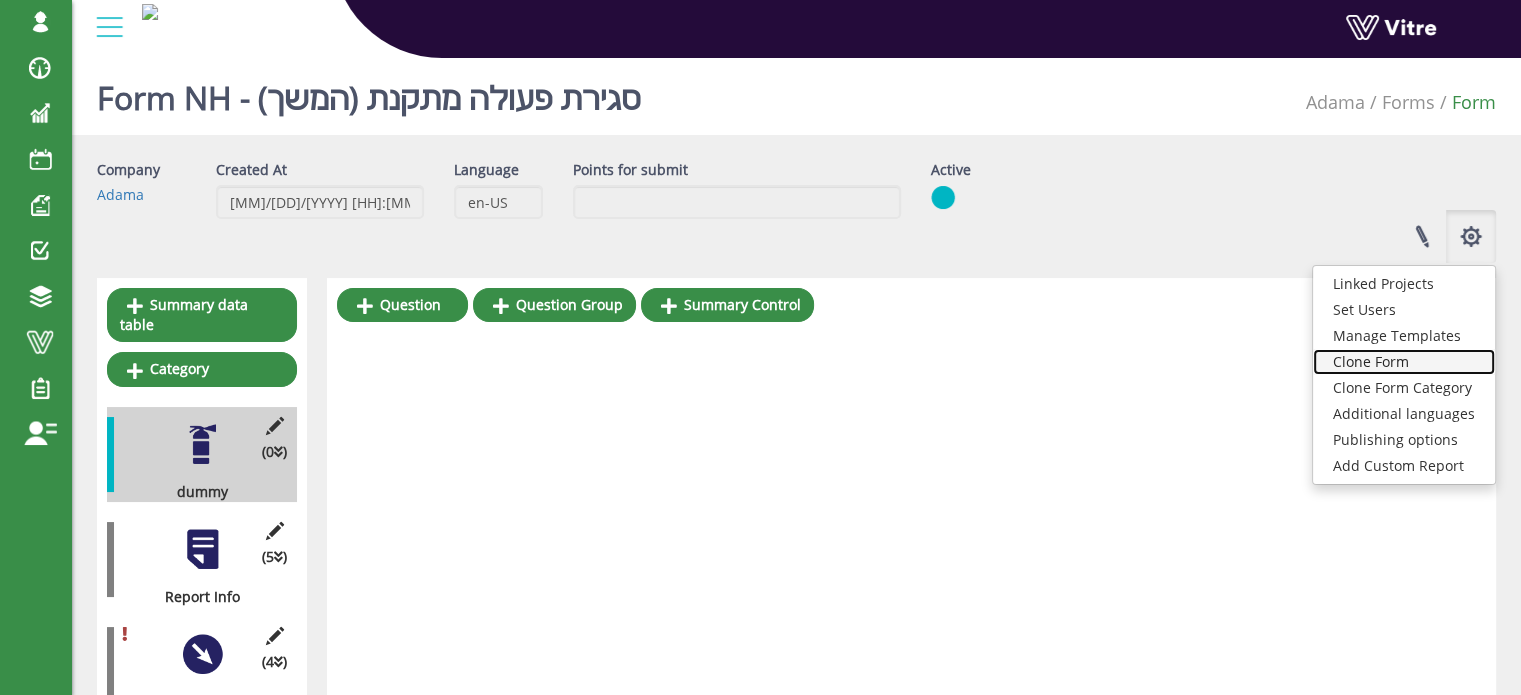 click on "Clone Form" at bounding box center (1404, 362) 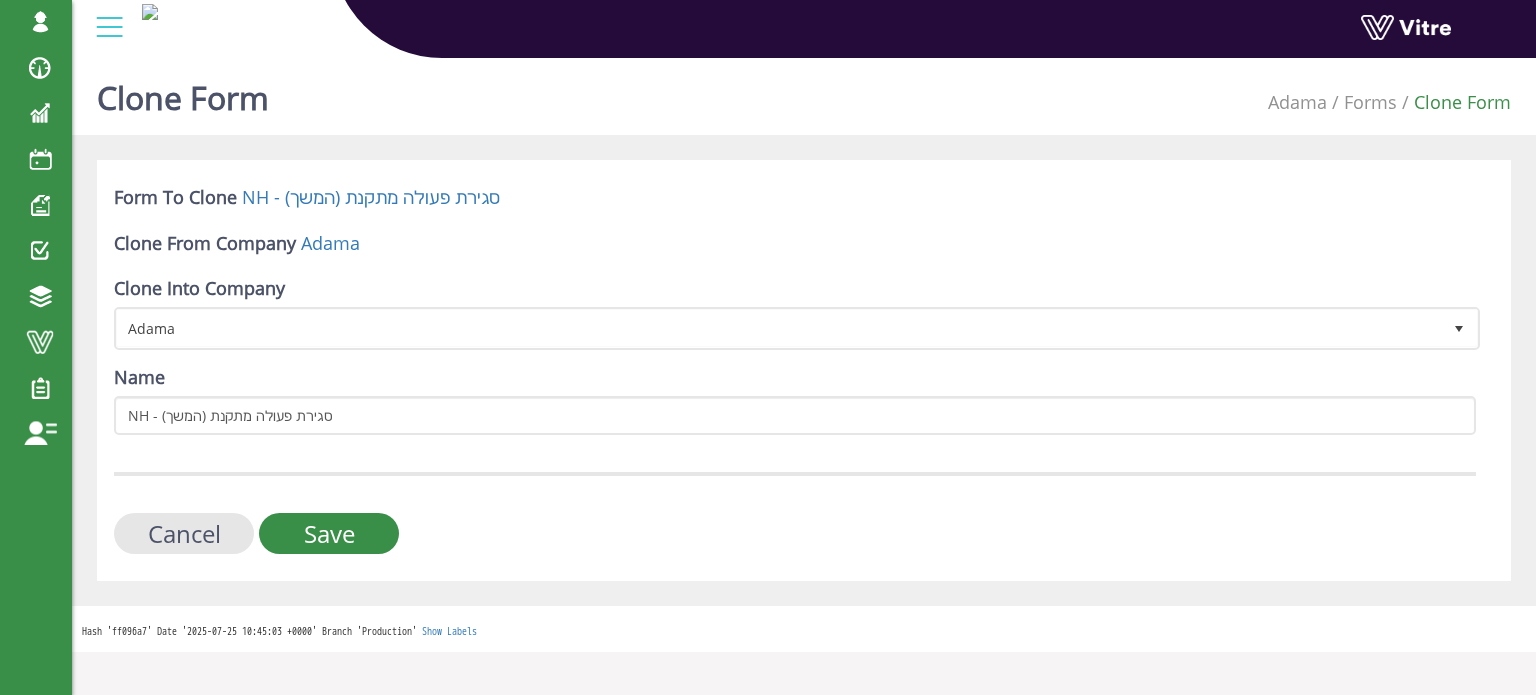 scroll, scrollTop: 0, scrollLeft: 0, axis: both 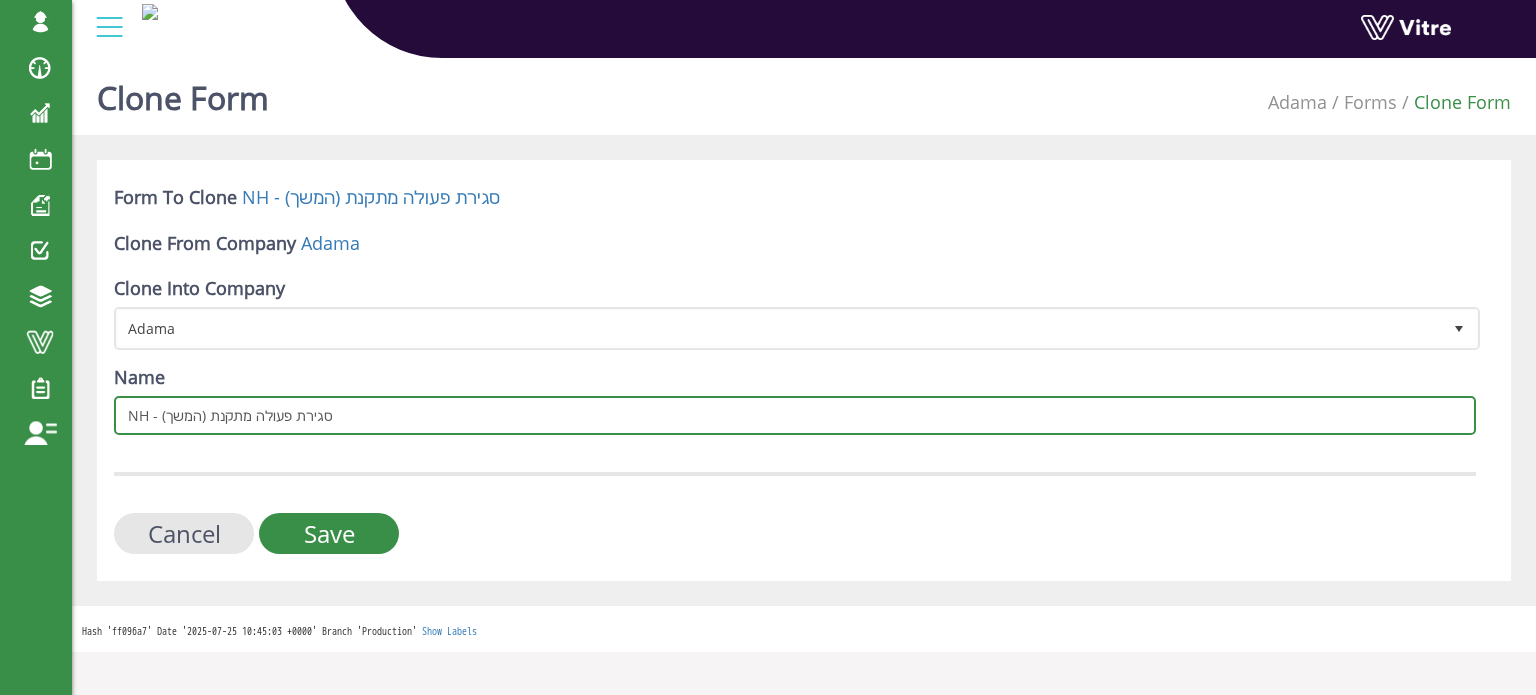 drag, startPoint x: 243, startPoint y: 415, endPoint x: 167, endPoint y: 416, distance: 76.00658 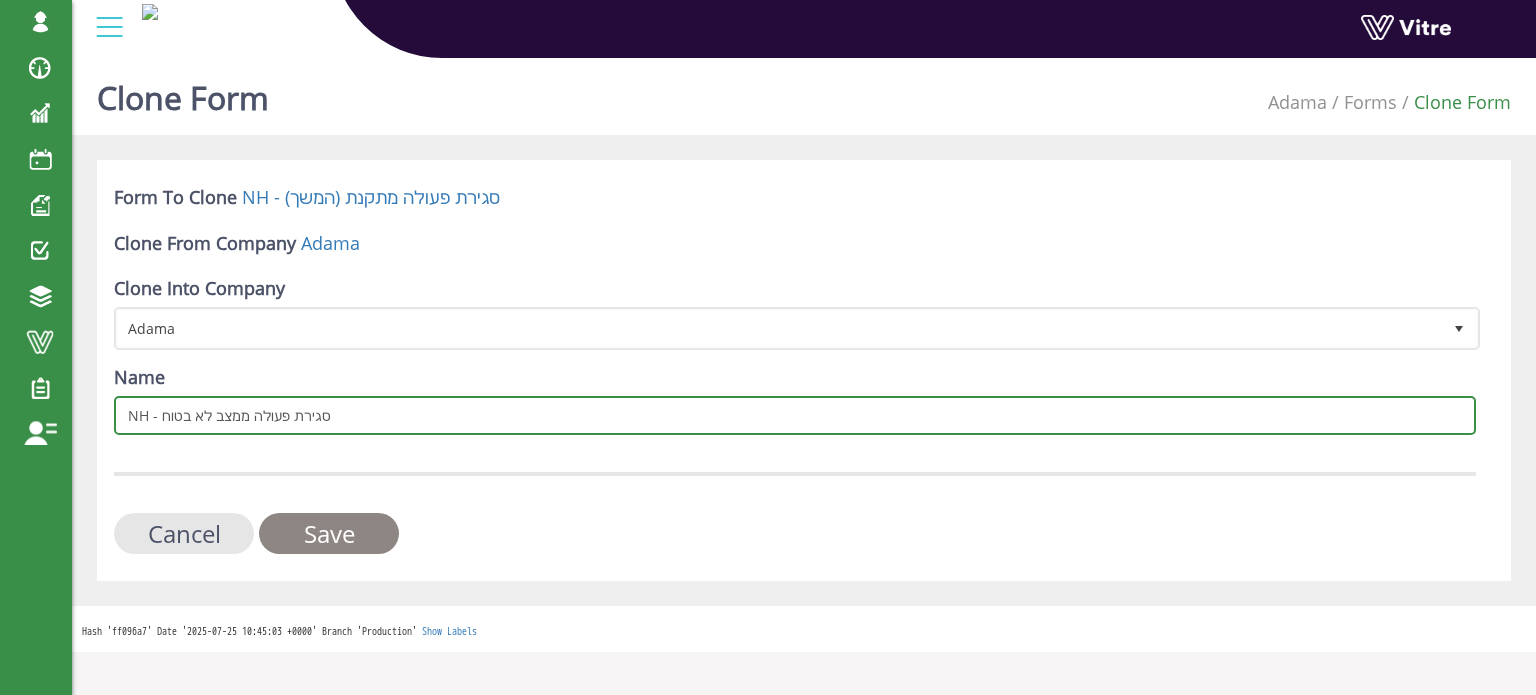 type on "NH - סגירת פעולה ממצב לא בטוח" 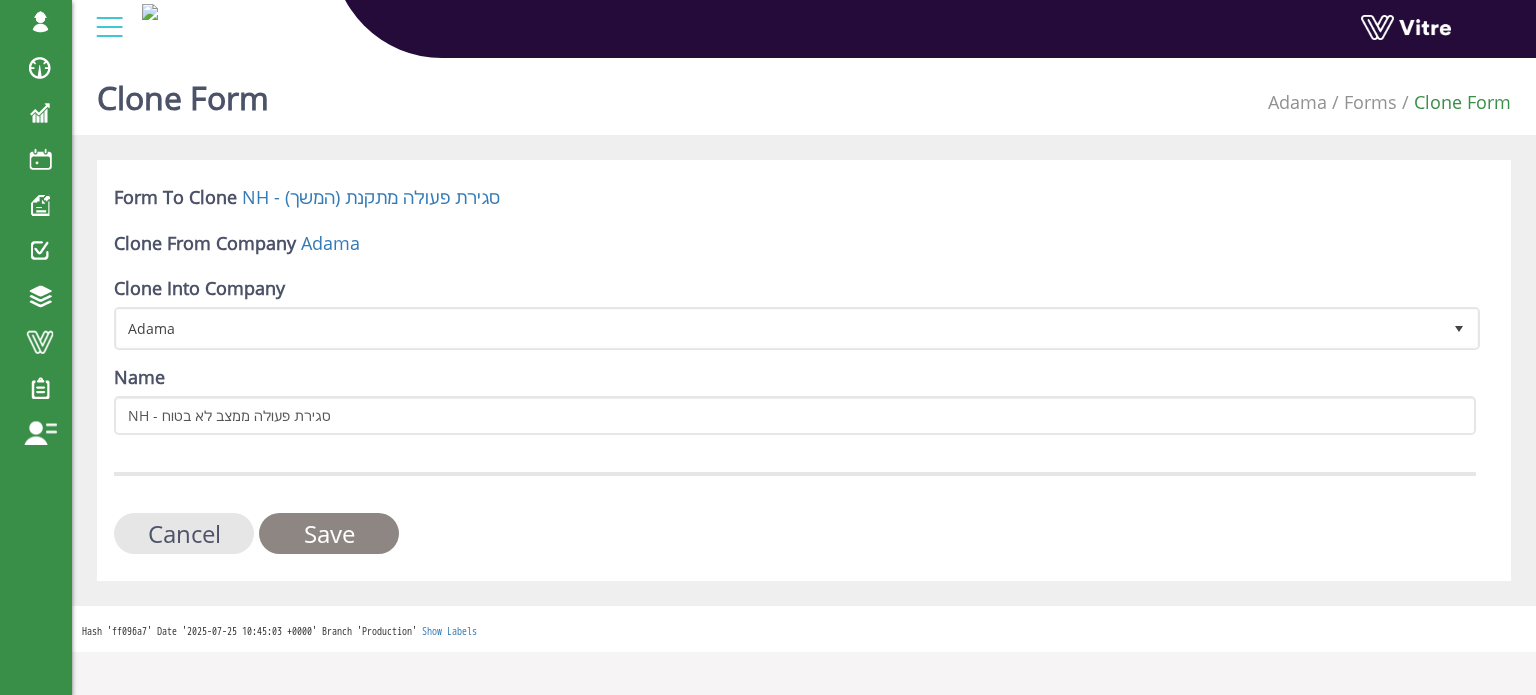 click on "Save" at bounding box center [329, 533] 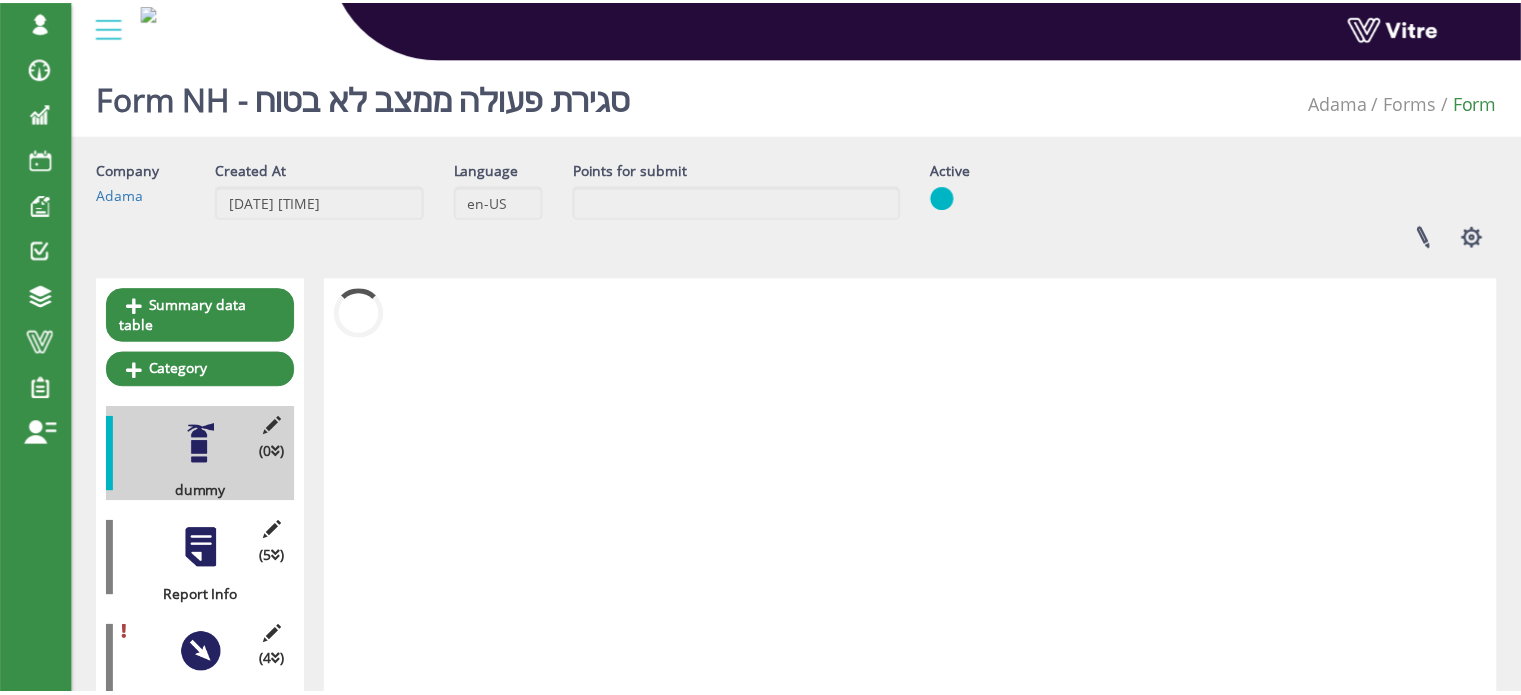 scroll, scrollTop: 0, scrollLeft: 0, axis: both 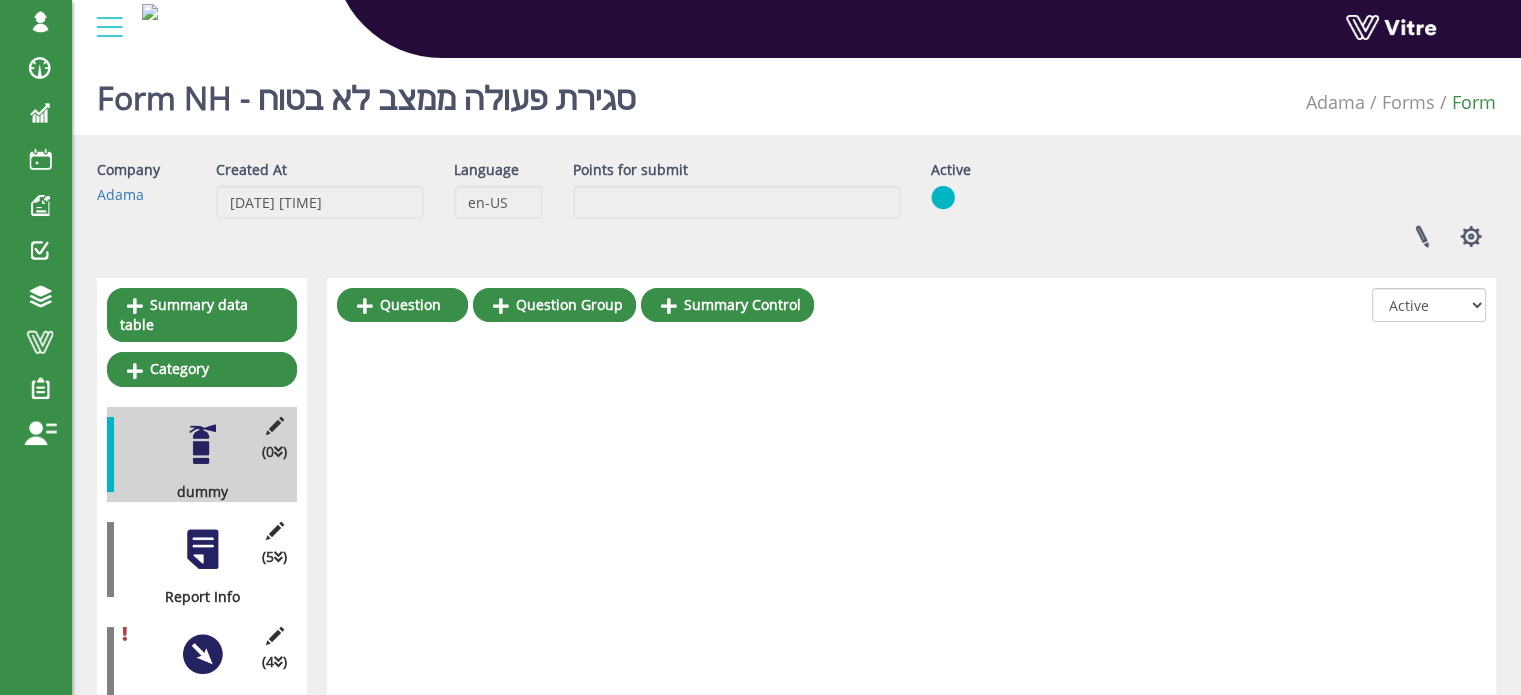 click at bounding box center (202, 549) 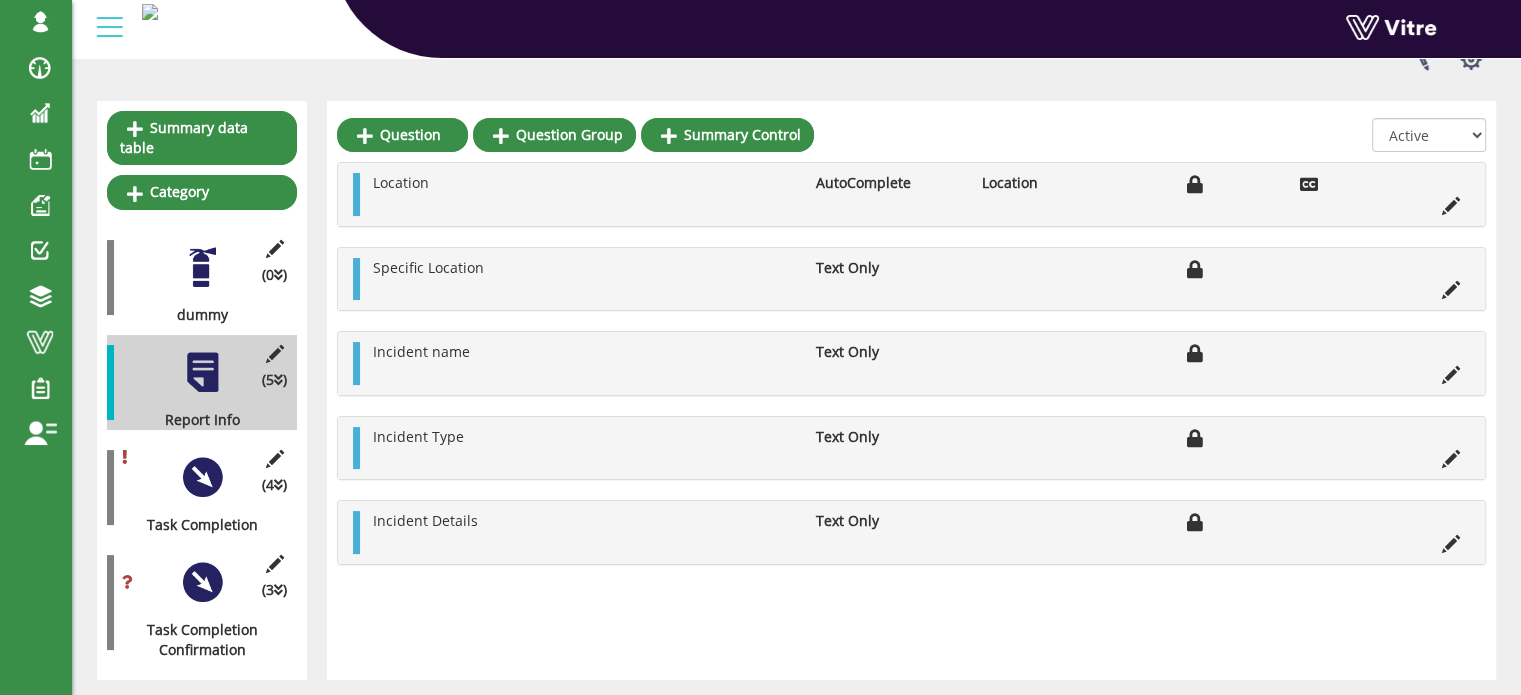 scroll, scrollTop: 200, scrollLeft: 0, axis: vertical 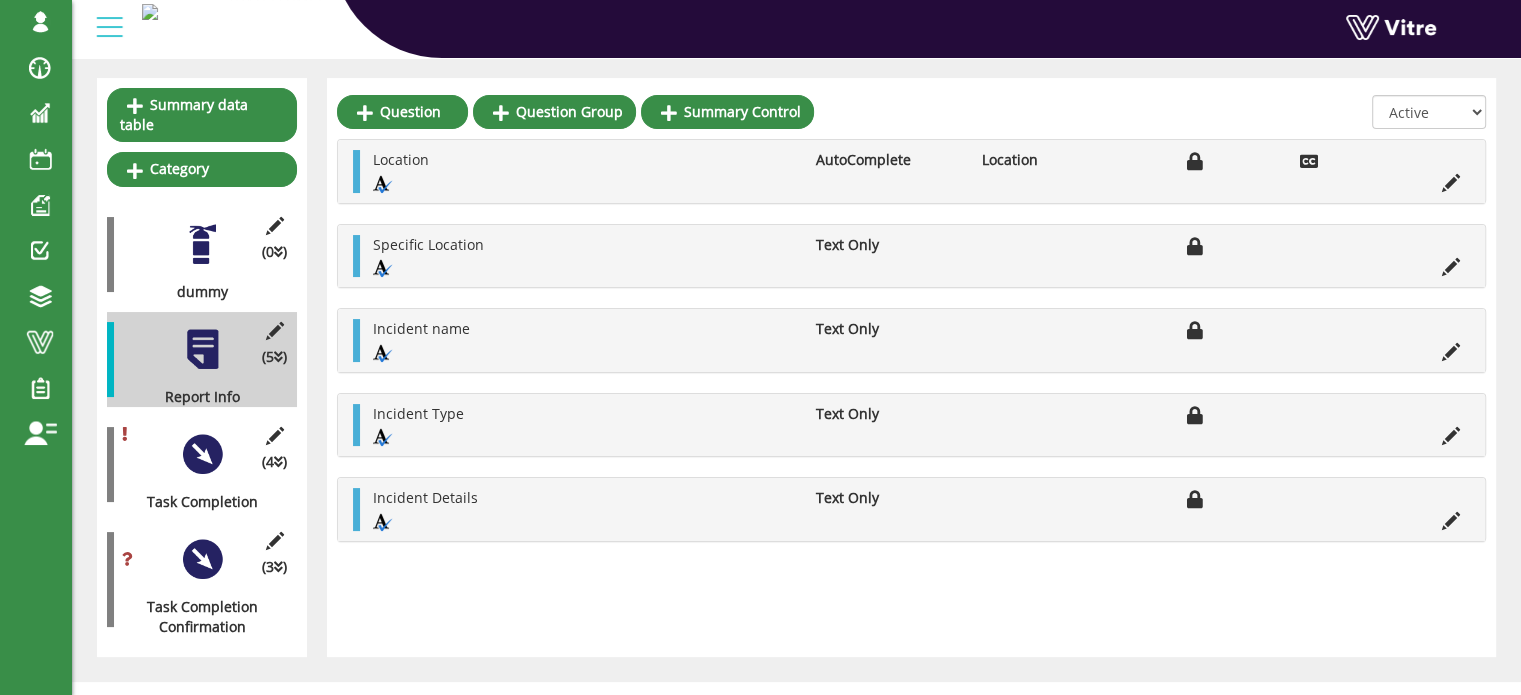 click at bounding box center [202, 454] 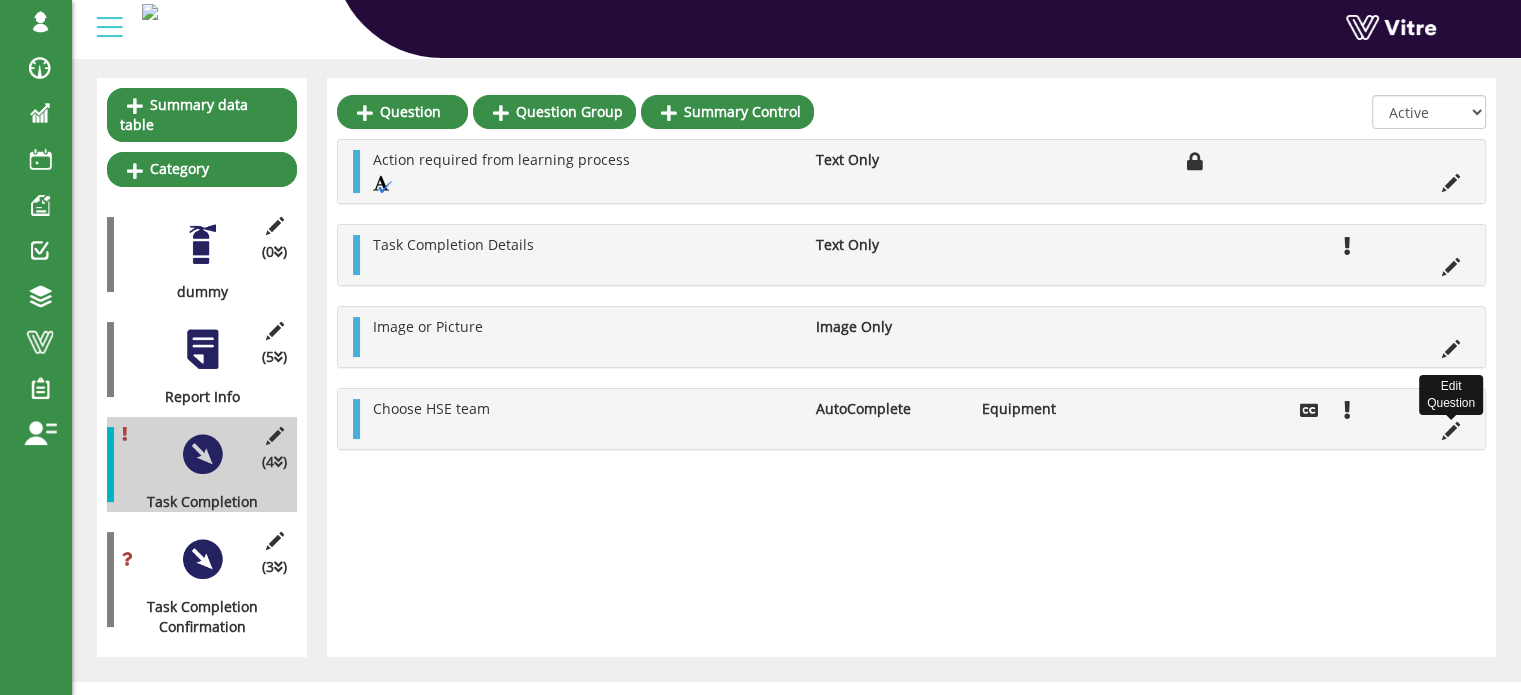 click at bounding box center (1451, 431) 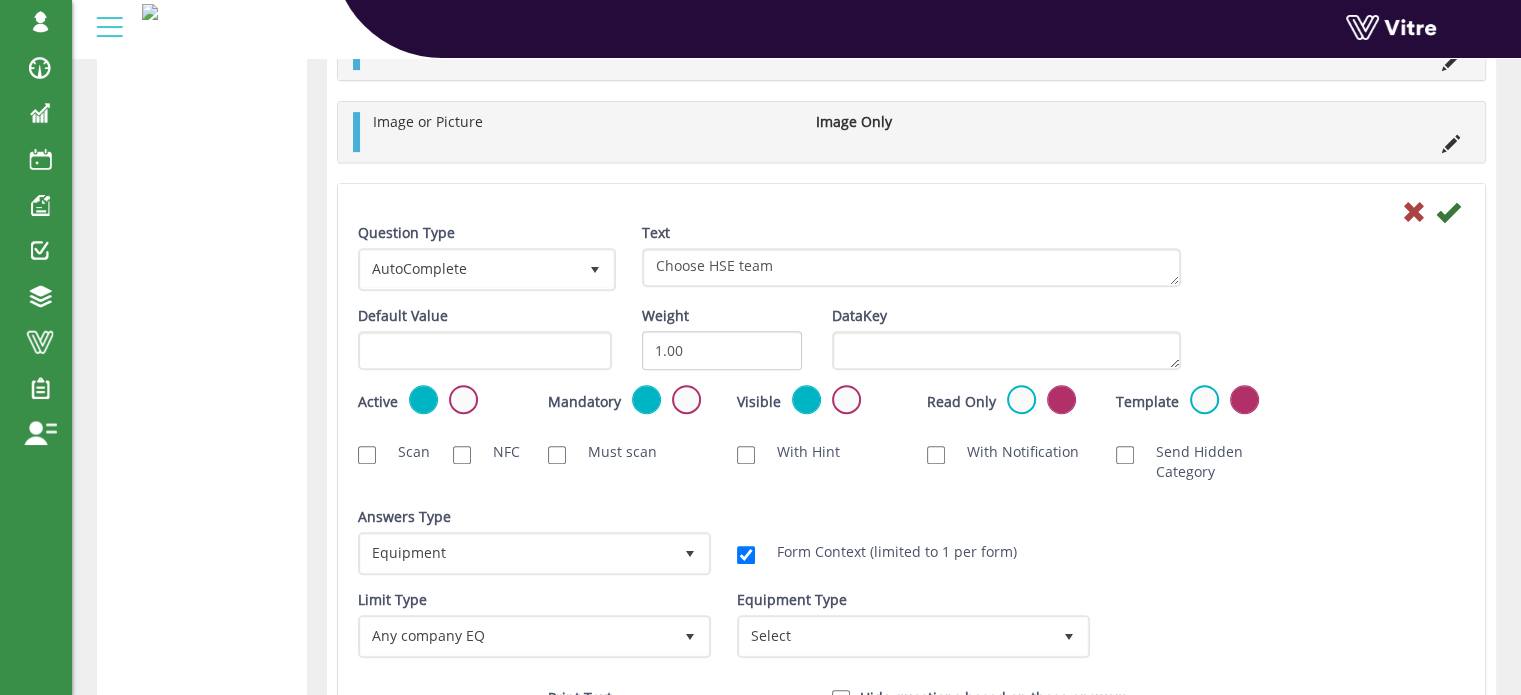 scroll, scrollTop: 1000, scrollLeft: 0, axis: vertical 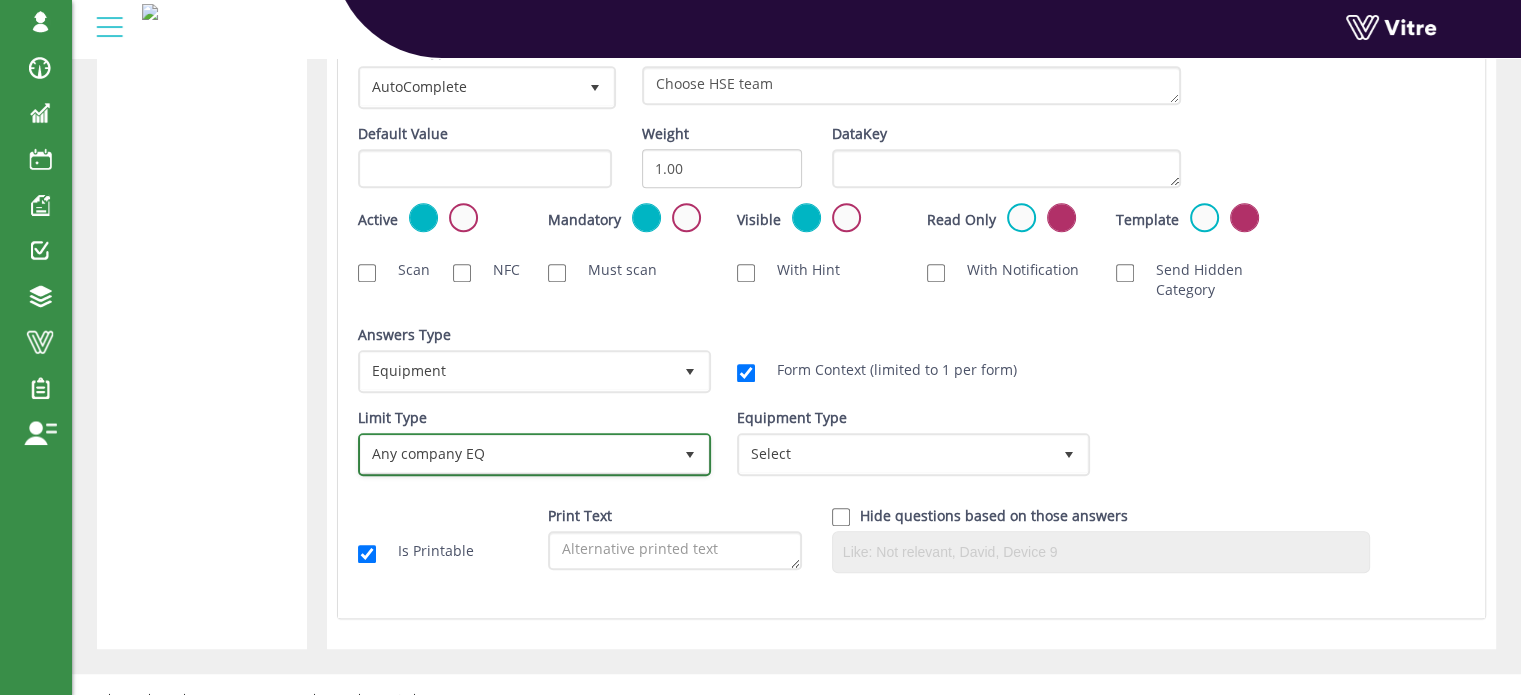 click at bounding box center (690, 455) 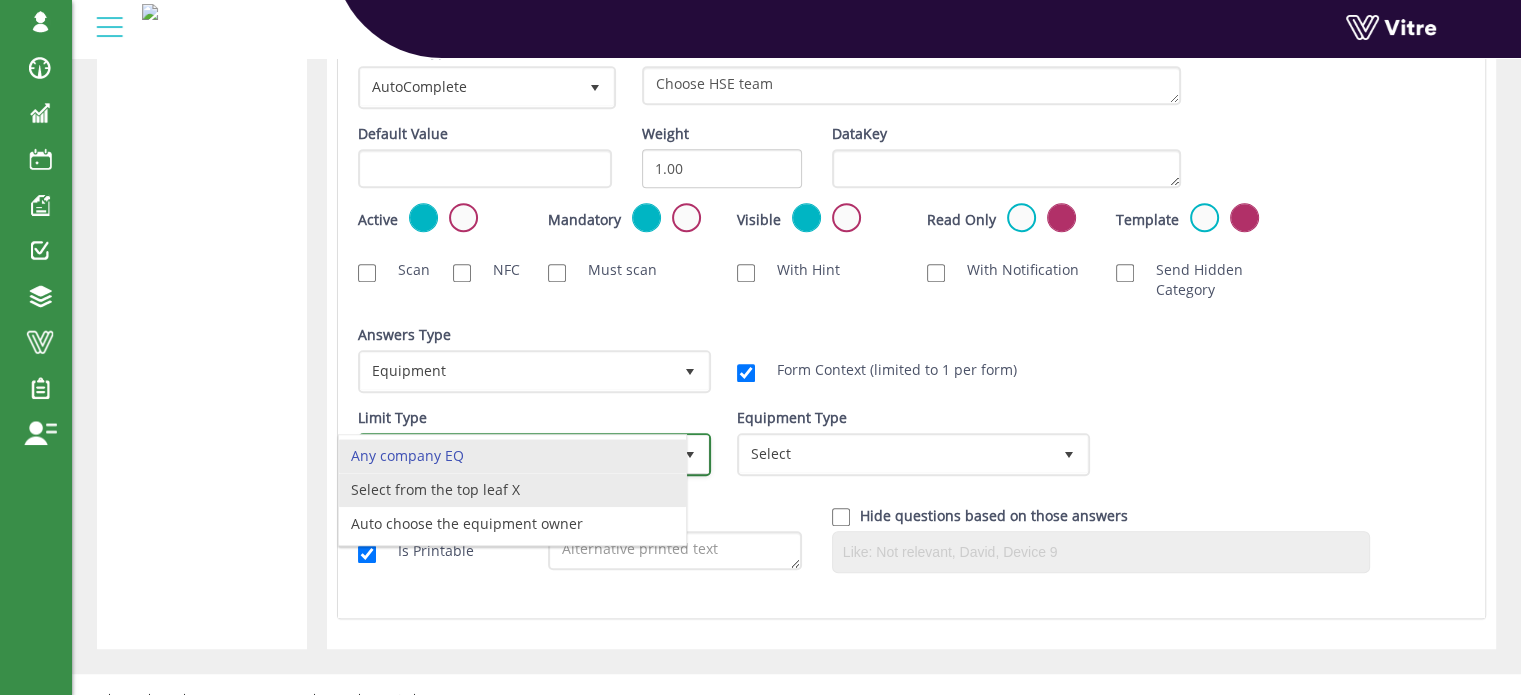 click on "Select from the top leaf X" at bounding box center (512, 490) 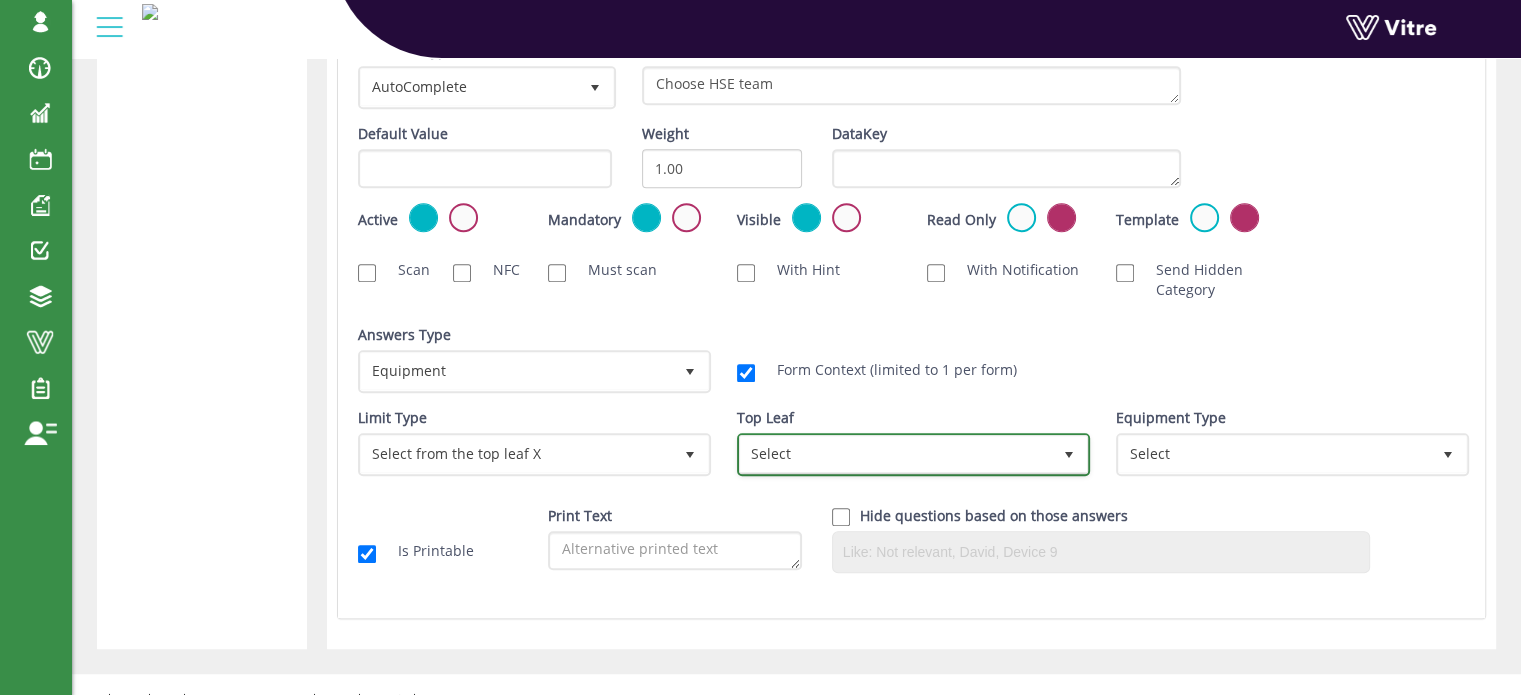 click on "Select" at bounding box center (895, 454) 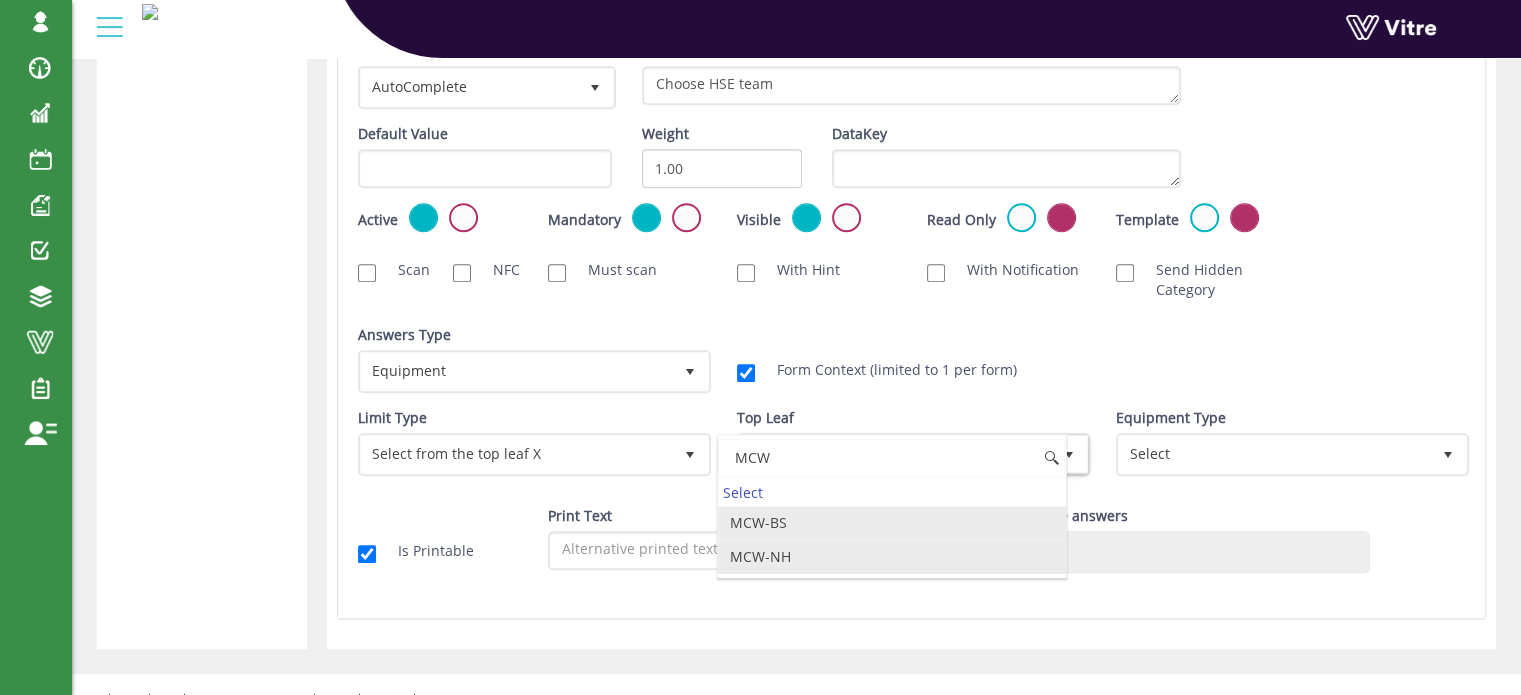 click on "MCW-NH" at bounding box center (891, 557) 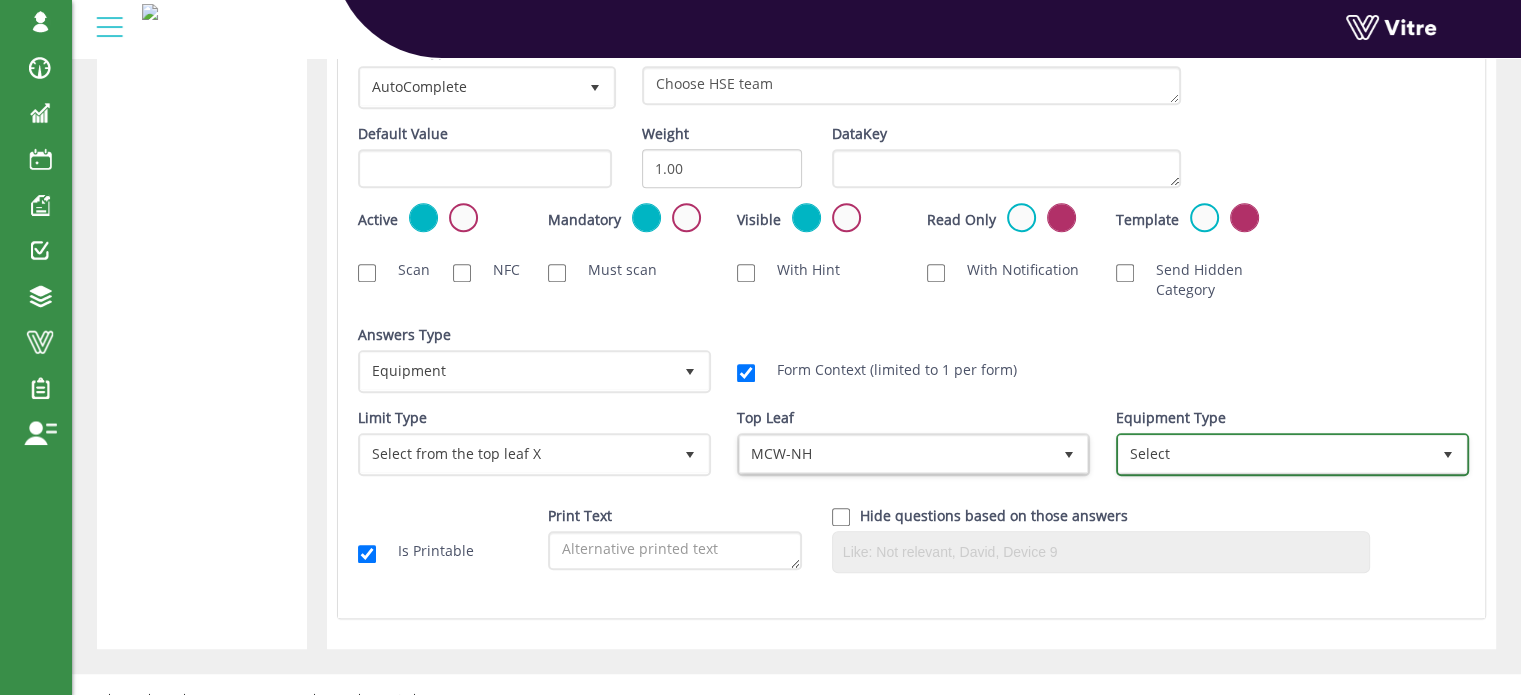 click on "Select" at bounding box center (1274, 454) 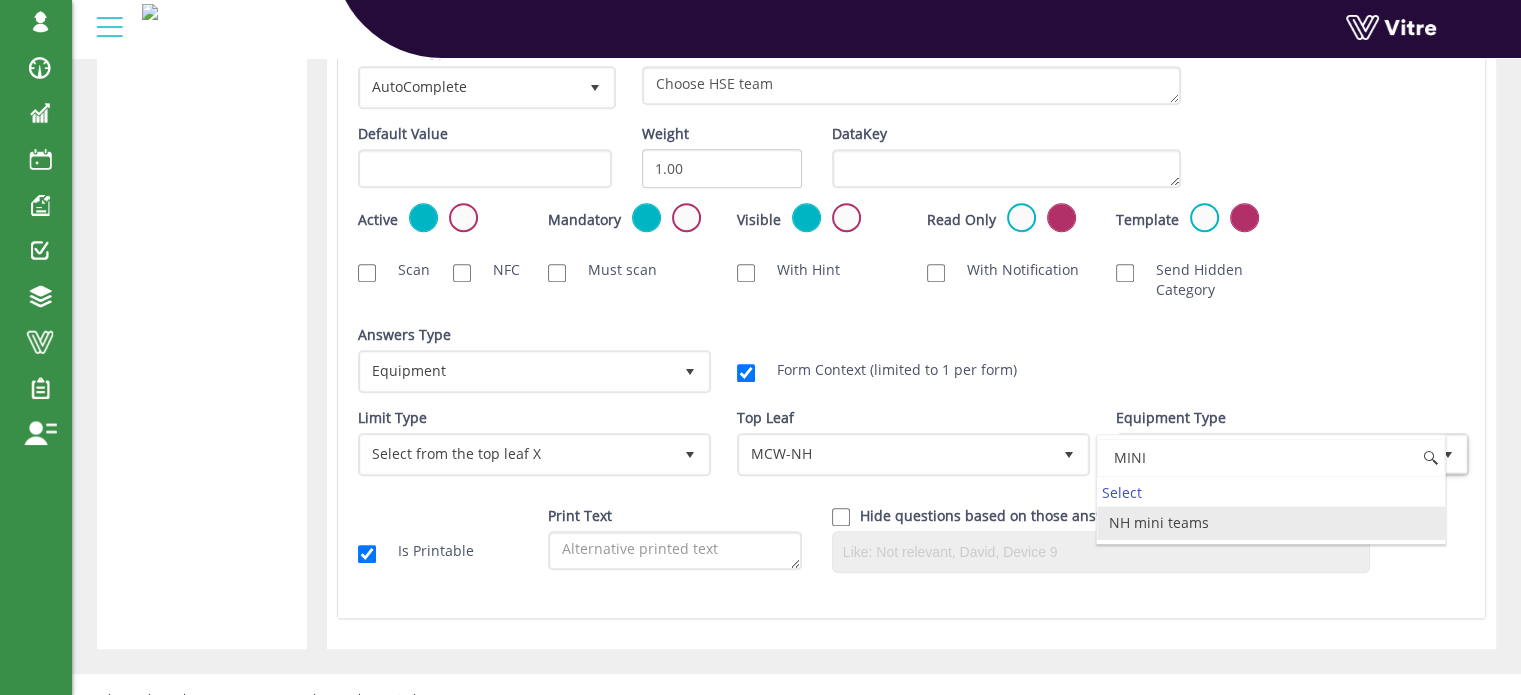 click on "NH mini teams" at bounding box center [1270, 523] 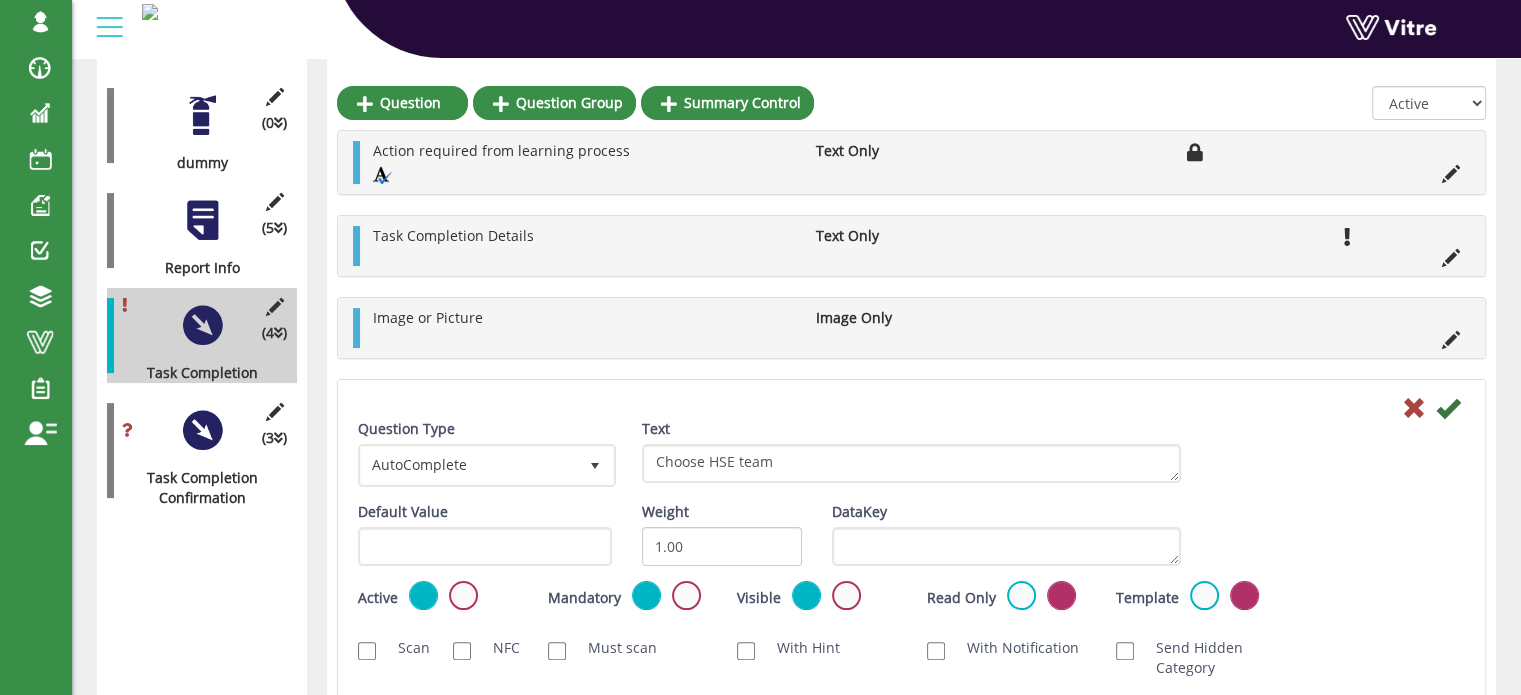 scroll, scrollTop: 320, scrollLeft: 0, axis: vertical 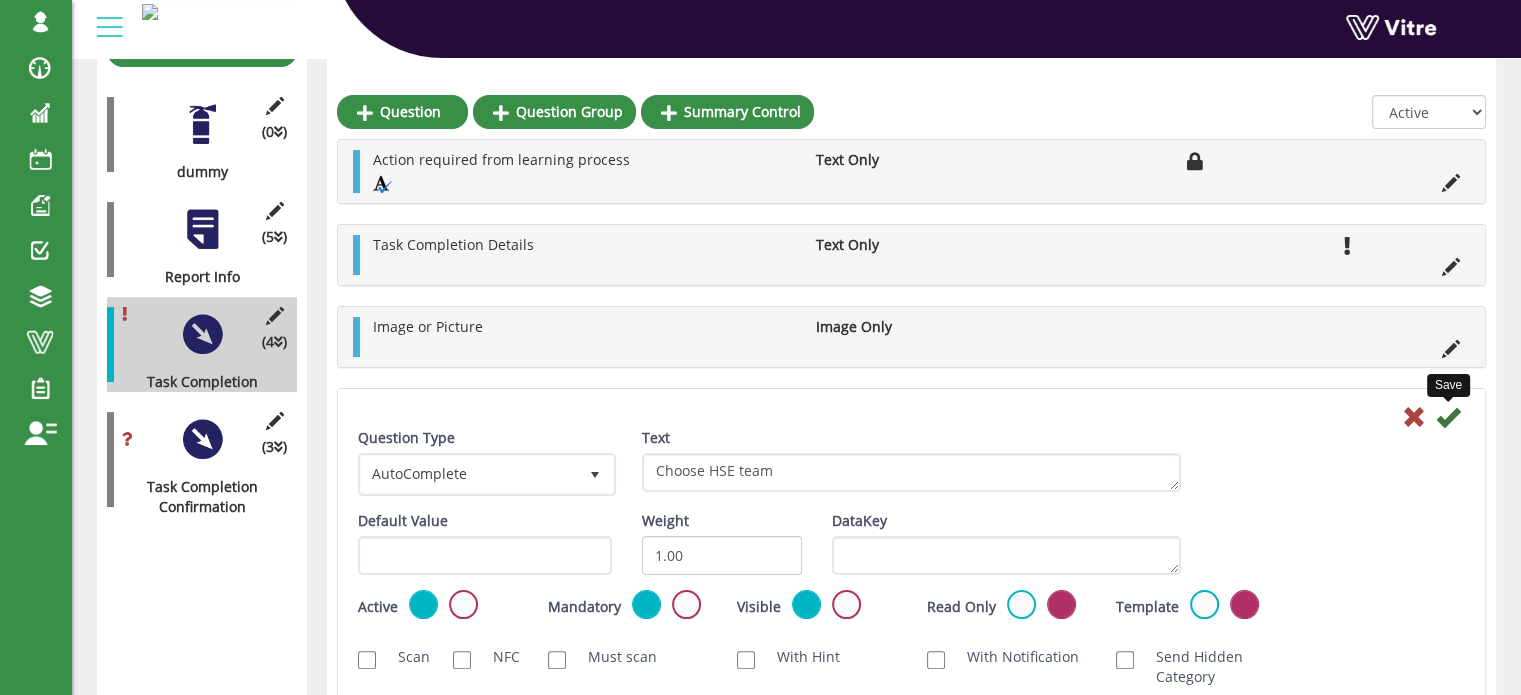 click at bounding box center [1448, 417] 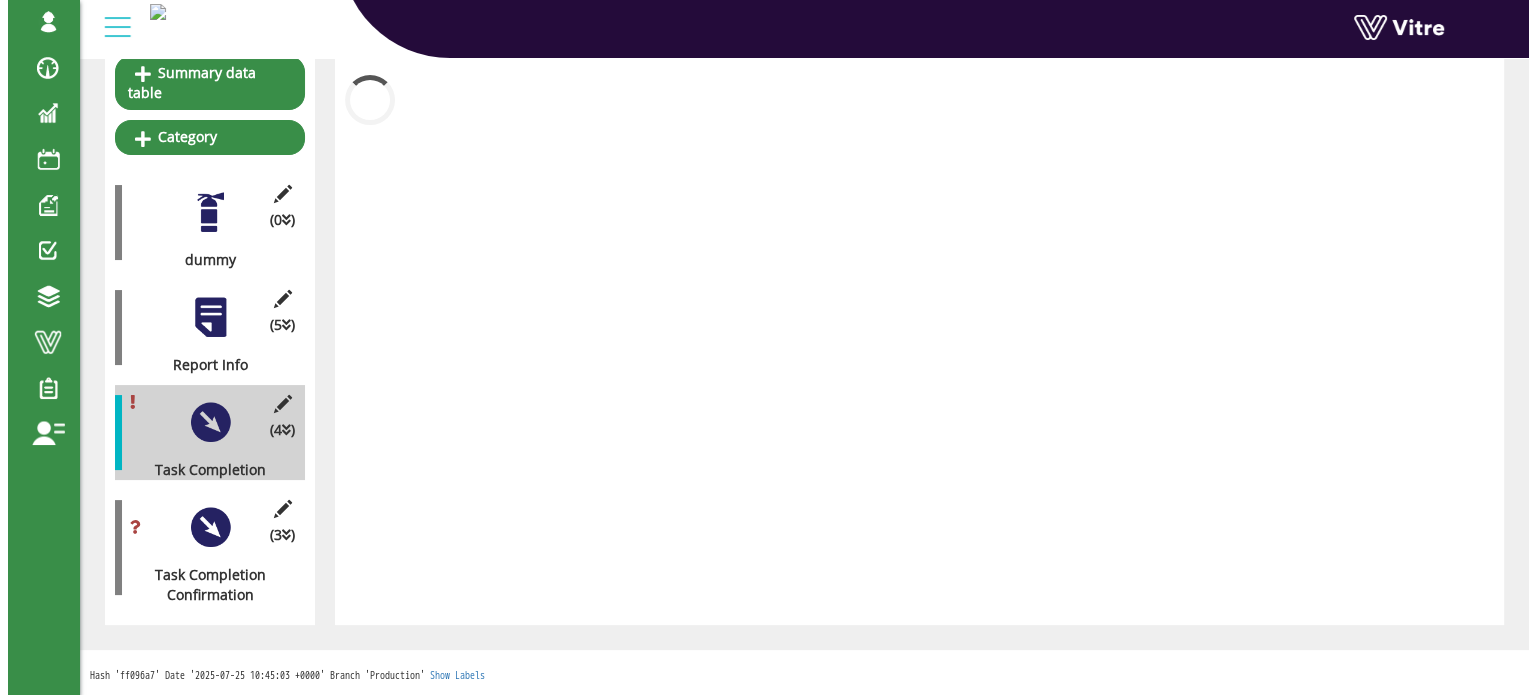 scroll, scrollTop: 212, scrollLeft: 0, axis: vertical 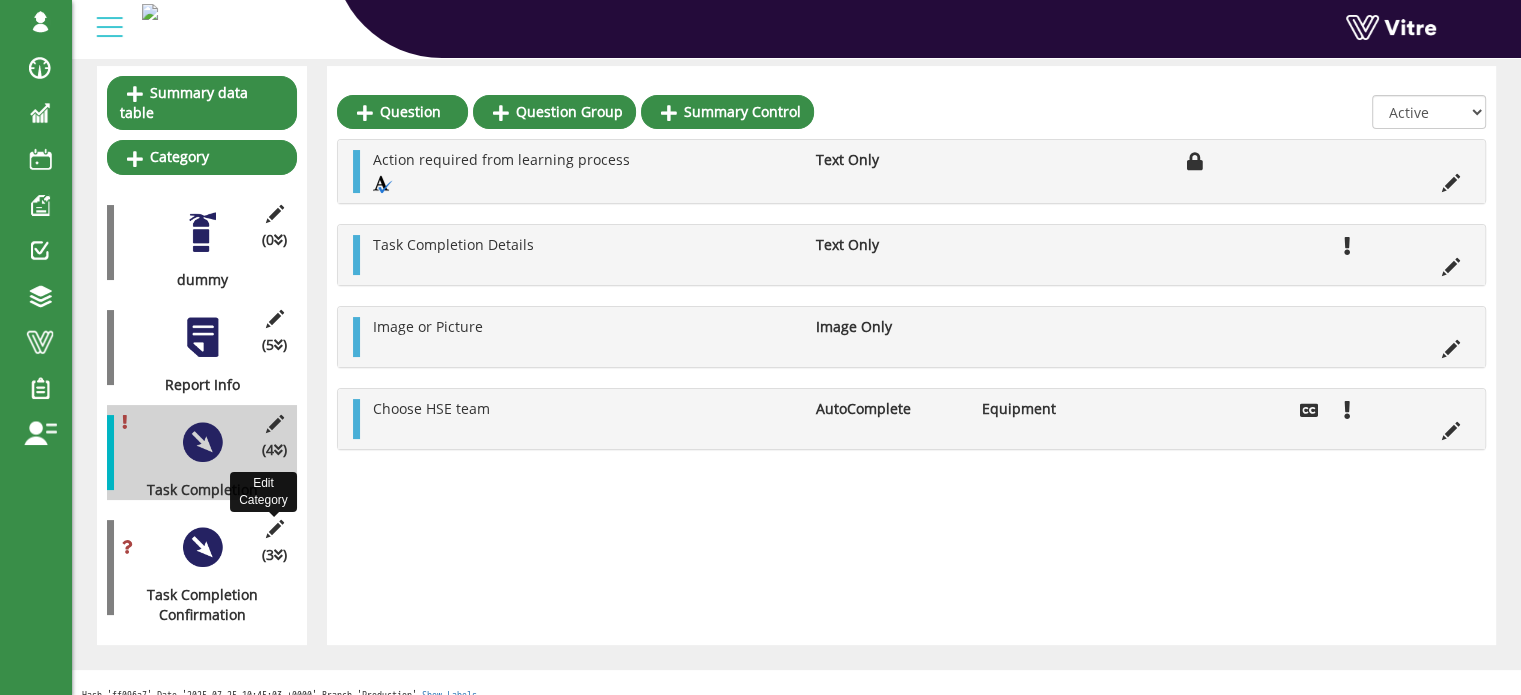 click at bounding box center [274, 529] 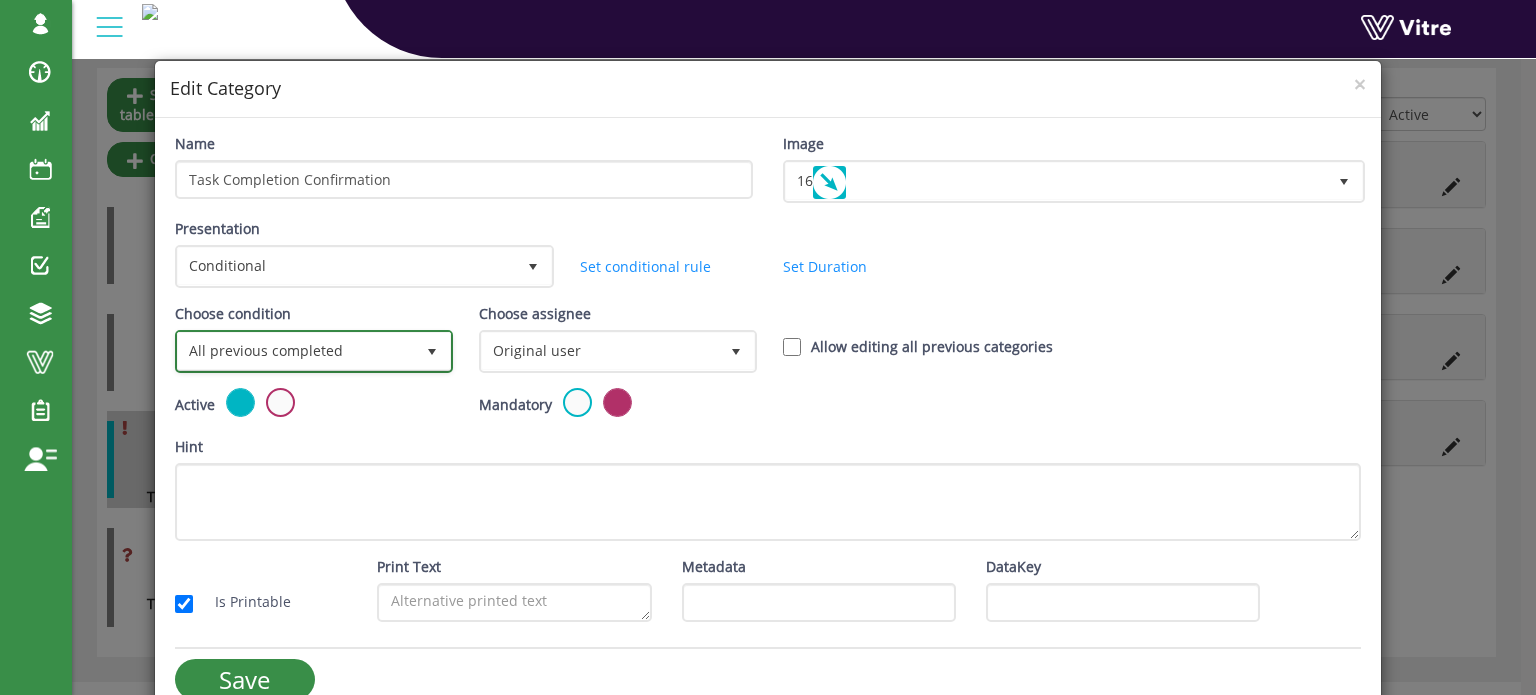 click on "All previous completed" at bounding box center (296, 351) 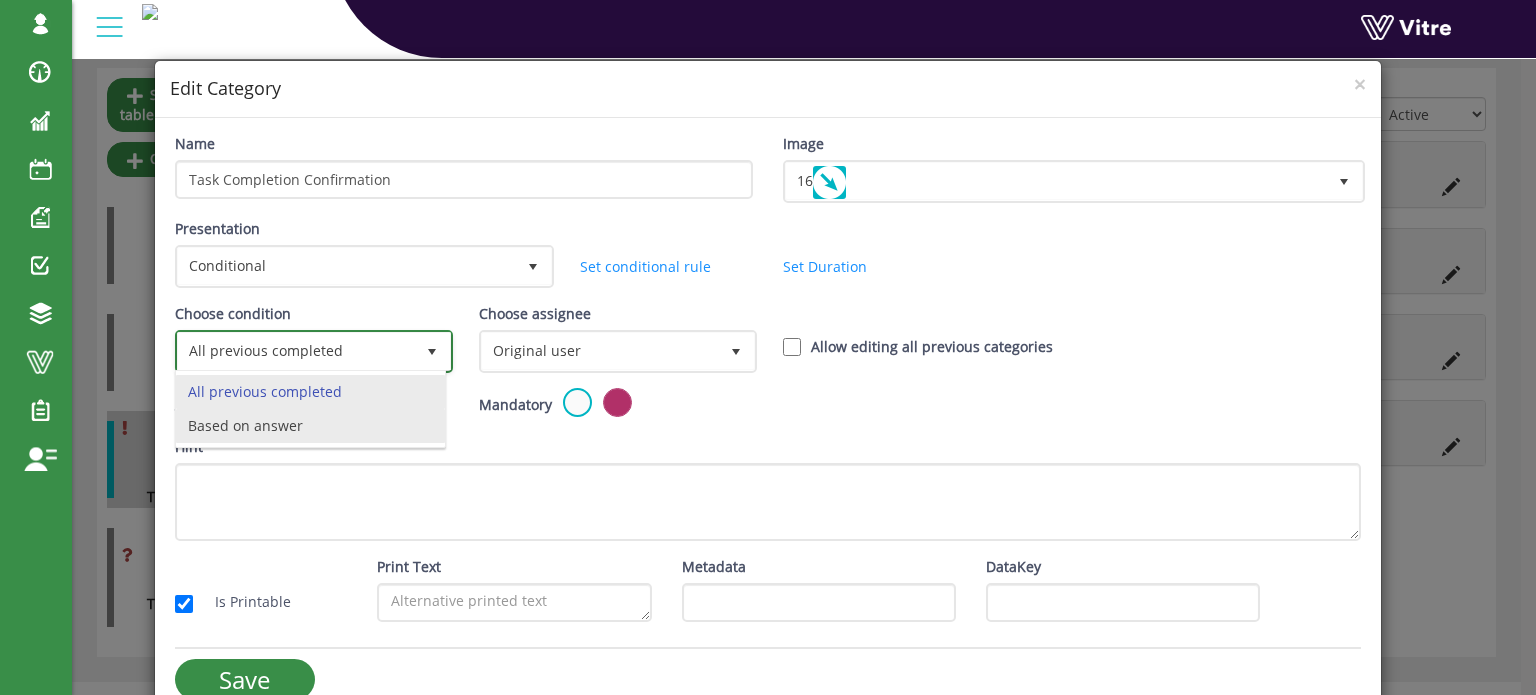 click on "Based on answer" at bounding box center (311, 426) 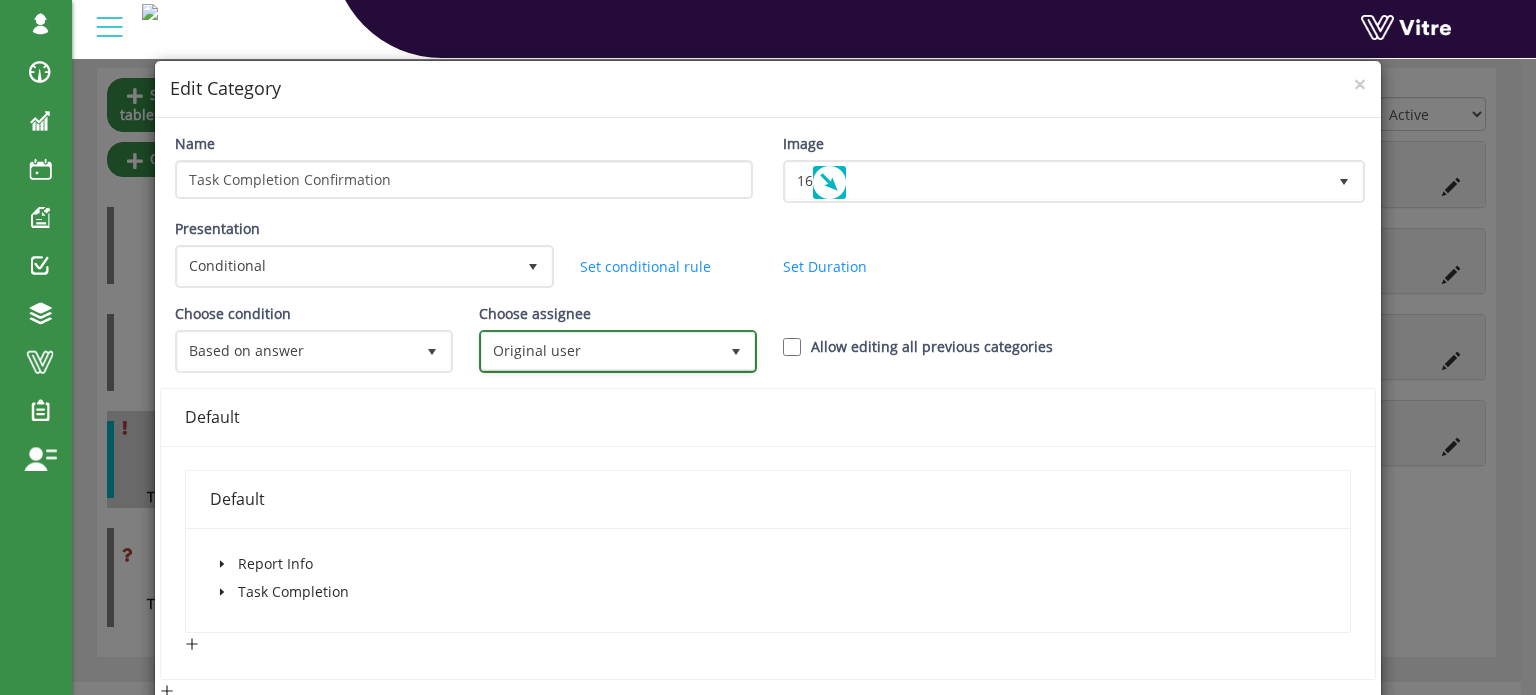 click on "Original user" at bounding box center [600, 351] 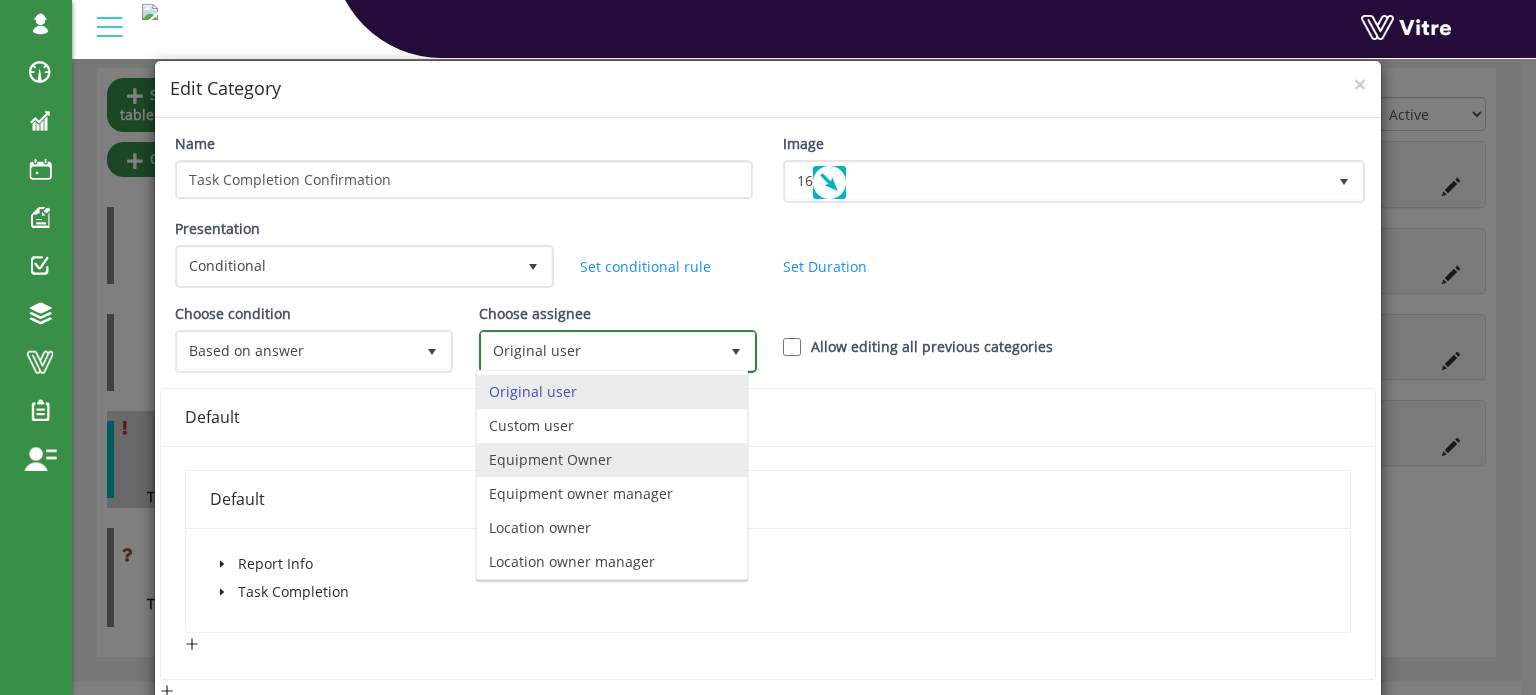 click on "Equipment Owner" at bounding box center (612, 460) 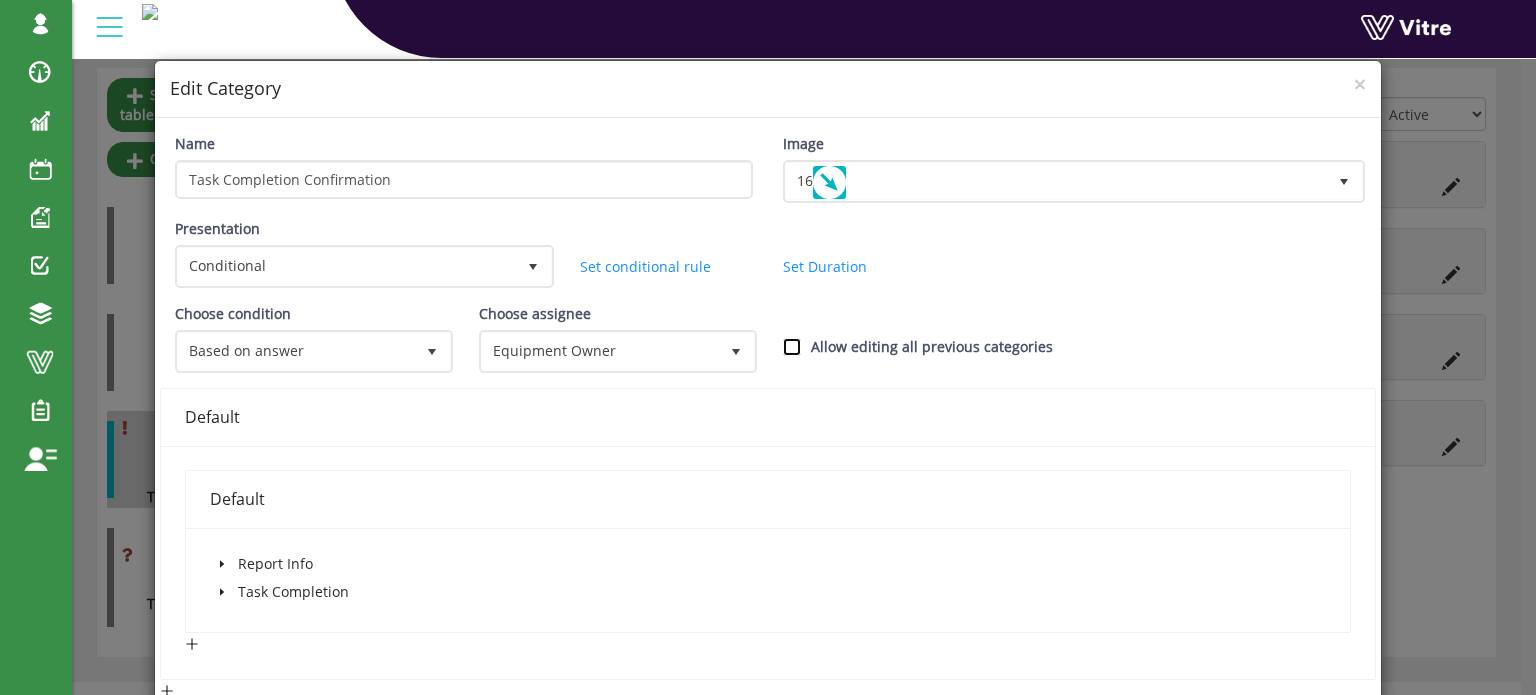 click on "Allow editing all previous categories" at bounding box center (792, 347) 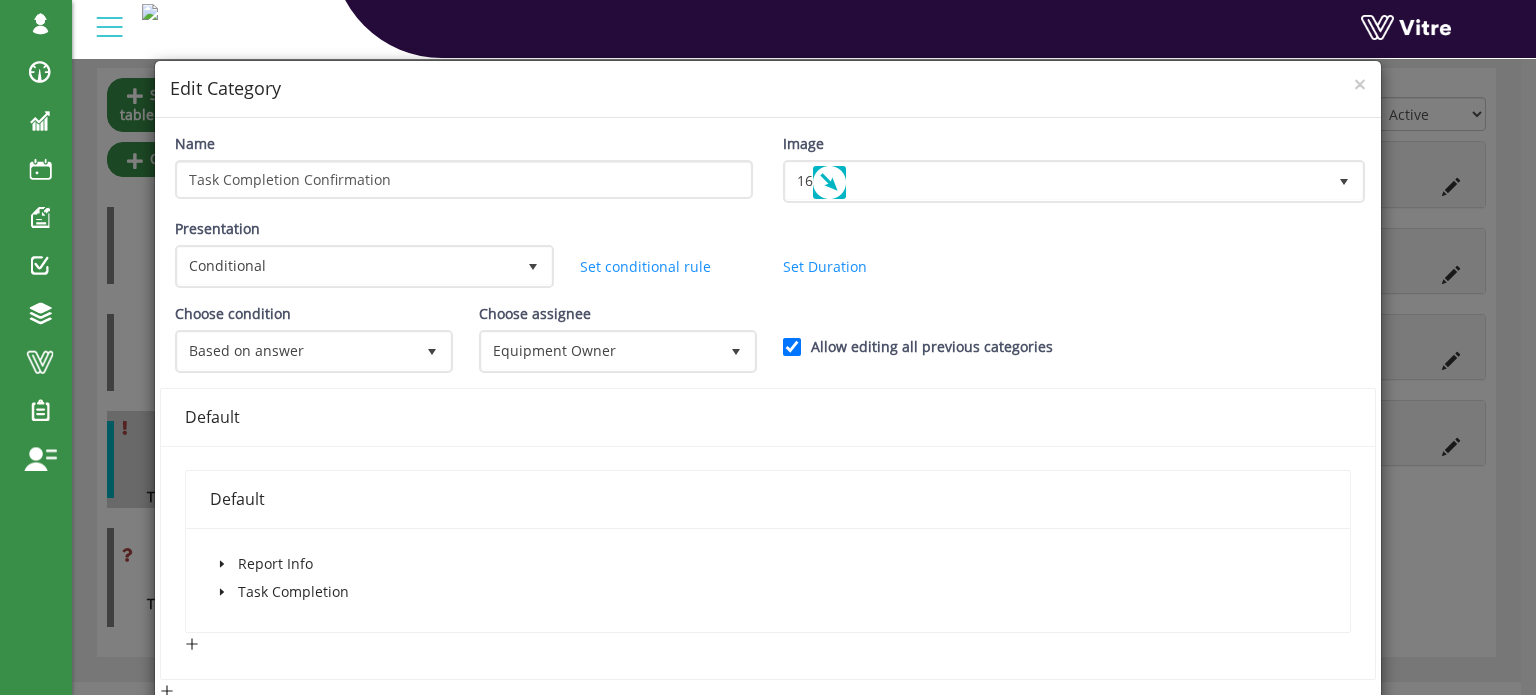 click 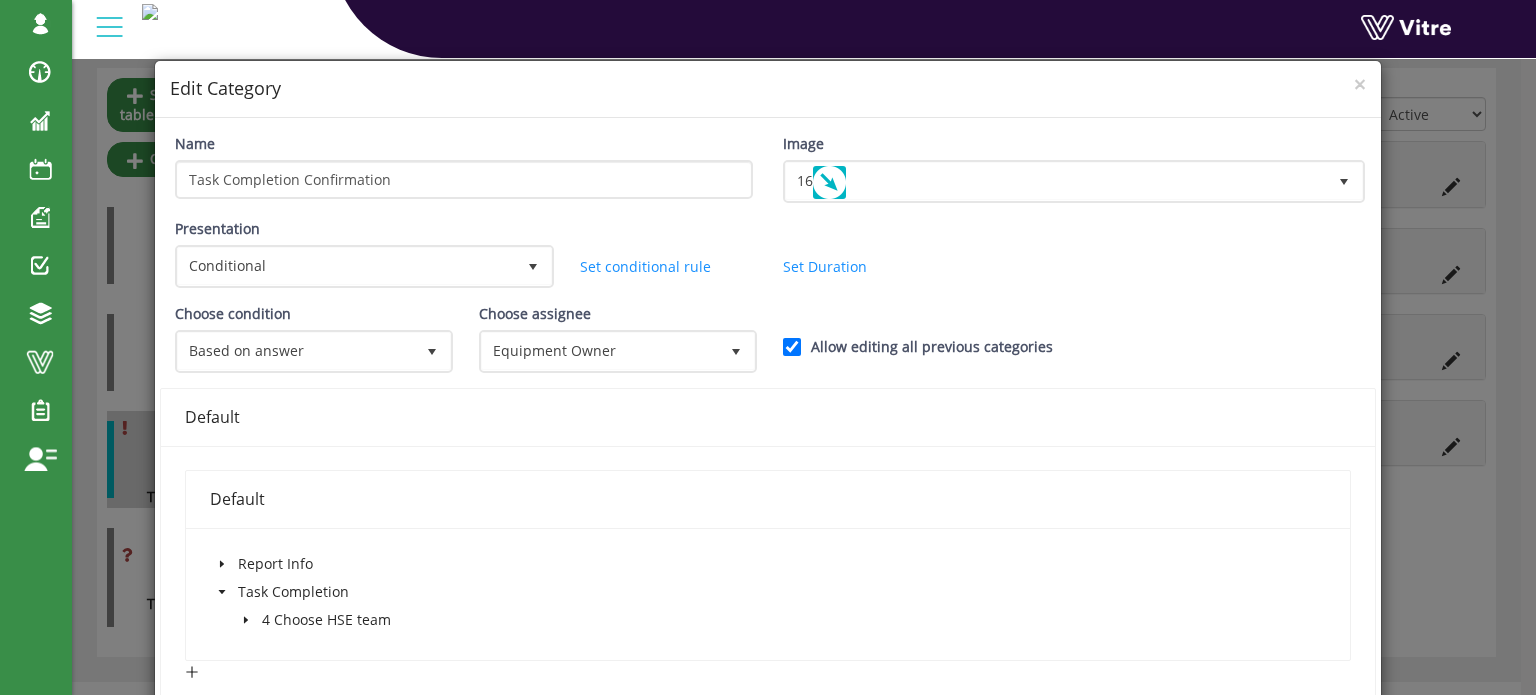 click 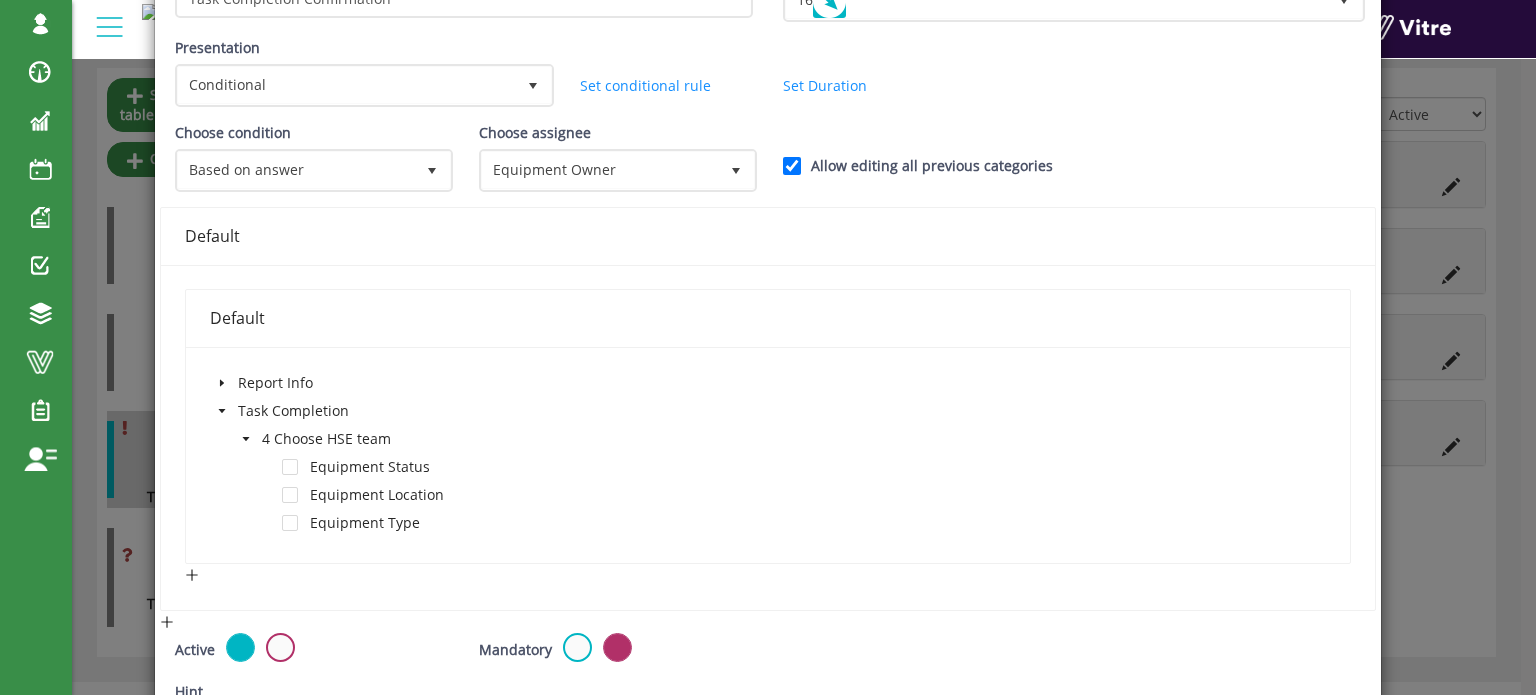 scroll, scrollTop: 200, scrollLeft: 0, axis: vertical 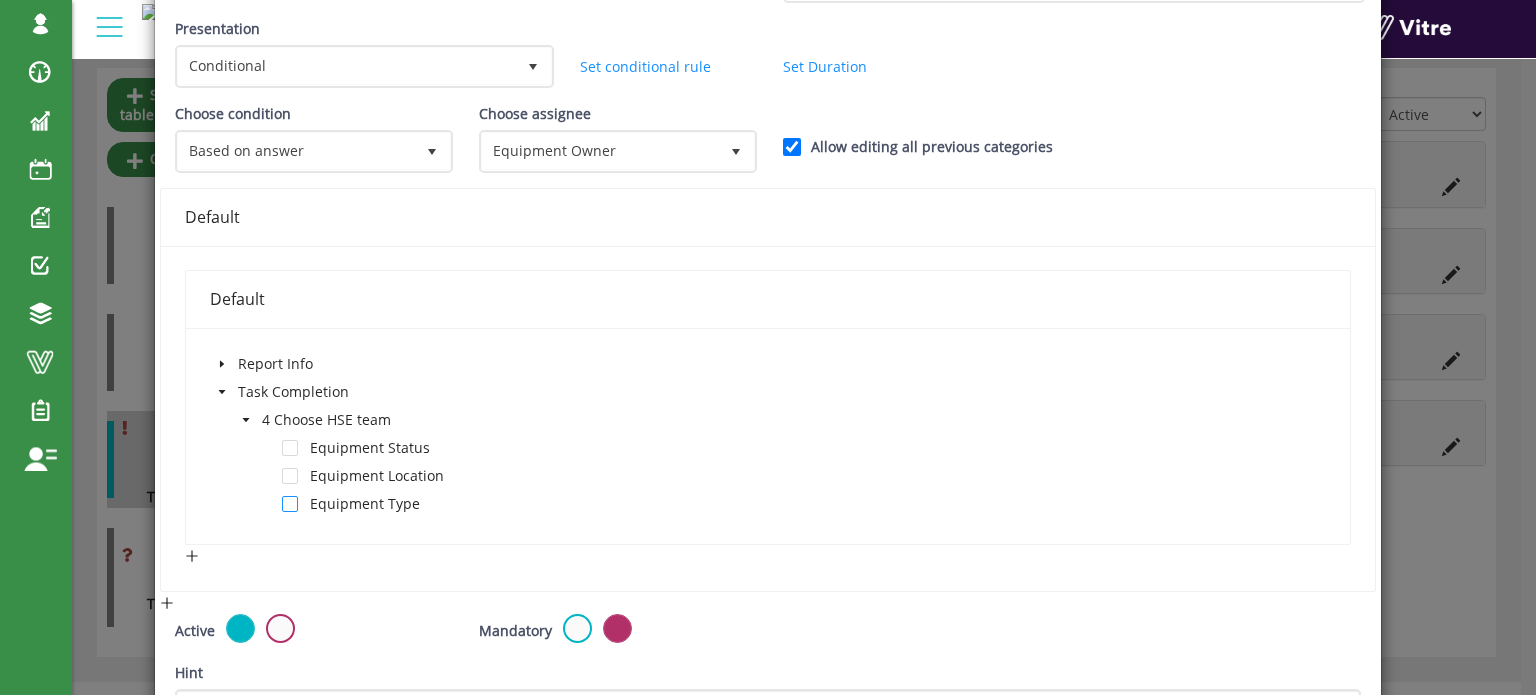 click at bounding box center [290, 504] 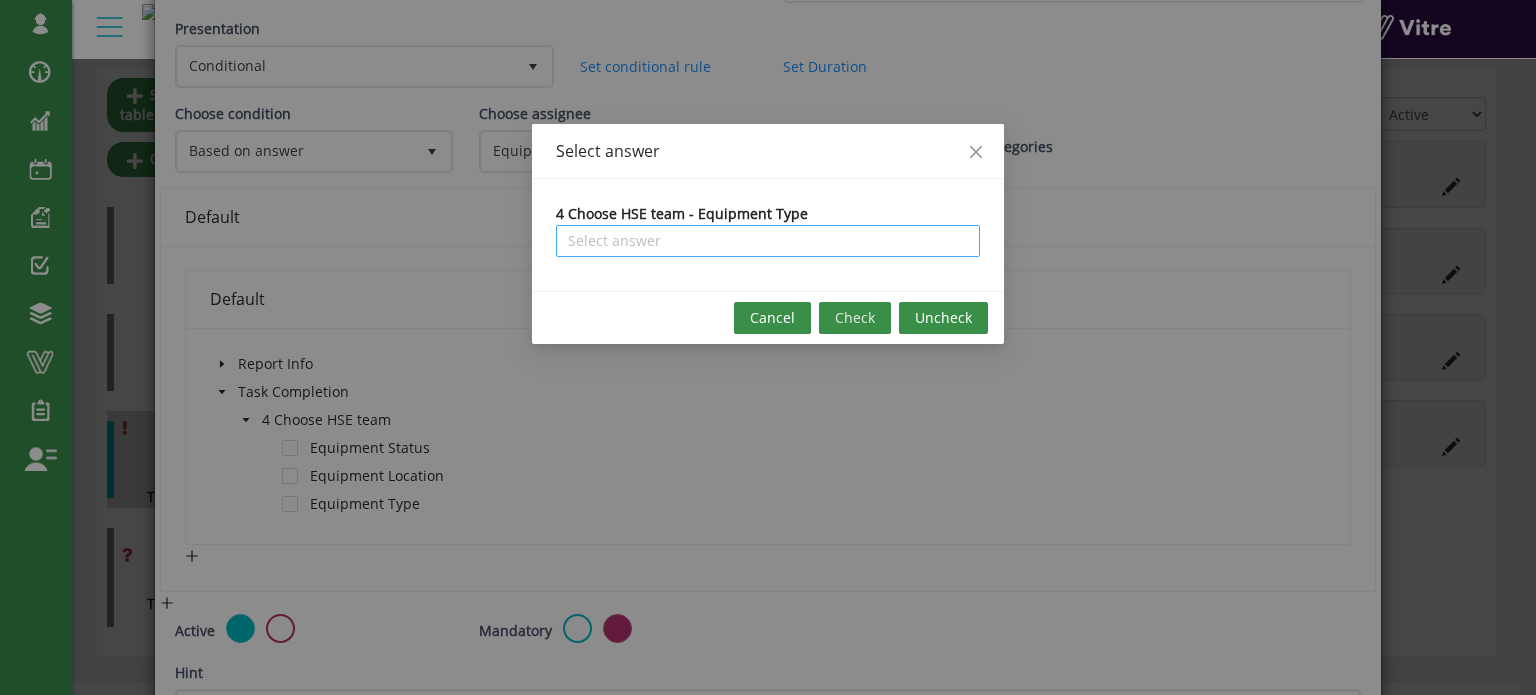 click at bounding box center [768, 241] 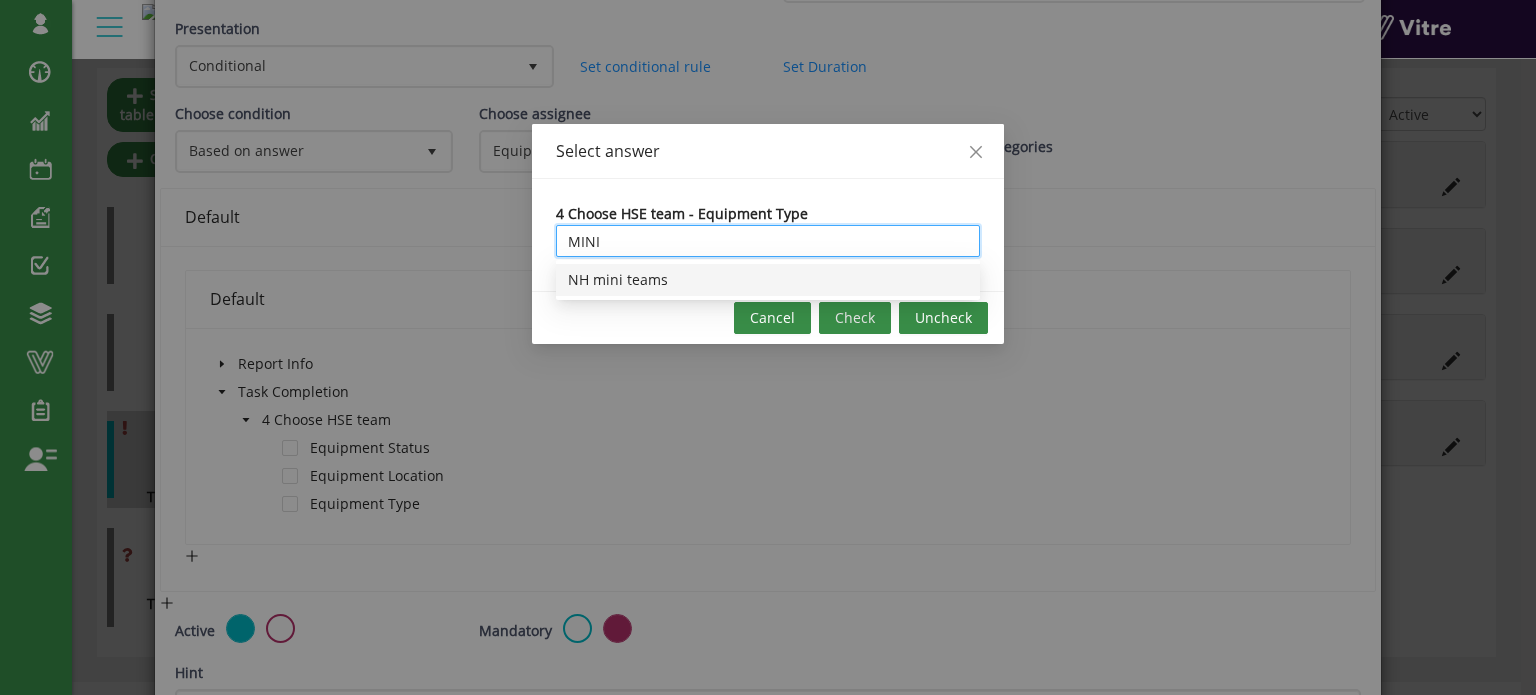 click on "NH mini teams" at bounding box center [768, 280] 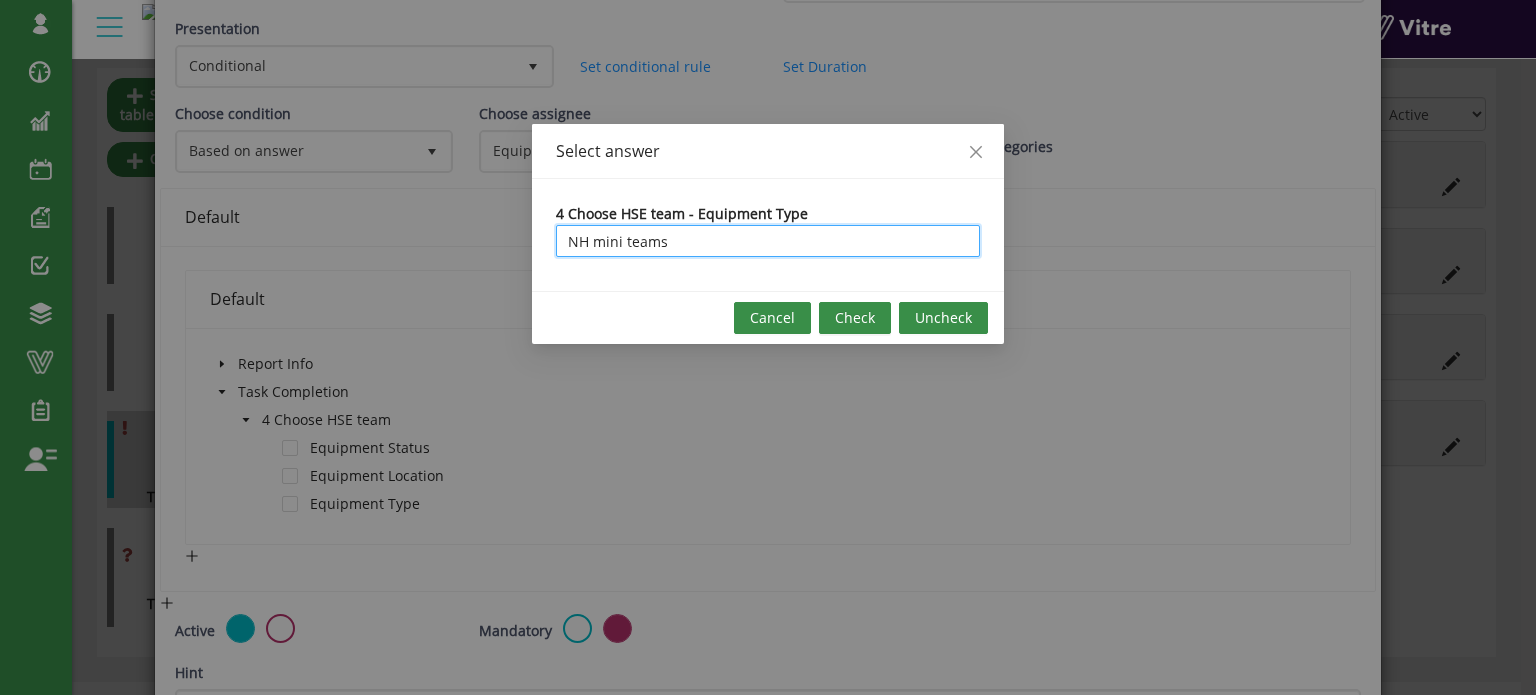 type on "NH mini teams" 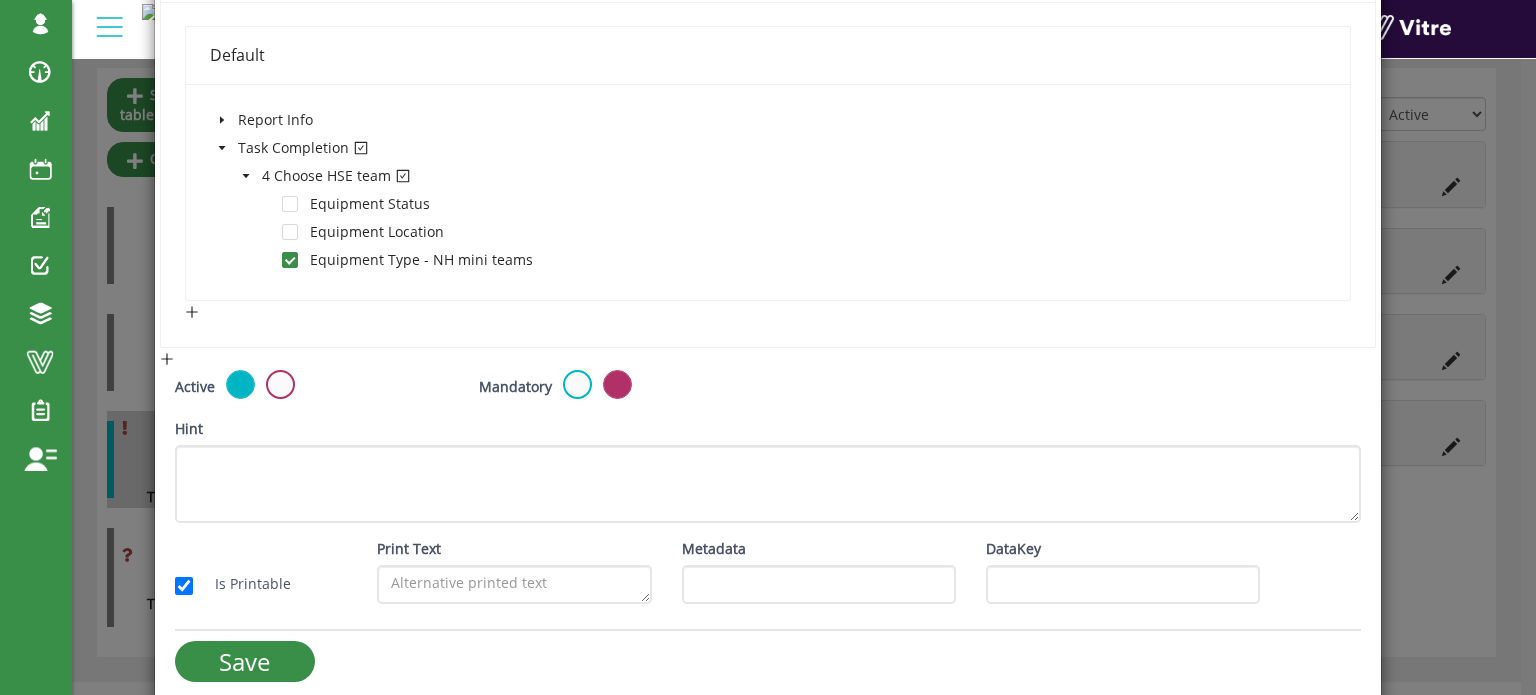 scroll, scrollTop: 456, scrollLeft: 0, axis: vertical 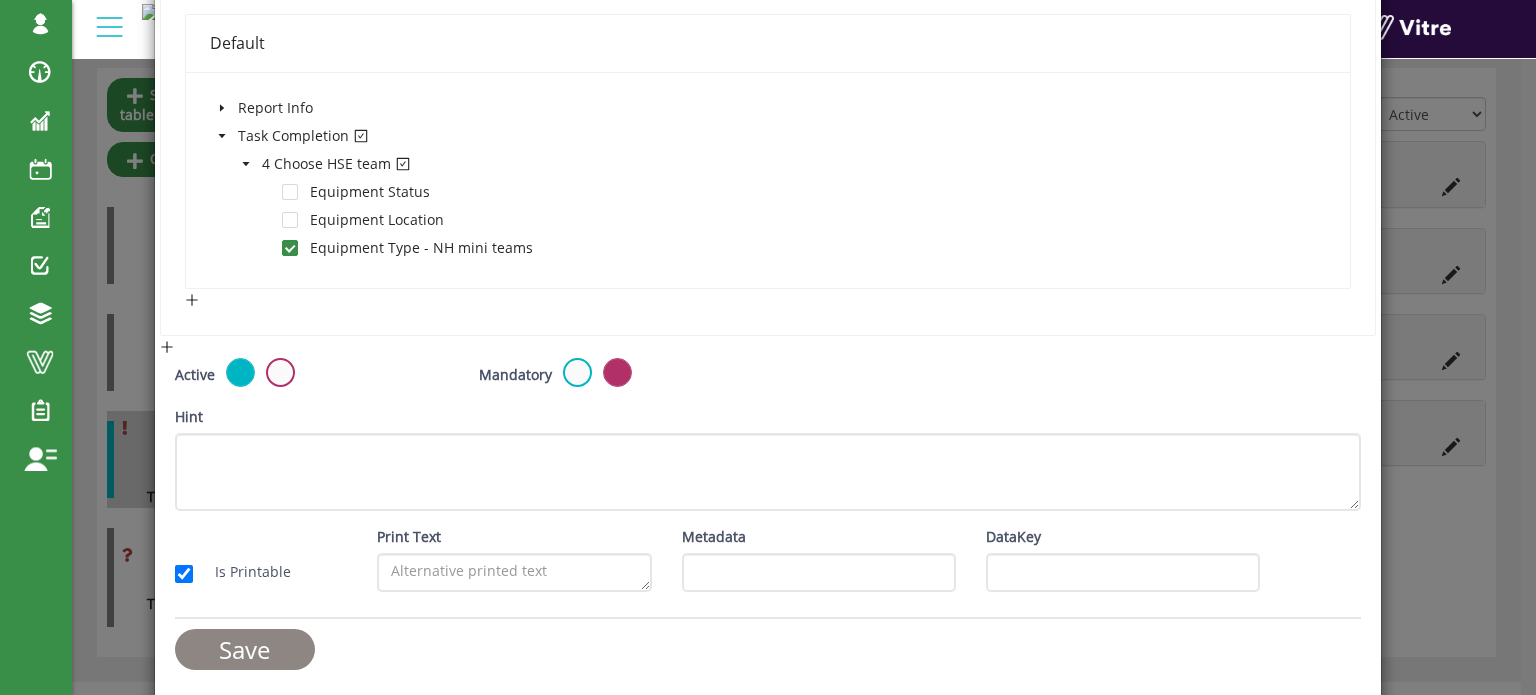click on "Save" at bounding box center (245, 649) 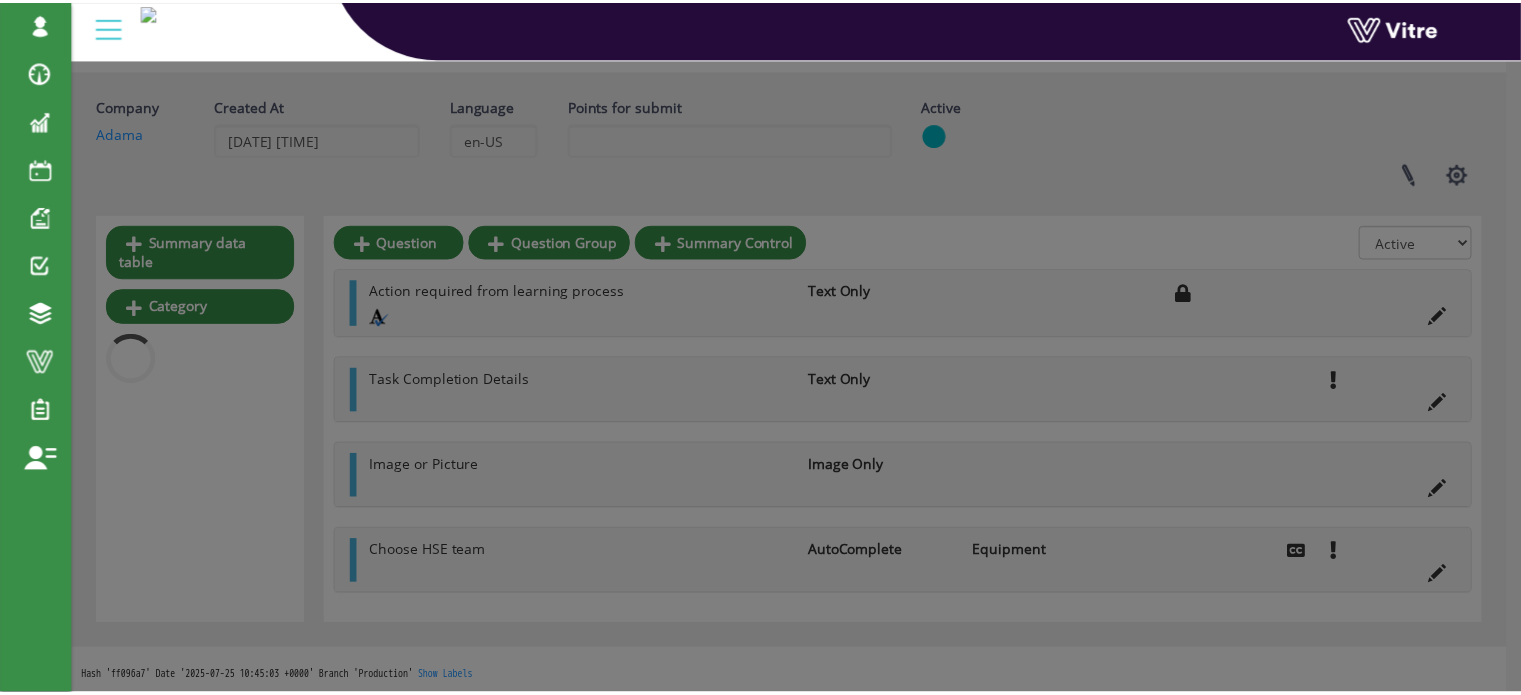 scroll, scrollTop: 212, scrollLeft: 0, axis: vertical 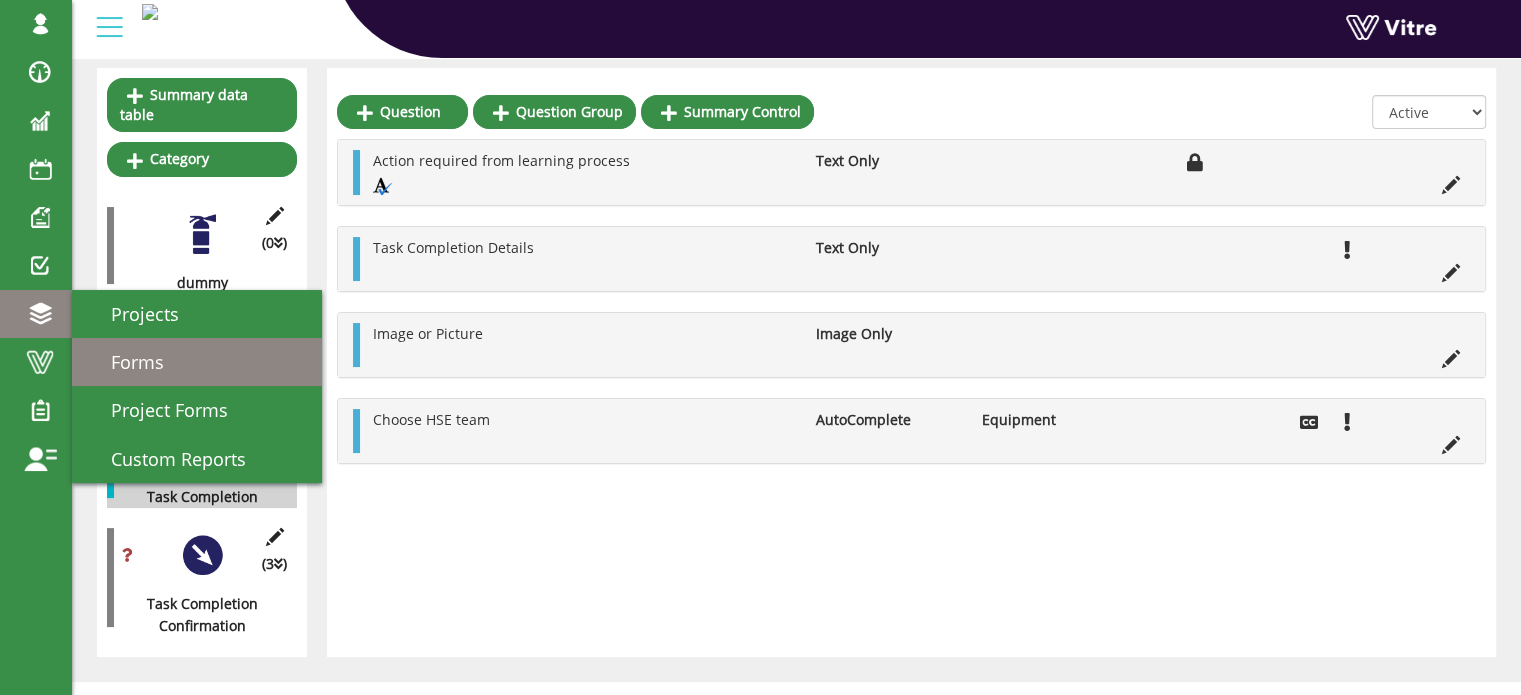 click on "Forms" at bounding box center (125, 362) 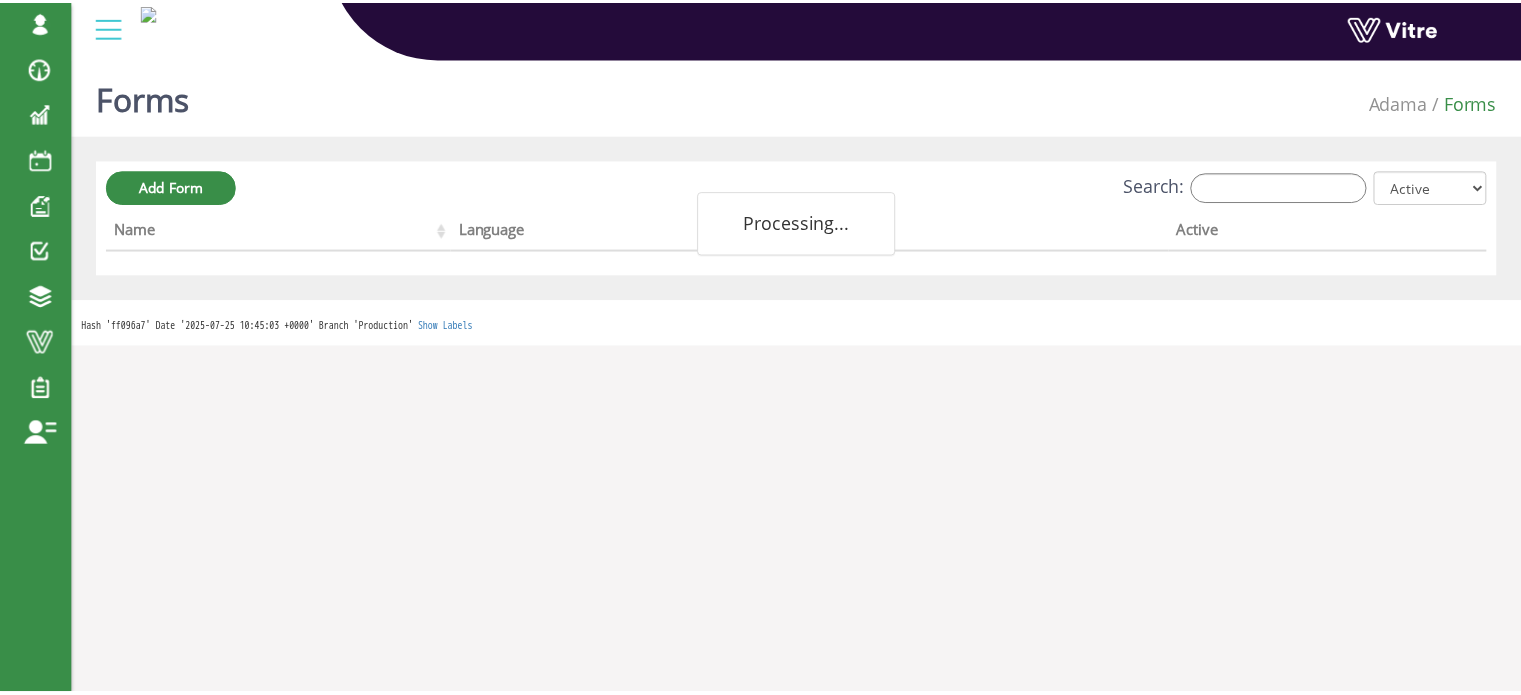 scroll, scrollTop: 0, scrollLeft: 0, axis: both 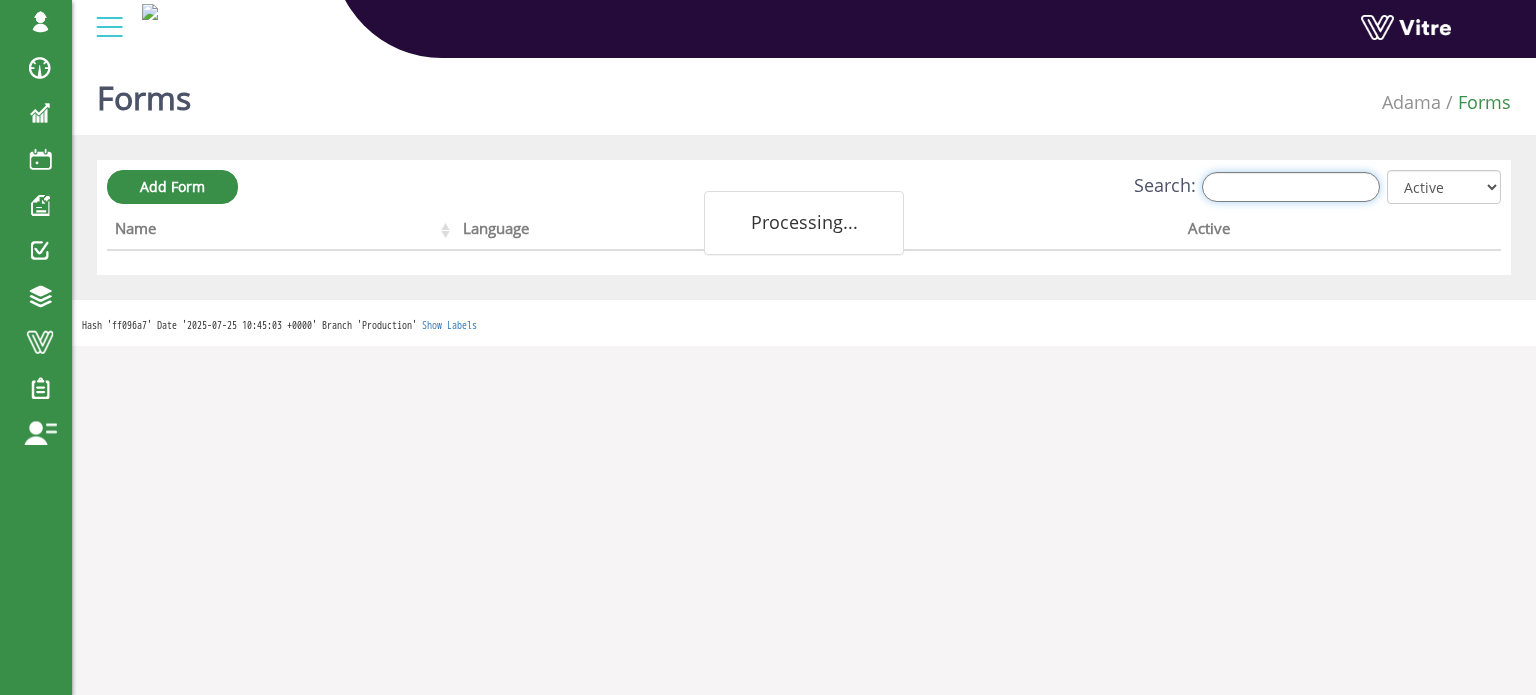 click on "Search:" at bounding box center [1291, 187] 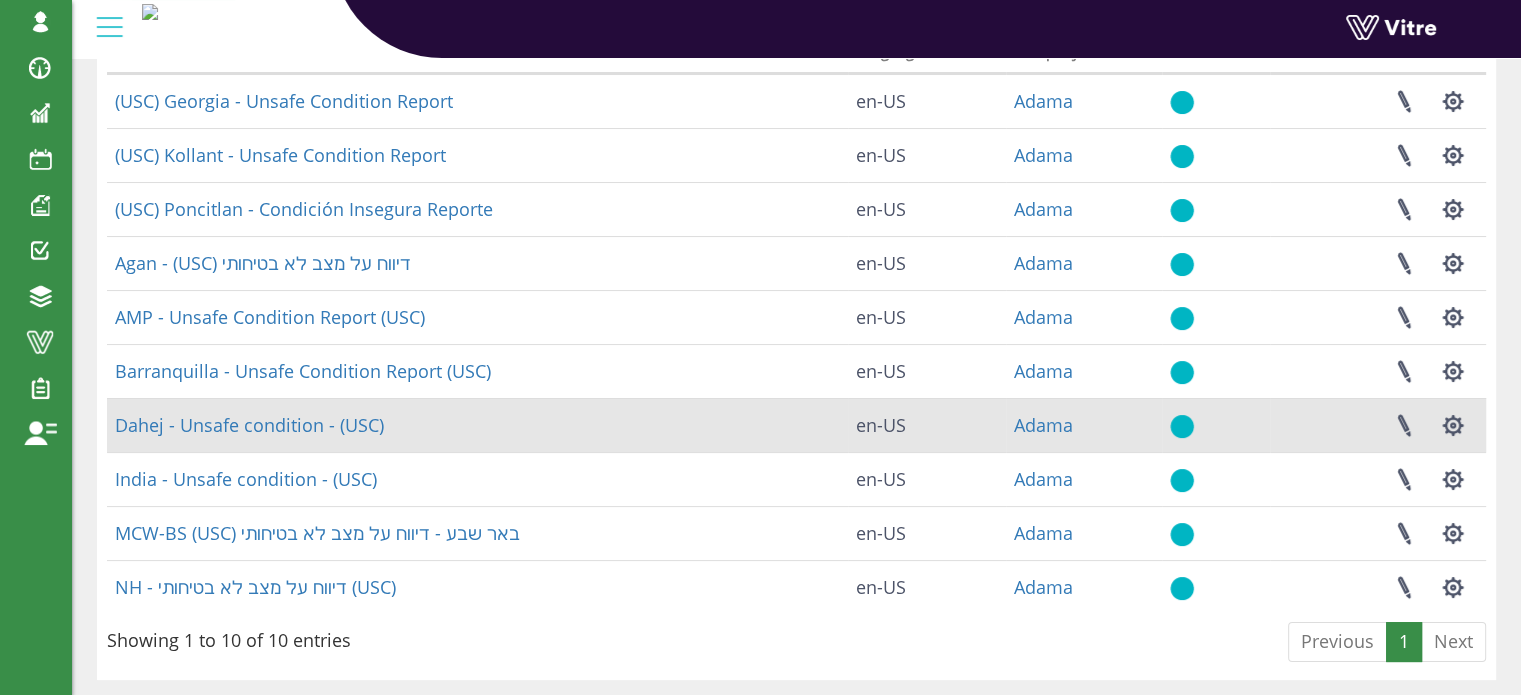 scroll, scrollTop: 200, scrollLeft: 0, axis: vertical 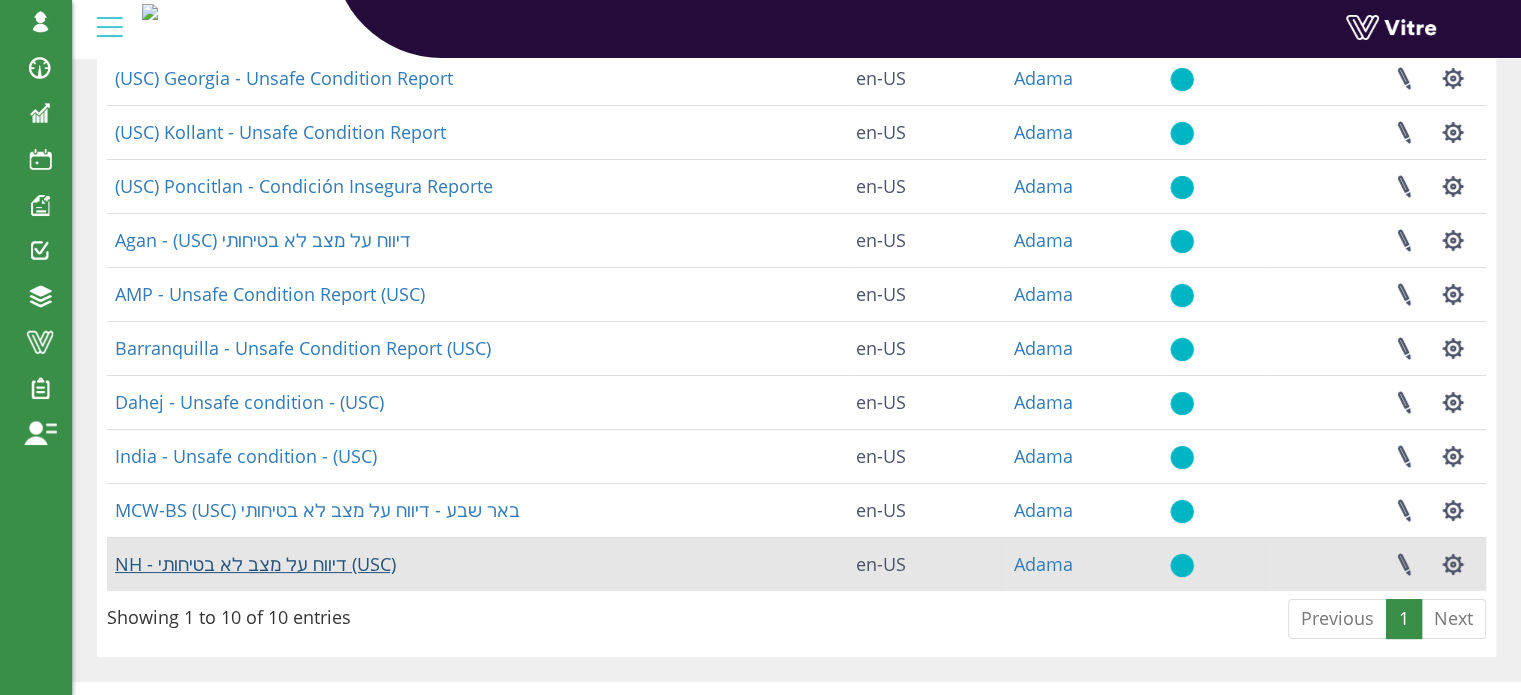 type on "USC" 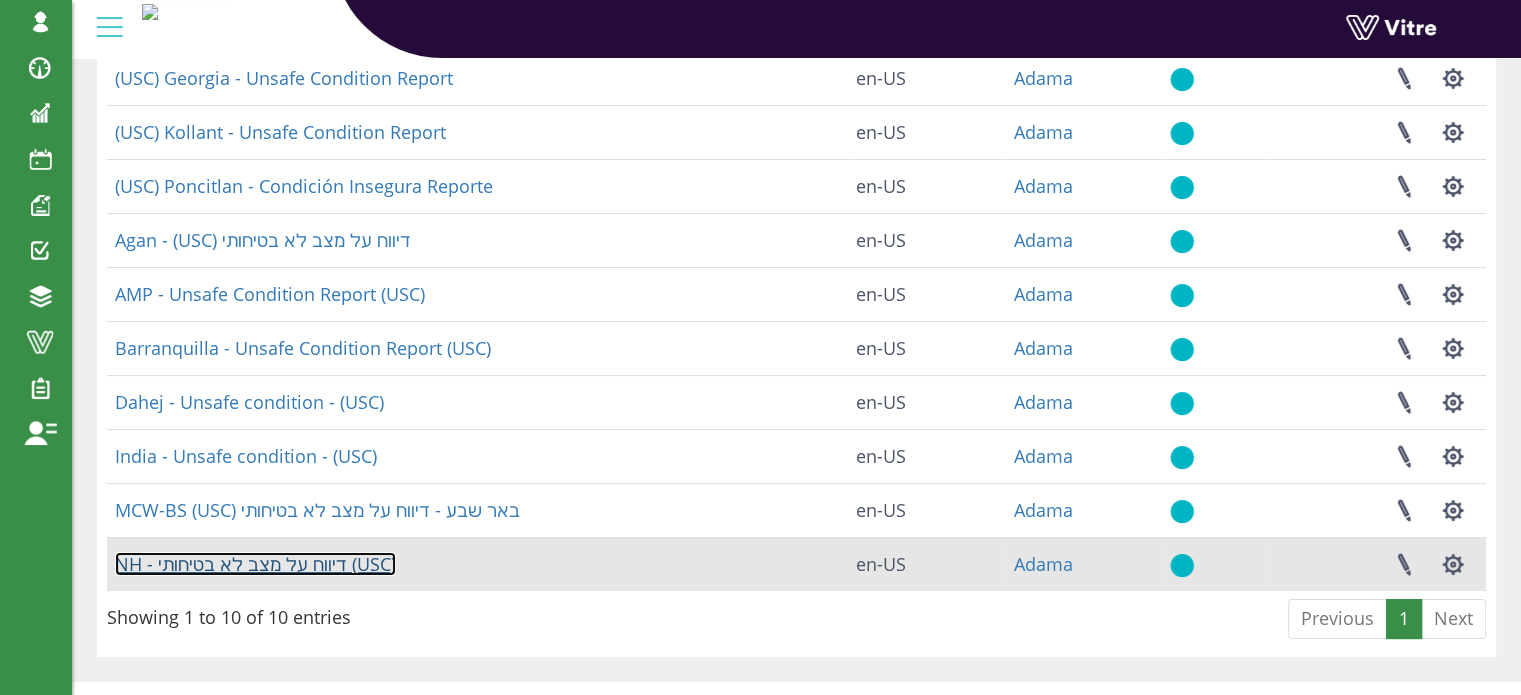 click on "NH - דיווח על מצב לא בטיחותי (USC)" at bounding box center (255, 564) 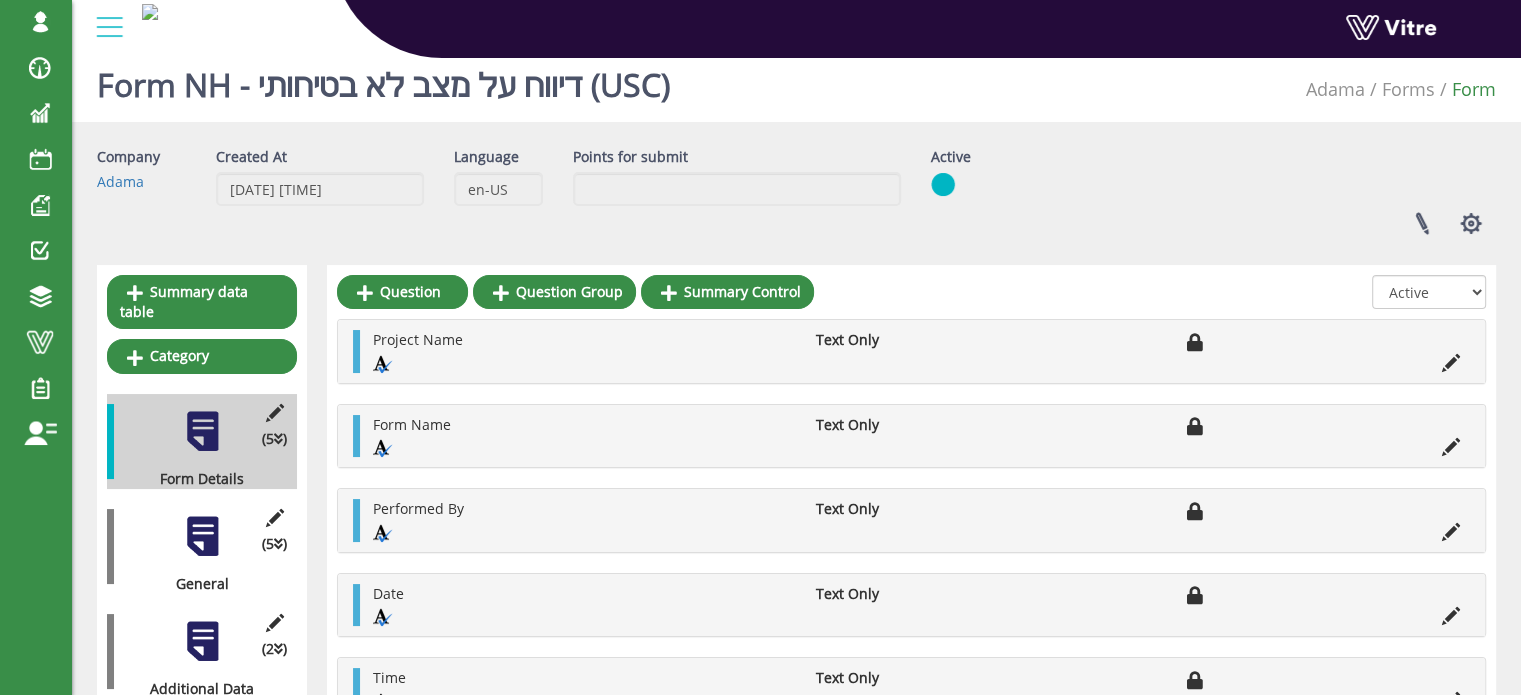 scroll, scrollTop: 0, scrollLeft: 0, axis: both 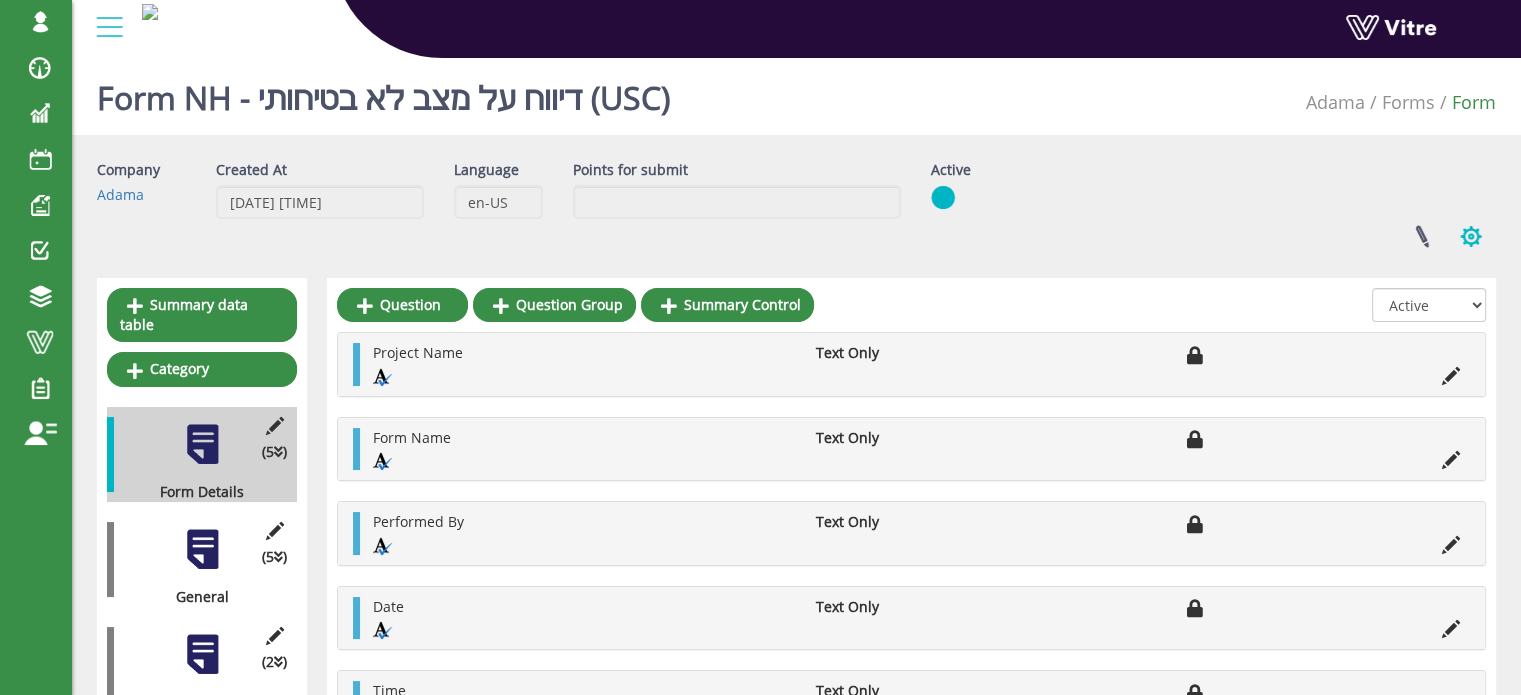 click at bounding box center (1471, 236) 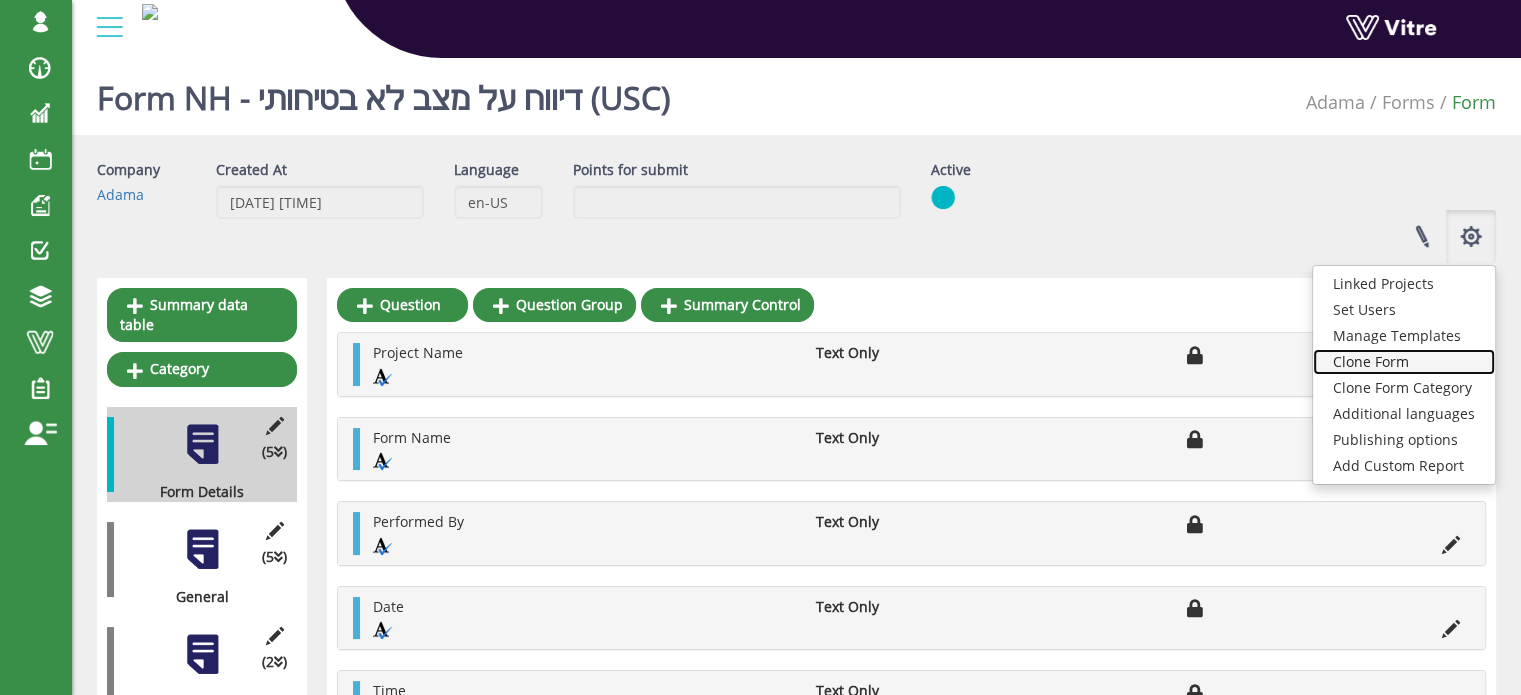 click on "Clone Form" at bounding box center [1404, 362] 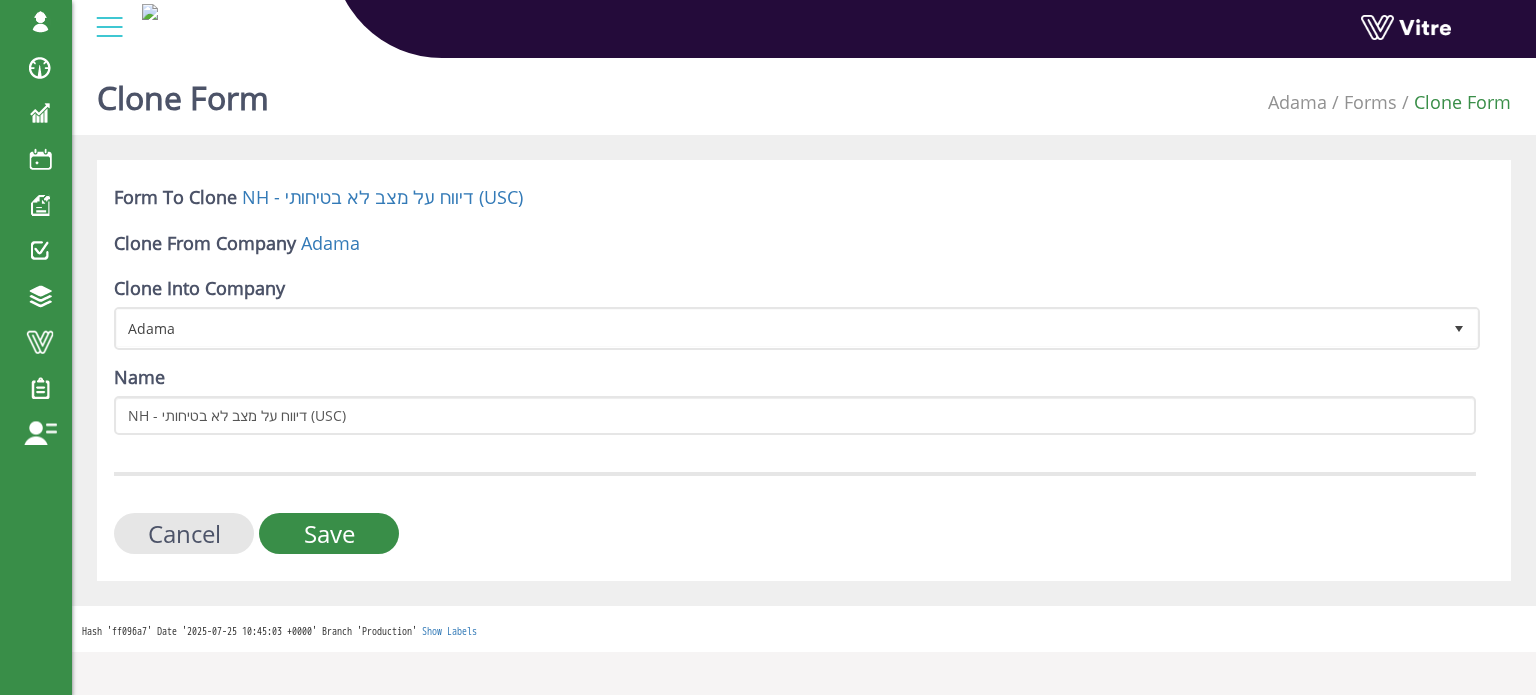 scroll, scrollTop: 0, scrollLeft: 0, axis: both 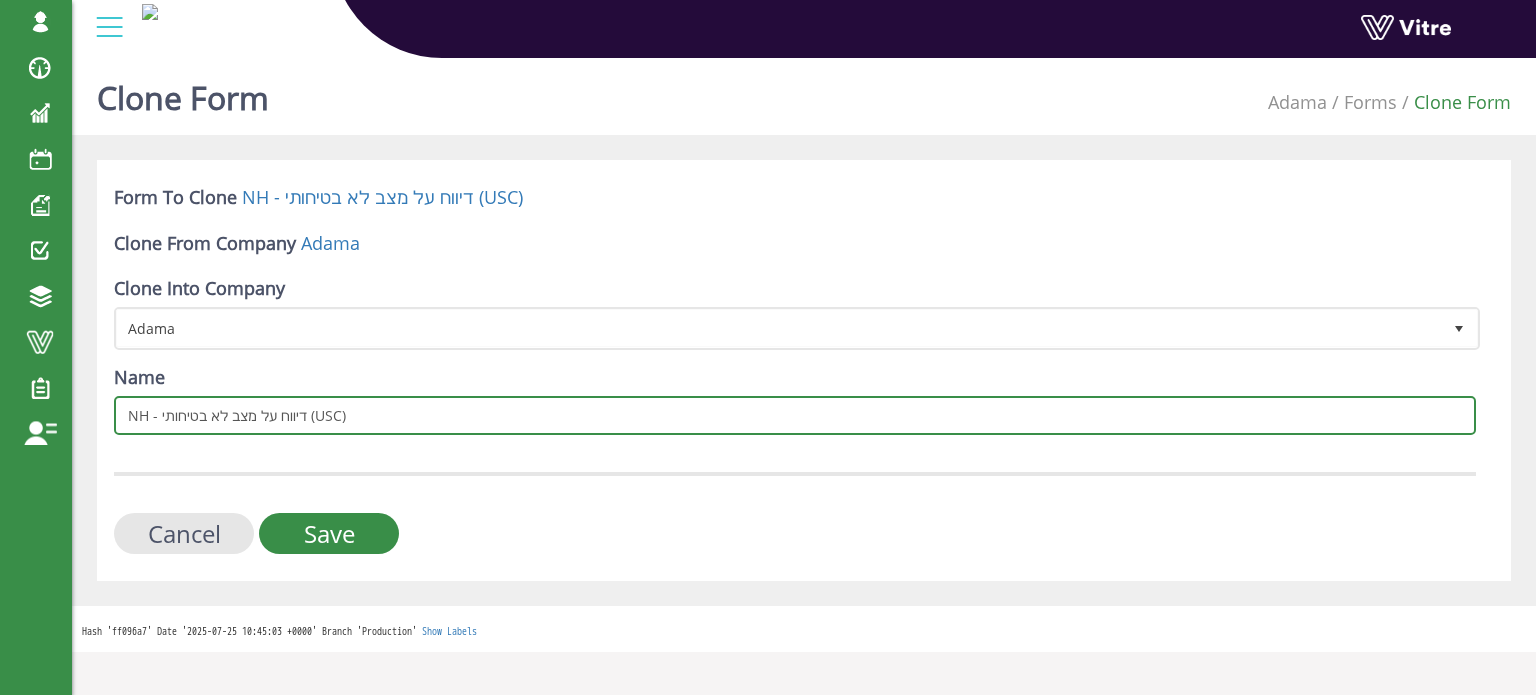 click on "NH - דיווח על מצב לא בטיחותי (USC)" at bounding box center (795, 415) 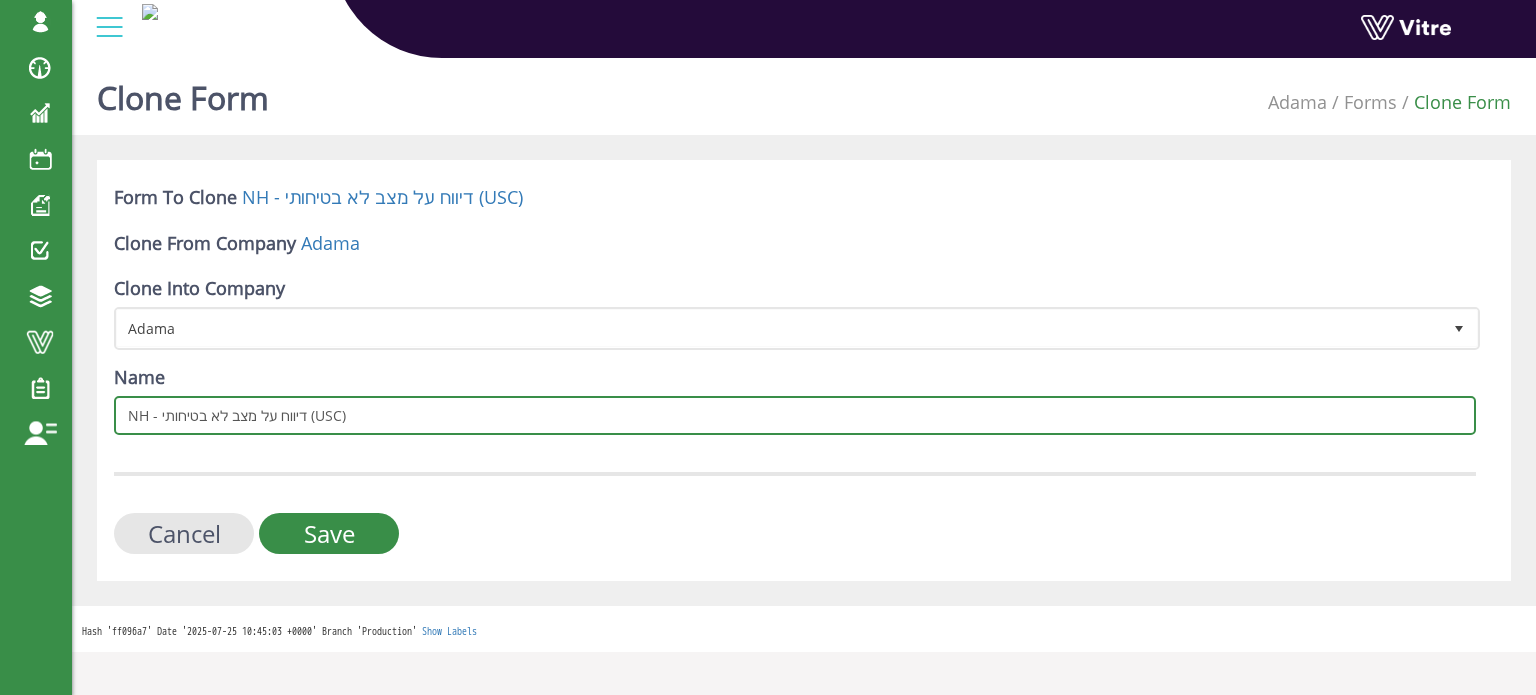click on "NH - דיווח על מצב לא בטיחותי (USC)" at bounding box center [795, 415] 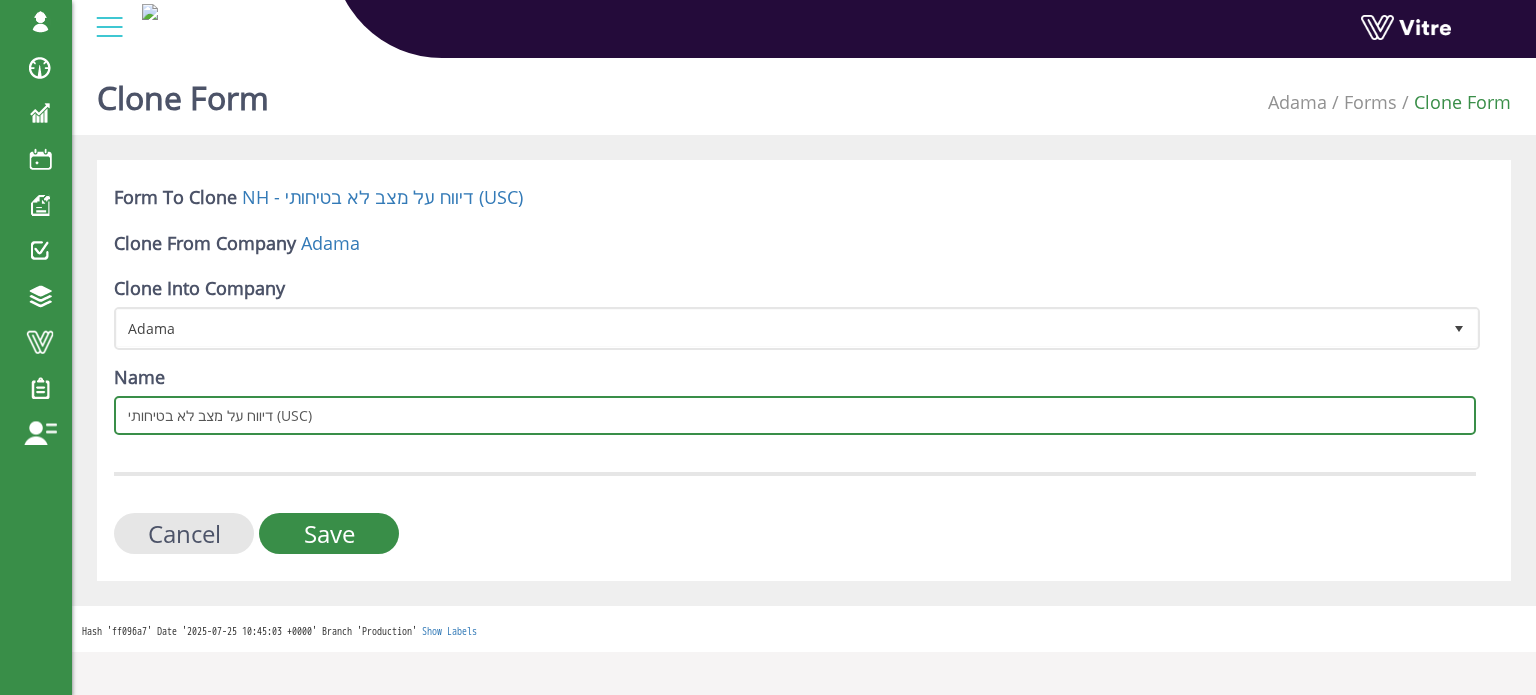 drag, startPoint x: 270, startPoint y: 415, endPoint x: 313, endPoint y: 412, distance: 43.104523 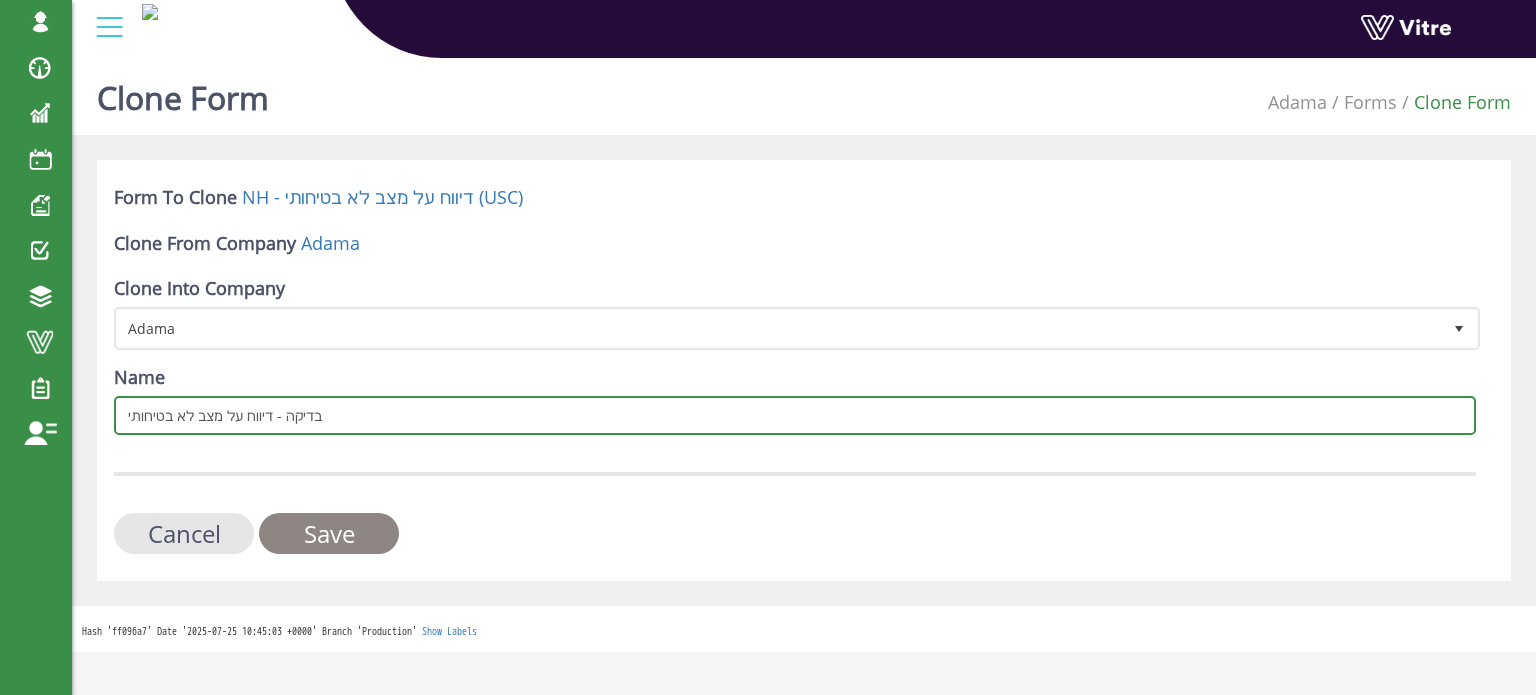 type on "בדיקה - דיווח על מצב לא בטיחותי" 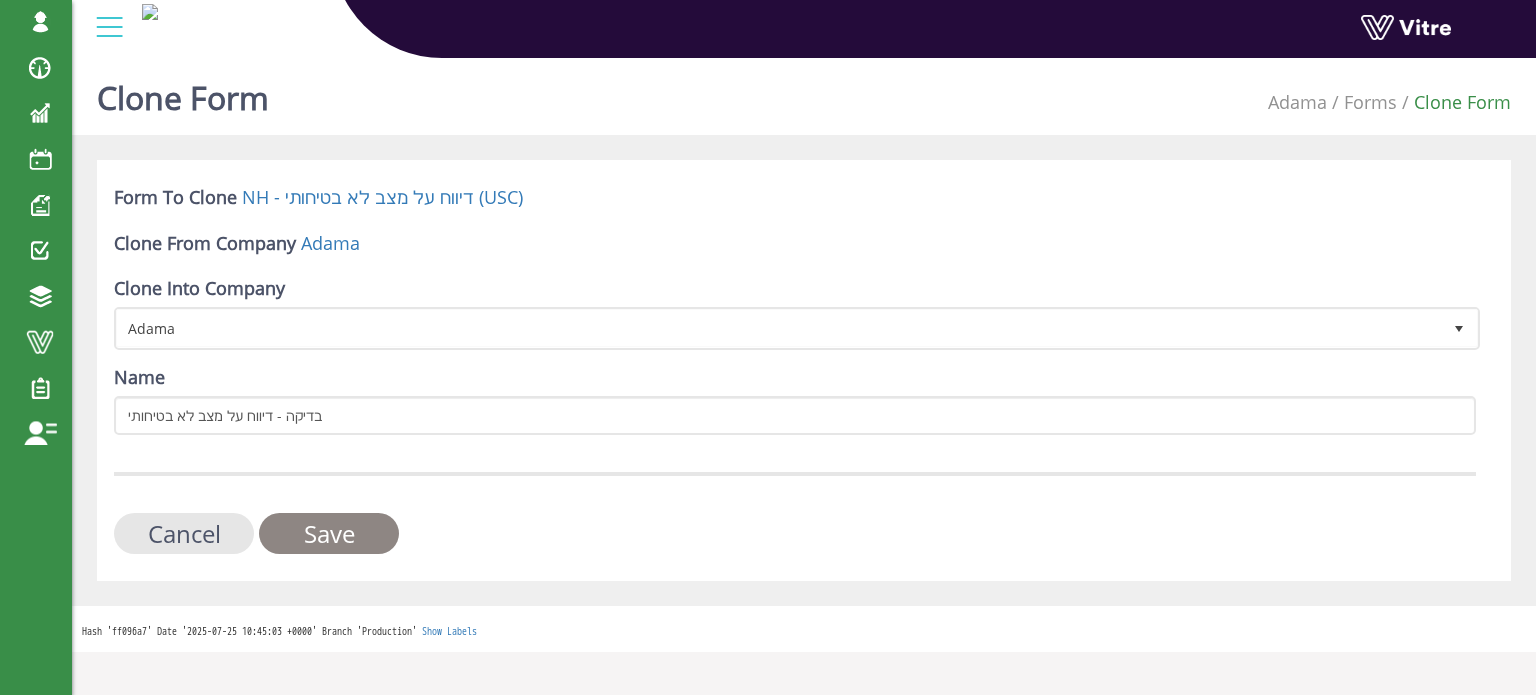 click on "Save" at bounding box center [329, 533] 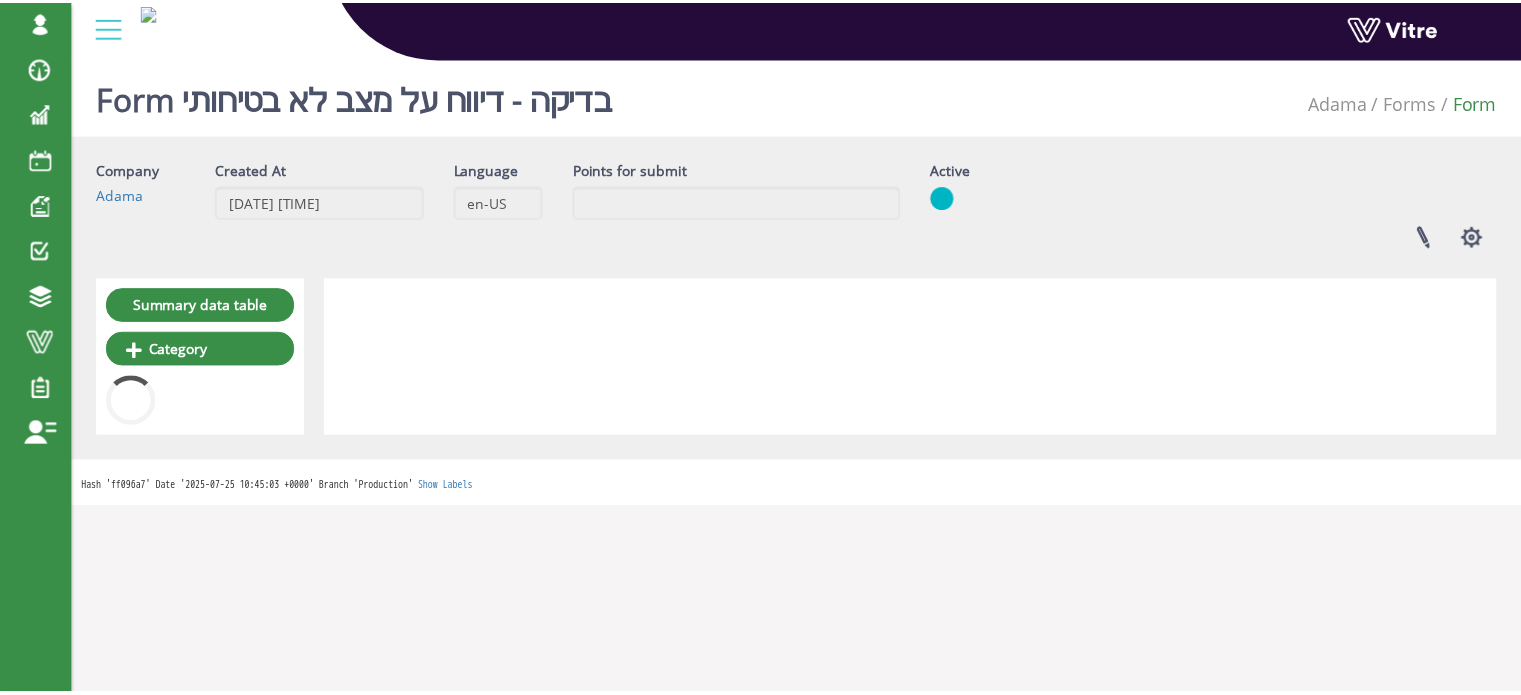 scroll, scrollTop: 0, scrollLeft: 0, axis: both 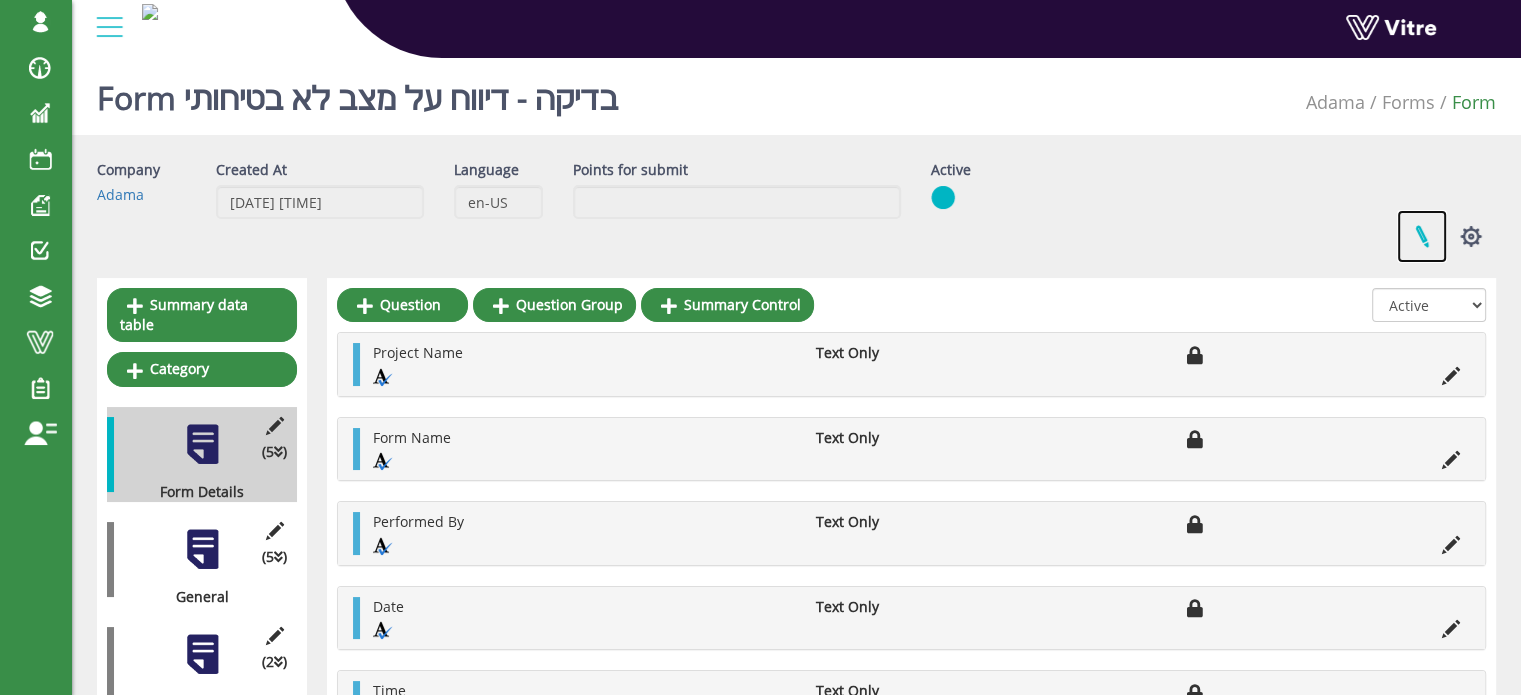 click at bounding box center (1422, 236) 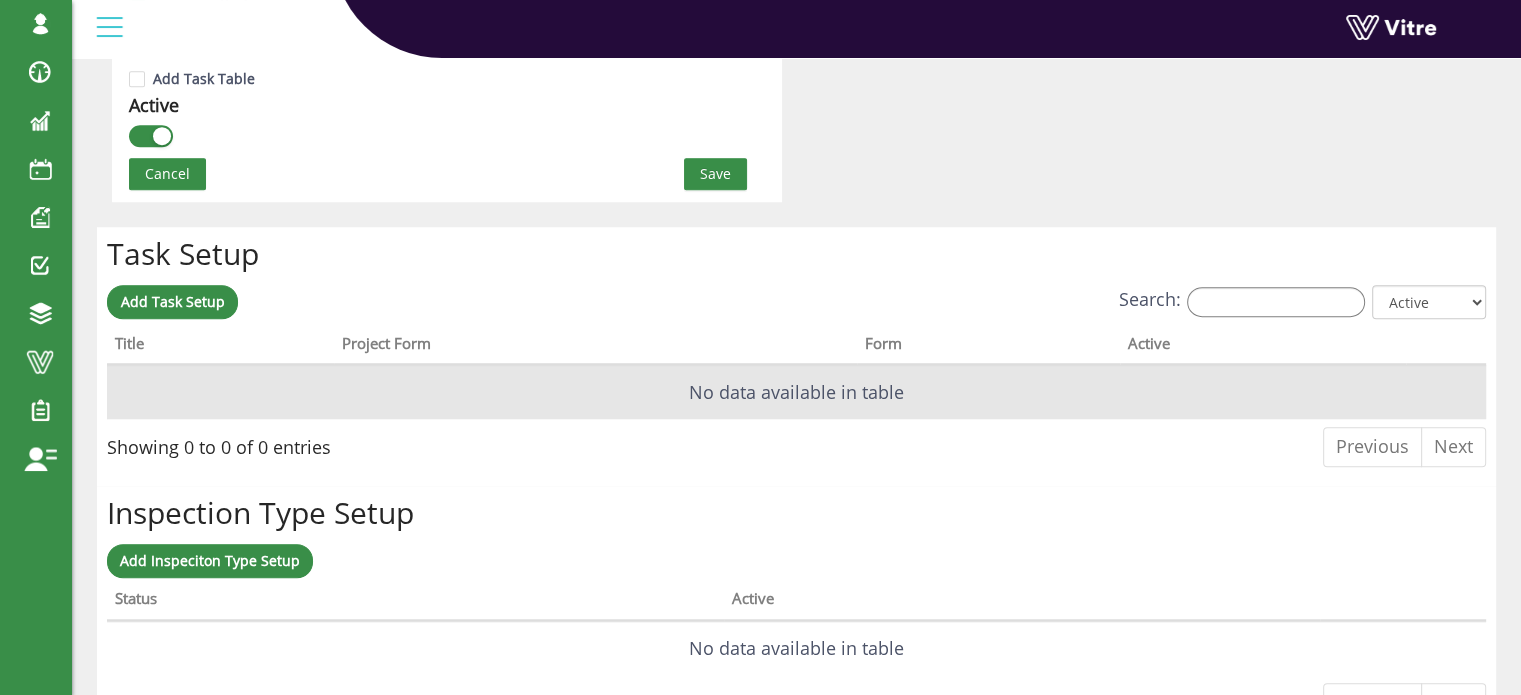 scroll, scrollTop: 1400, scrollLeft: 0, axis: vertical 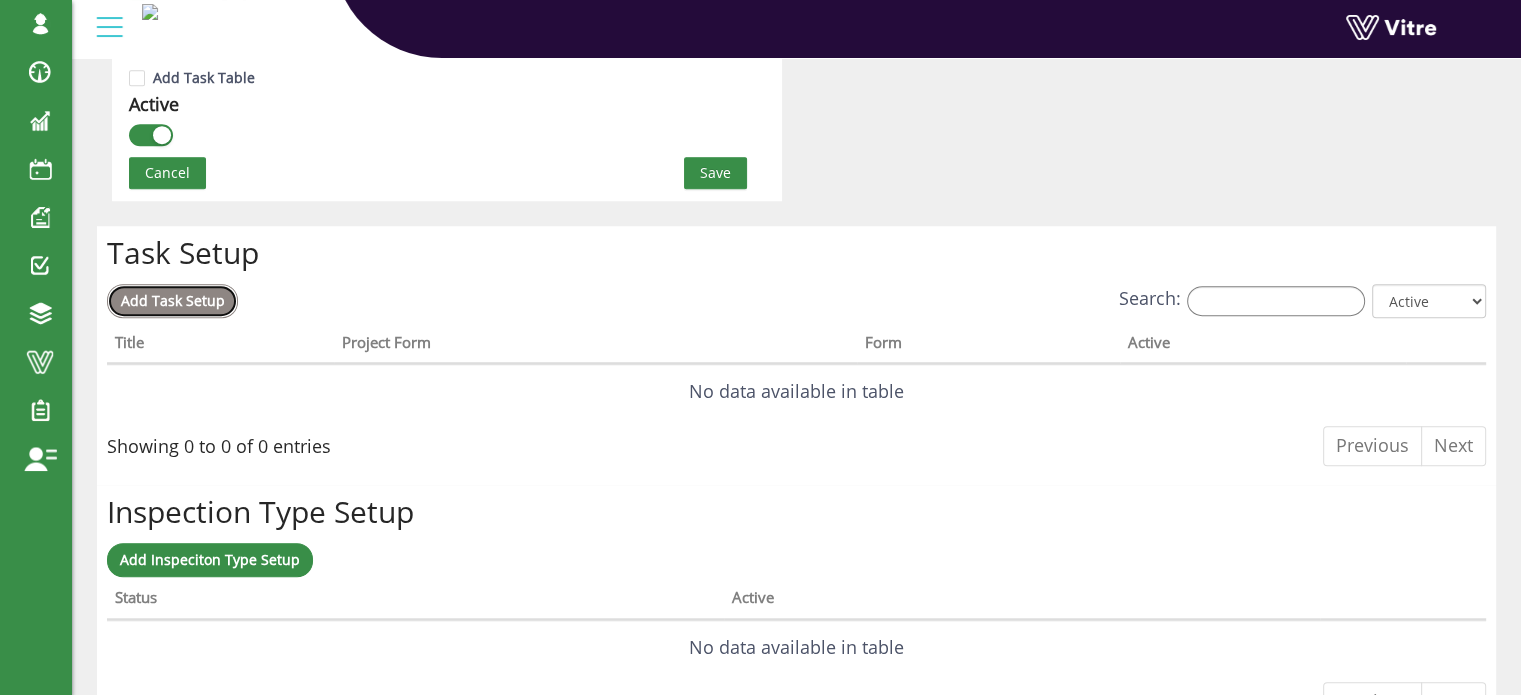click on "Add Task Setup" at bounding box center [173, 300] 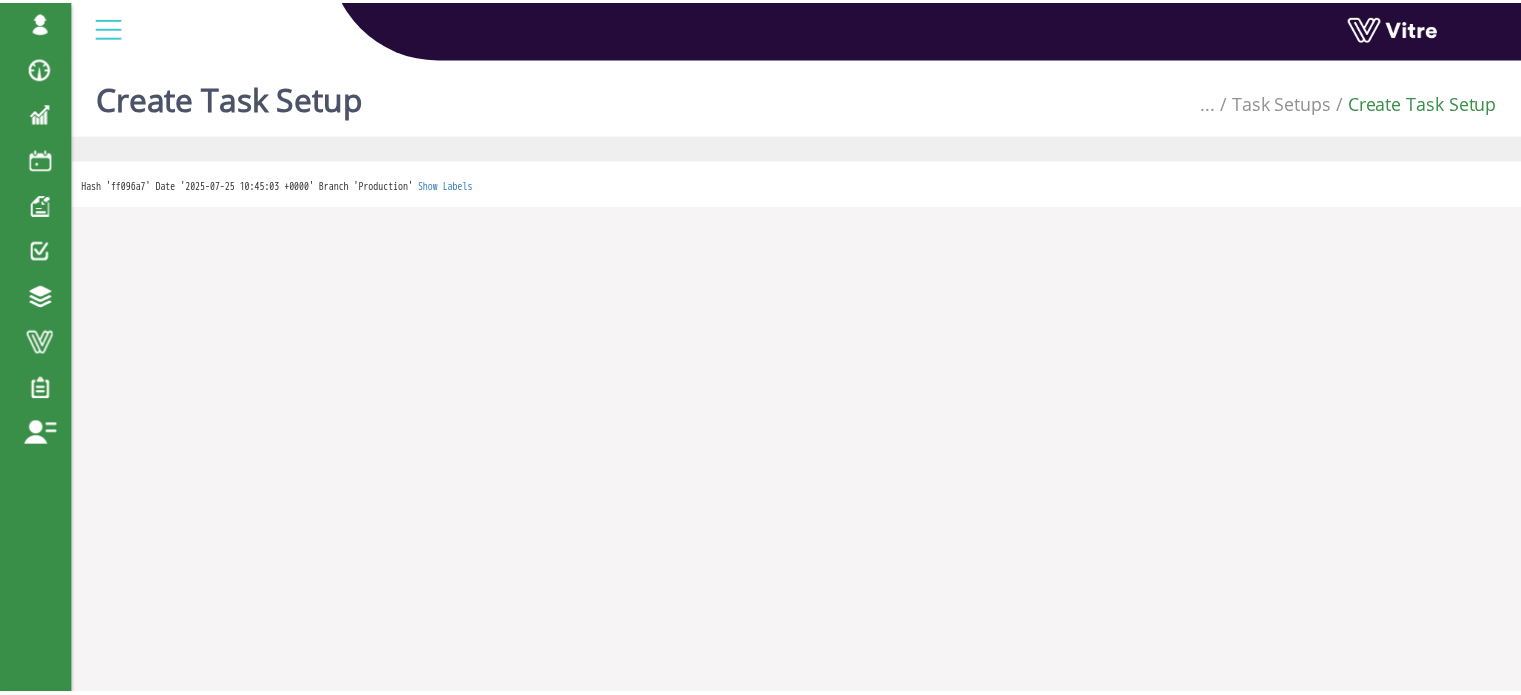 scroll, scrollTop: 0, scrollLeft: 0, axis: both 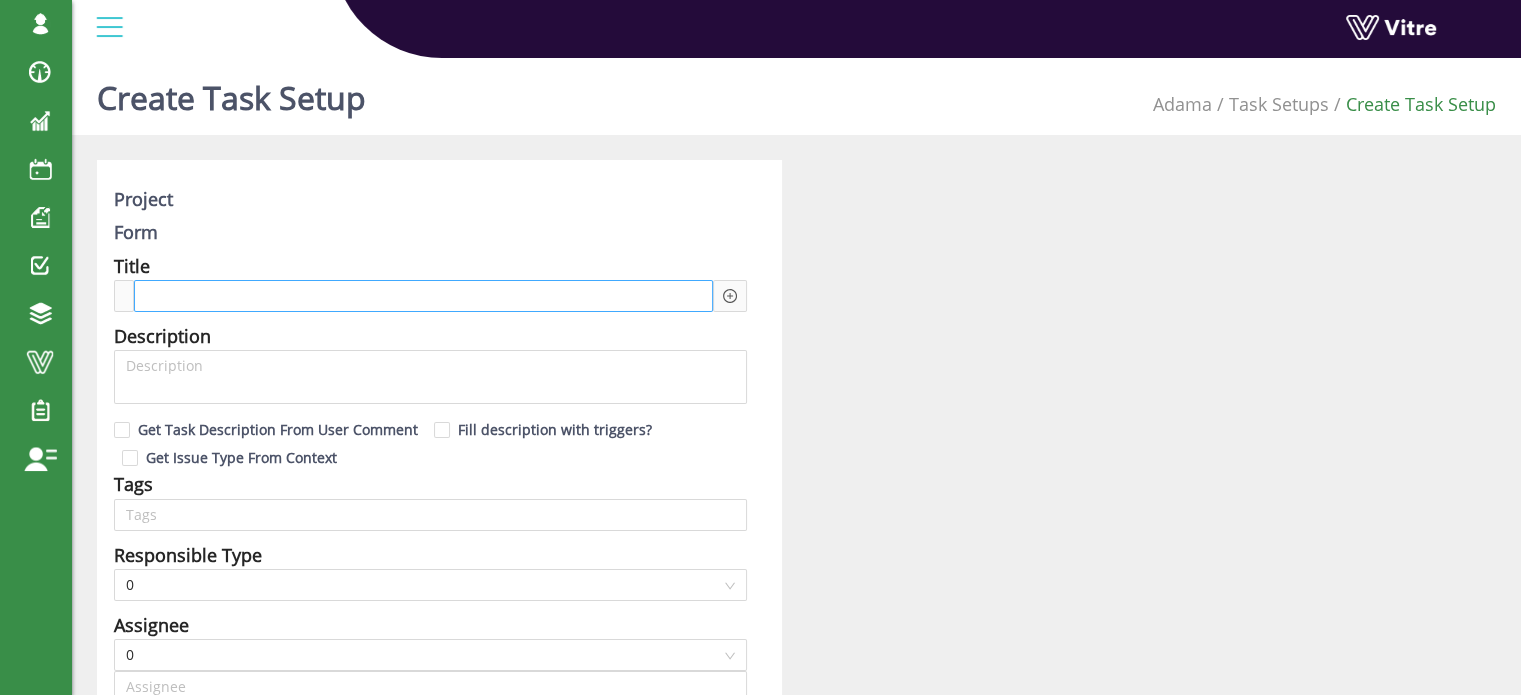 type on "Harel Smadar SU" 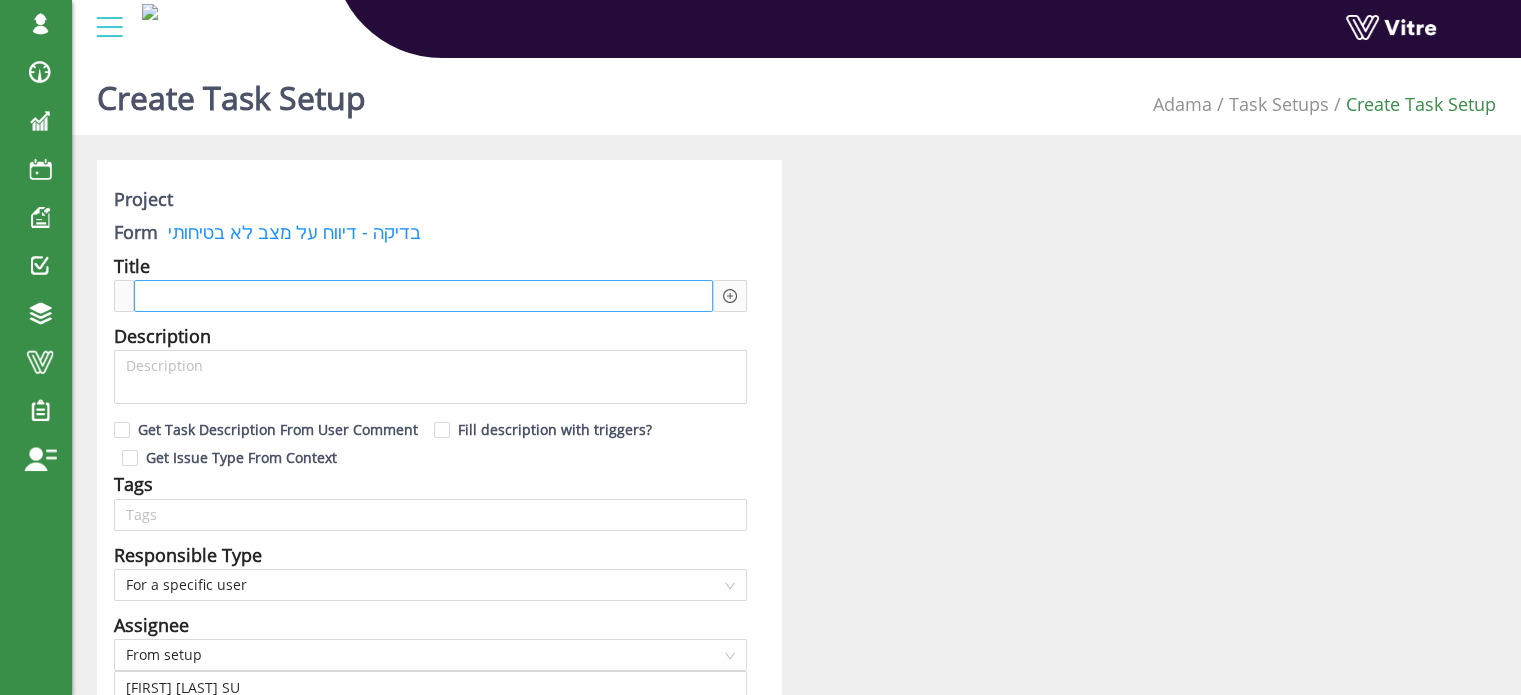 click at bounding box center (423, 296) 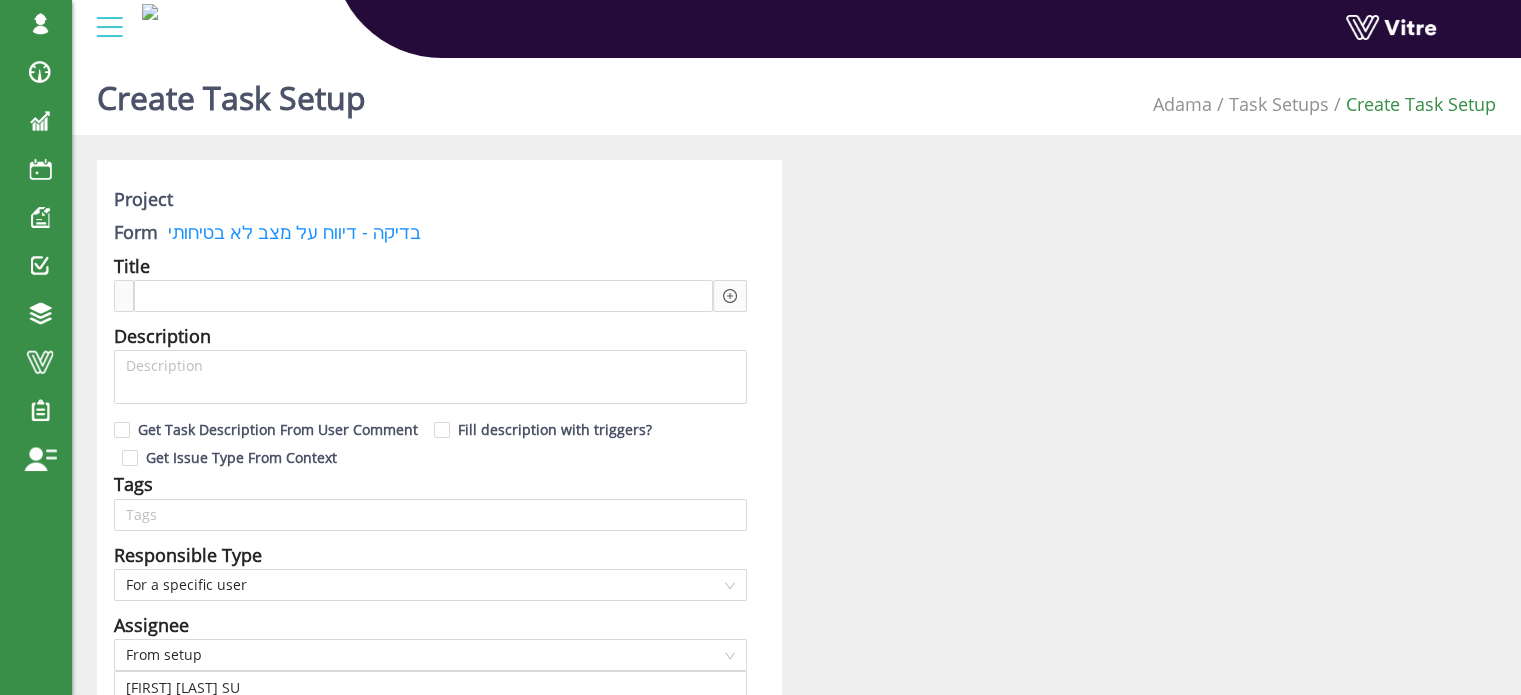 type 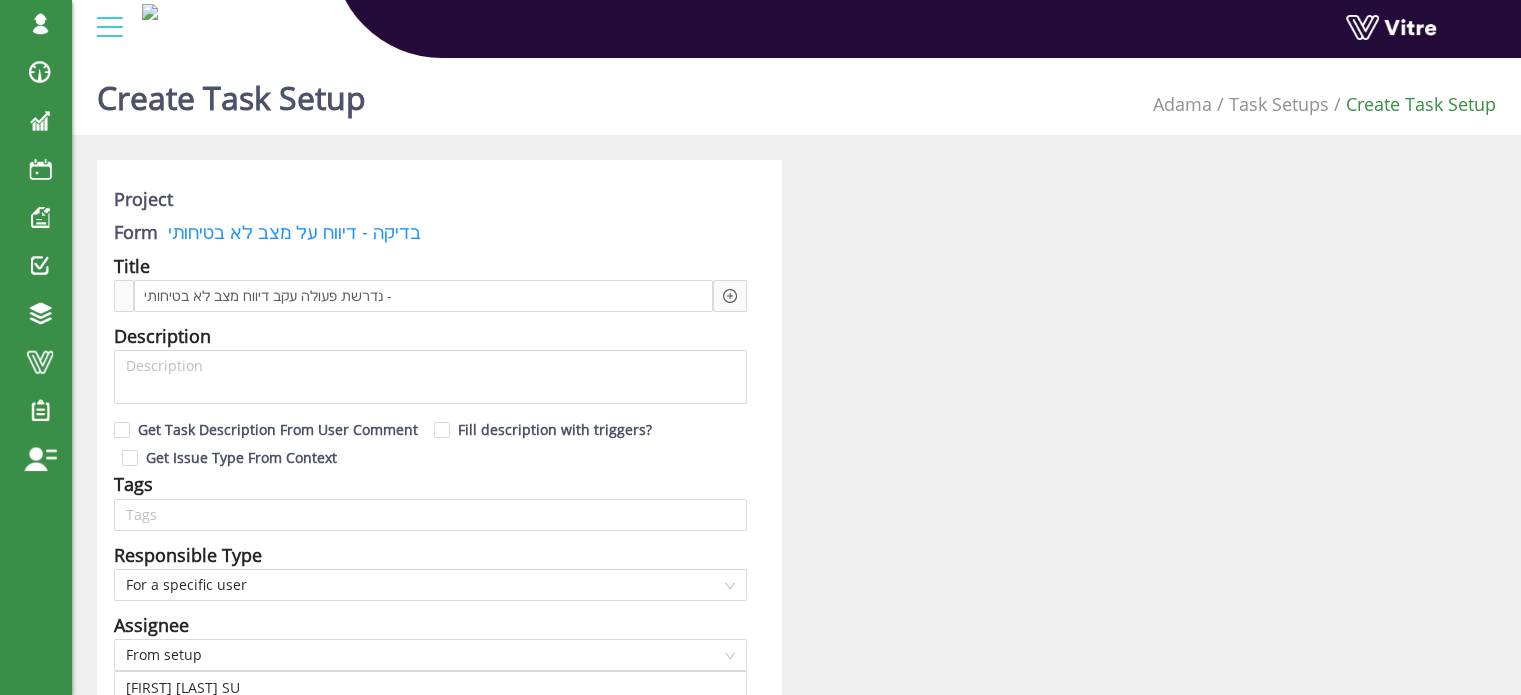click 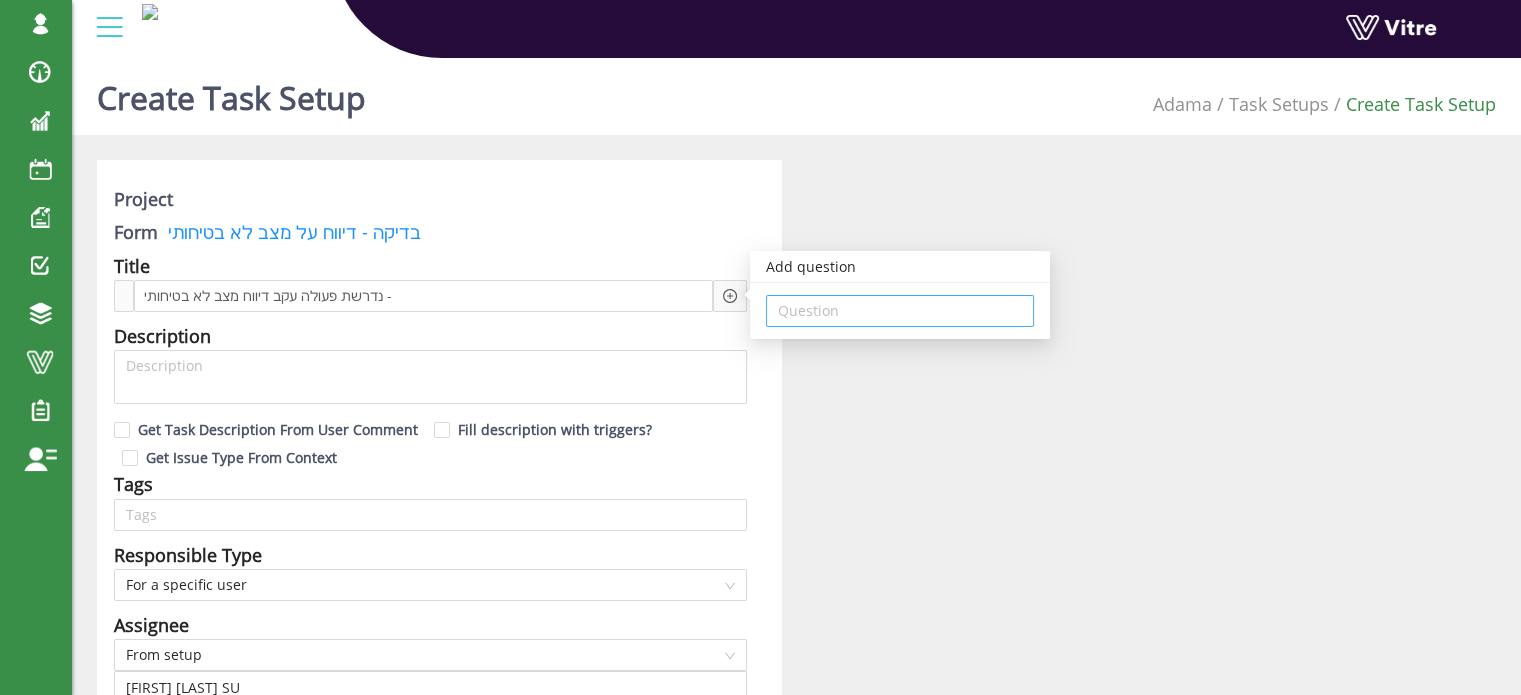 click at bounding box center (900, 311) 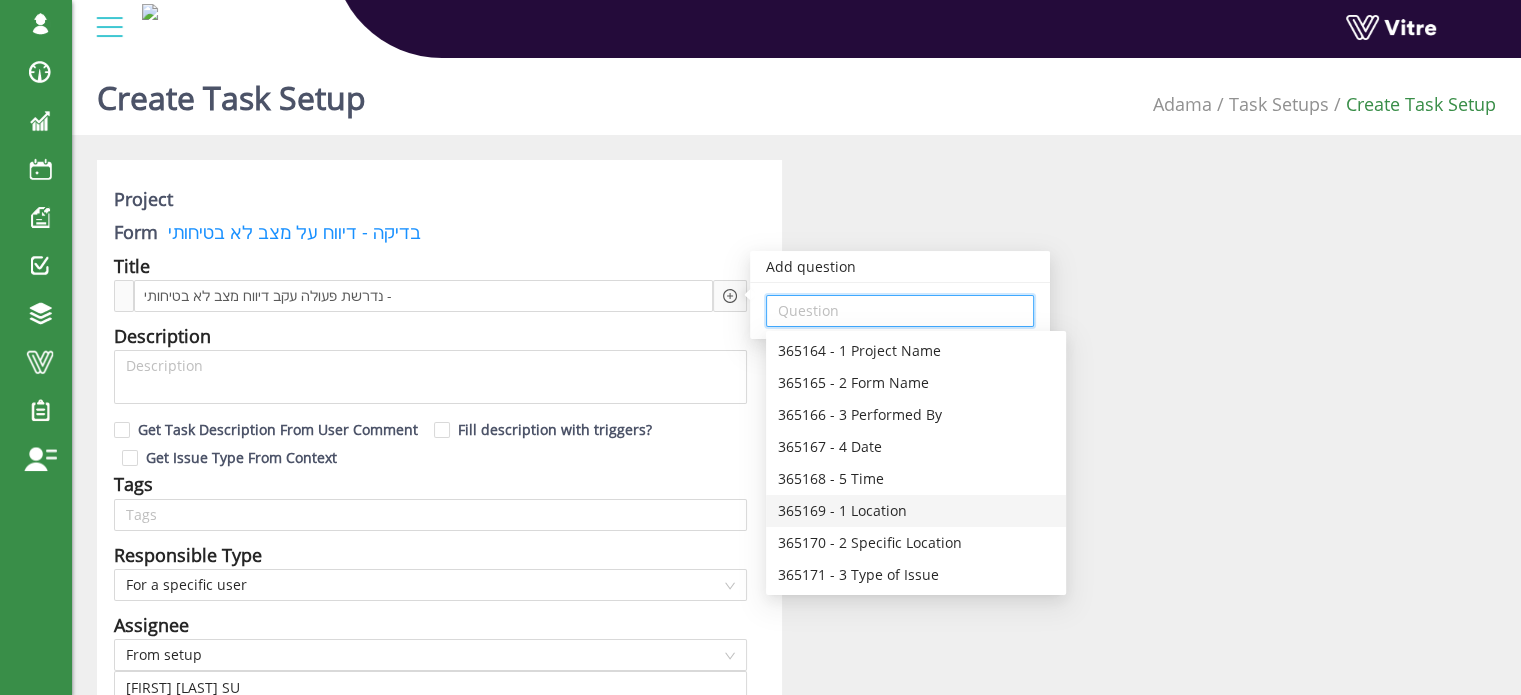 click on "365169 - 1 Location" at bounding box center [916, 511] 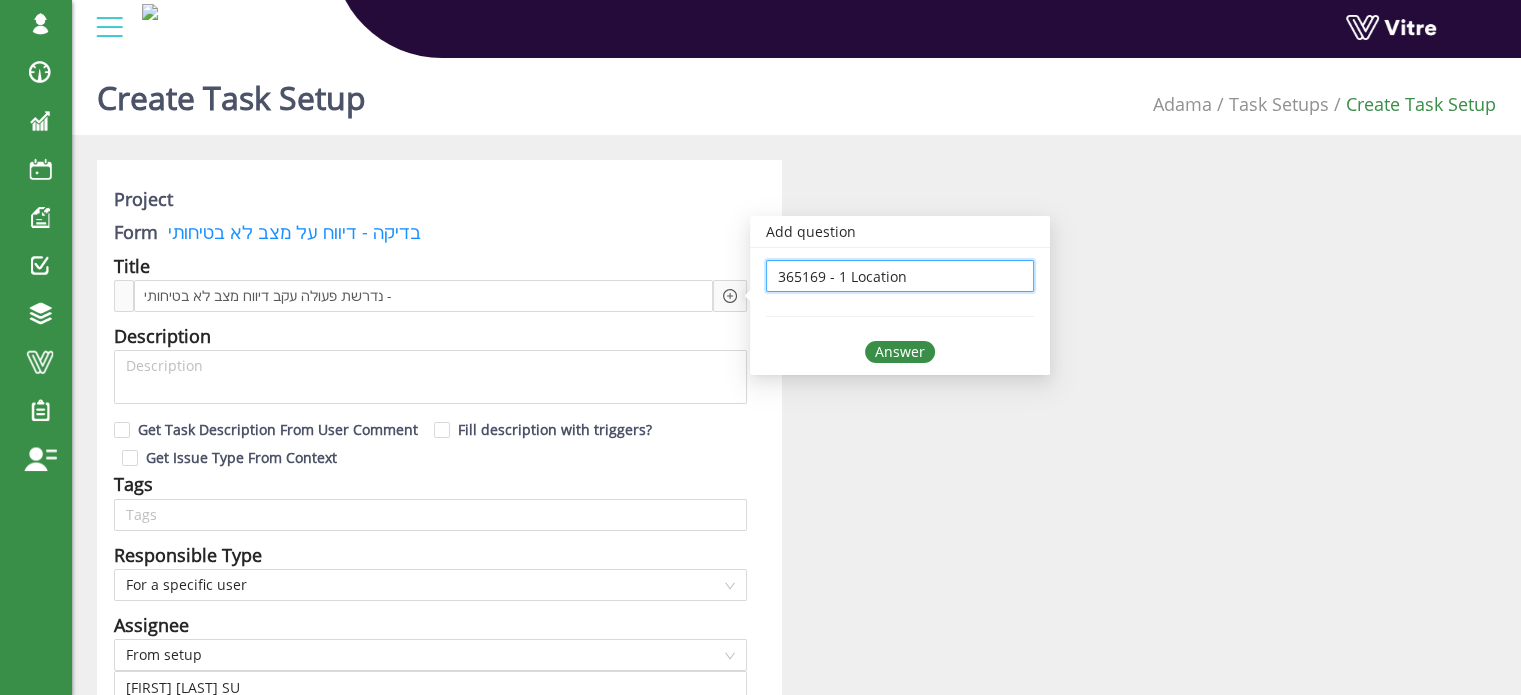 click on "Answer" at bounding box center [900, 352] 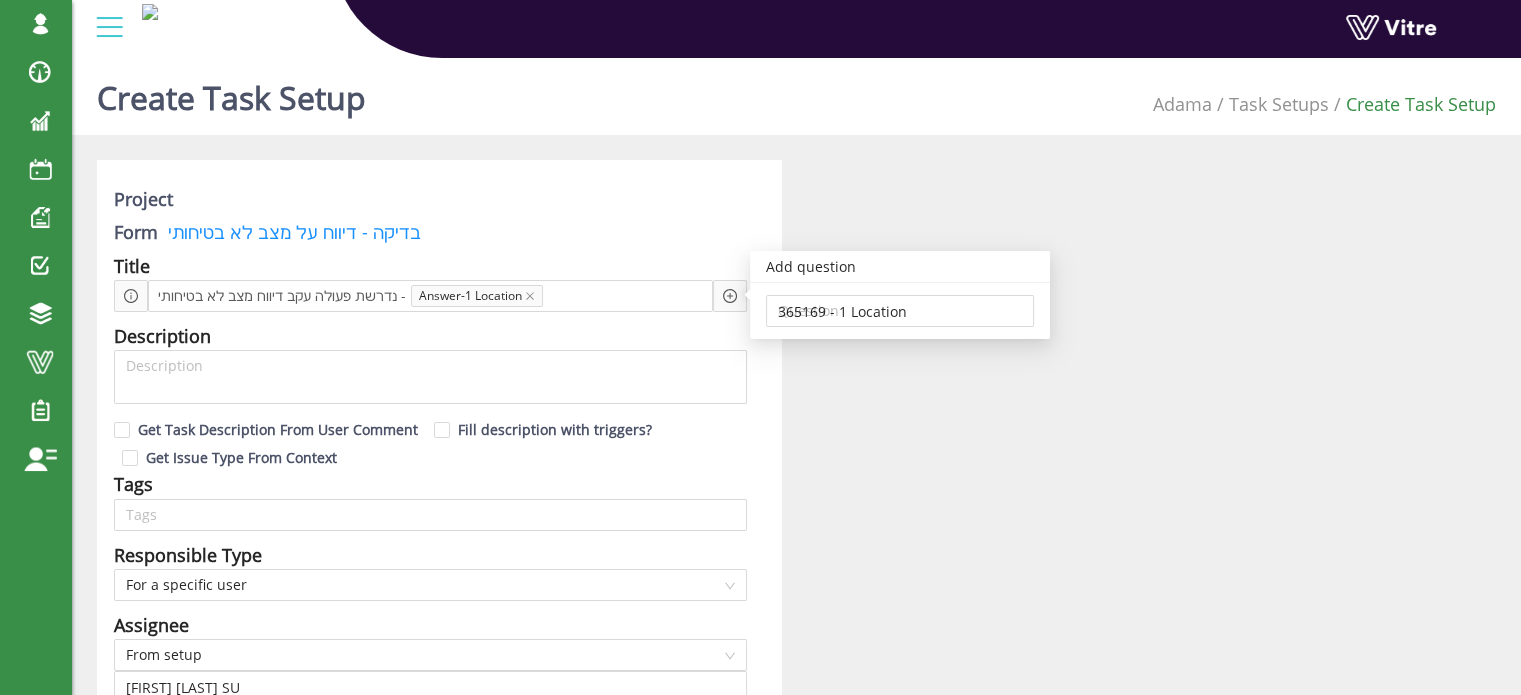 type 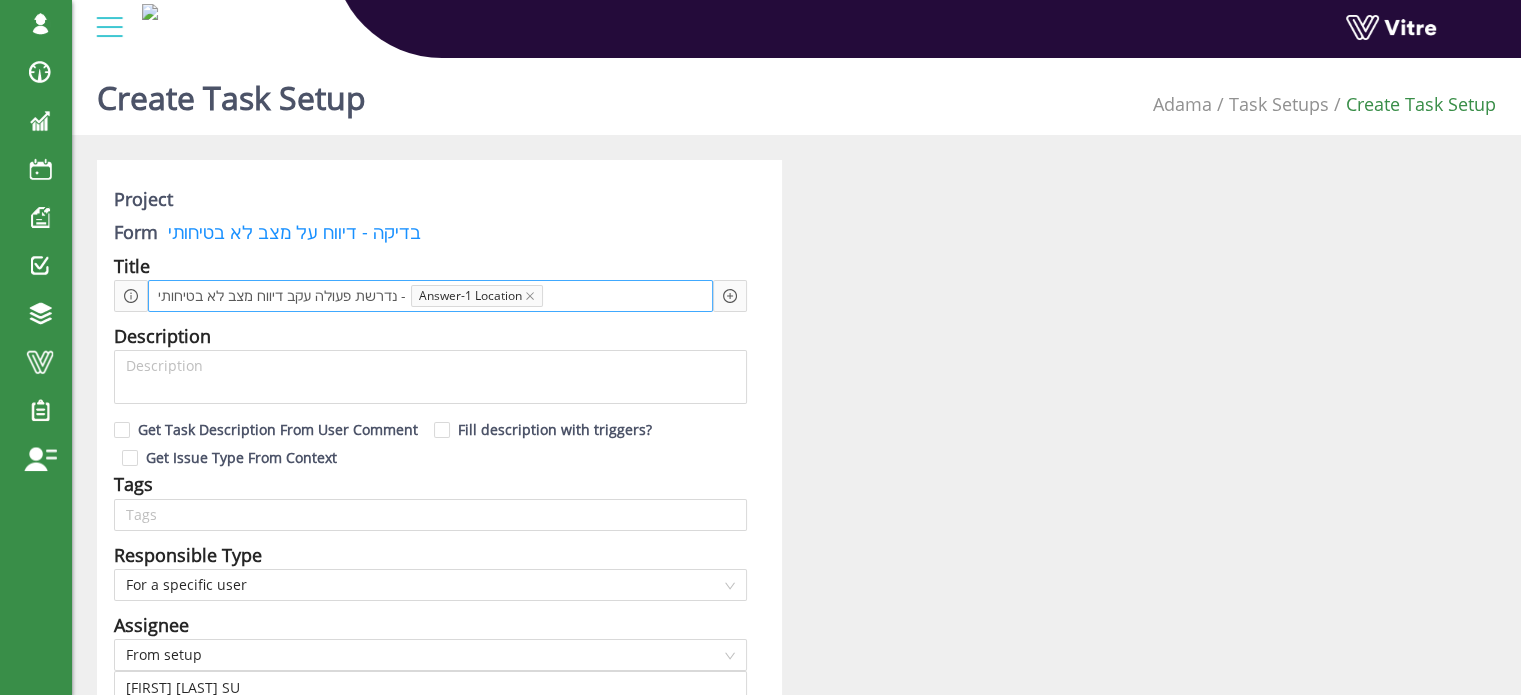 click at bounding box center [606, 296] 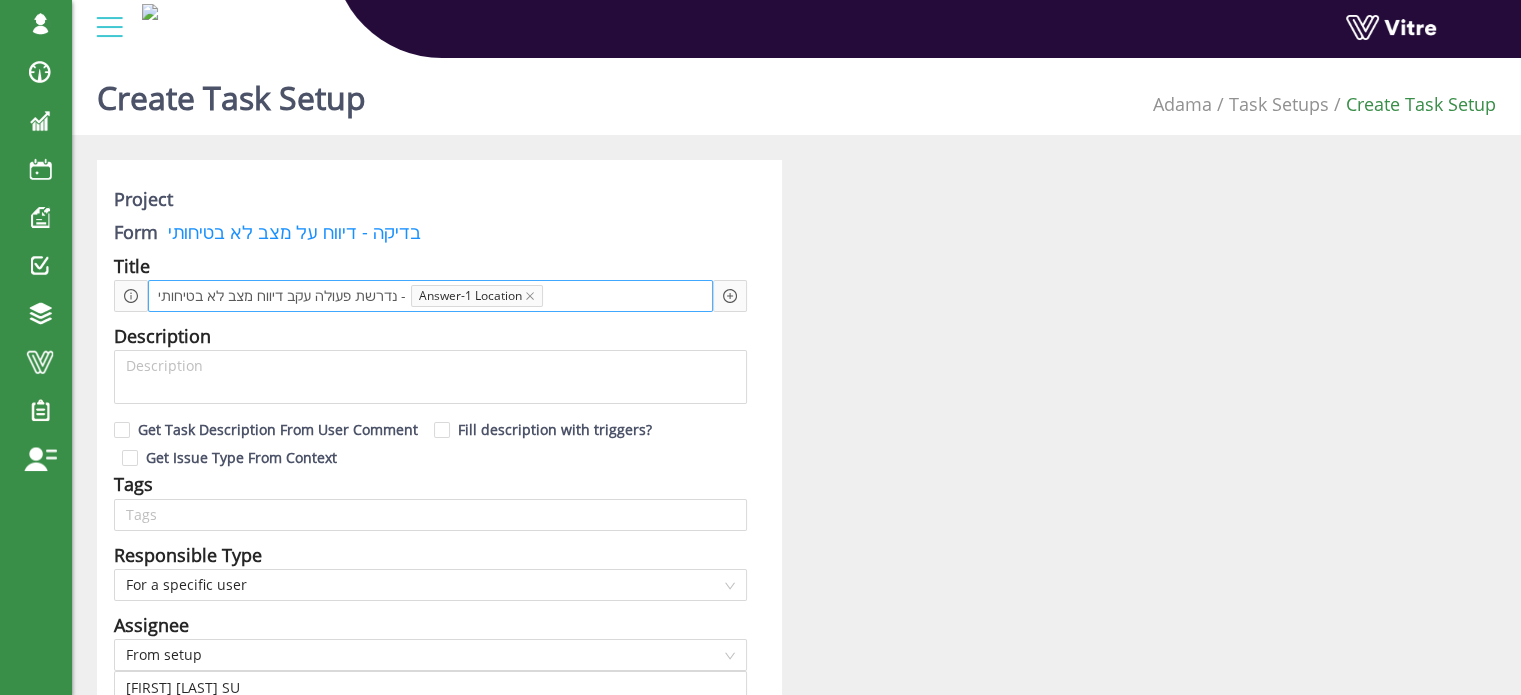 type 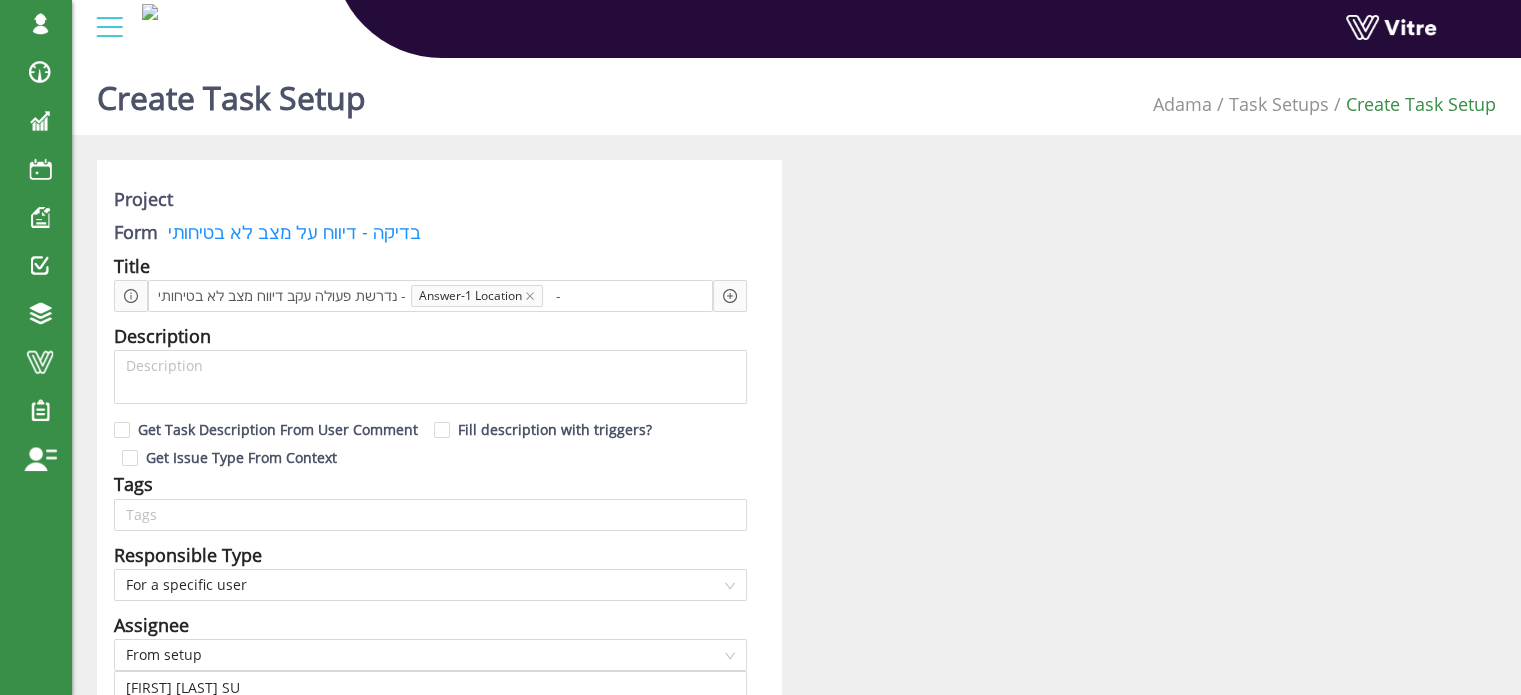 click 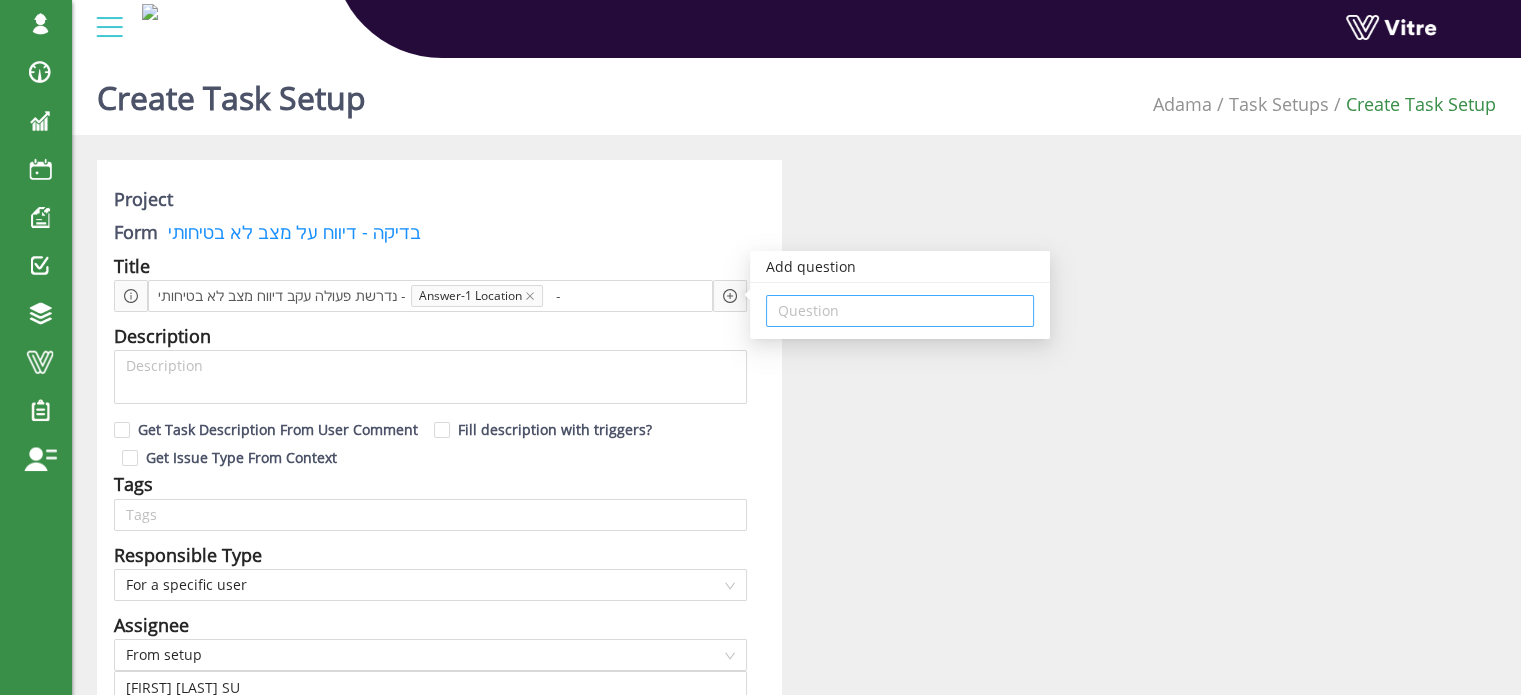 click at bounding box center (900, 311) 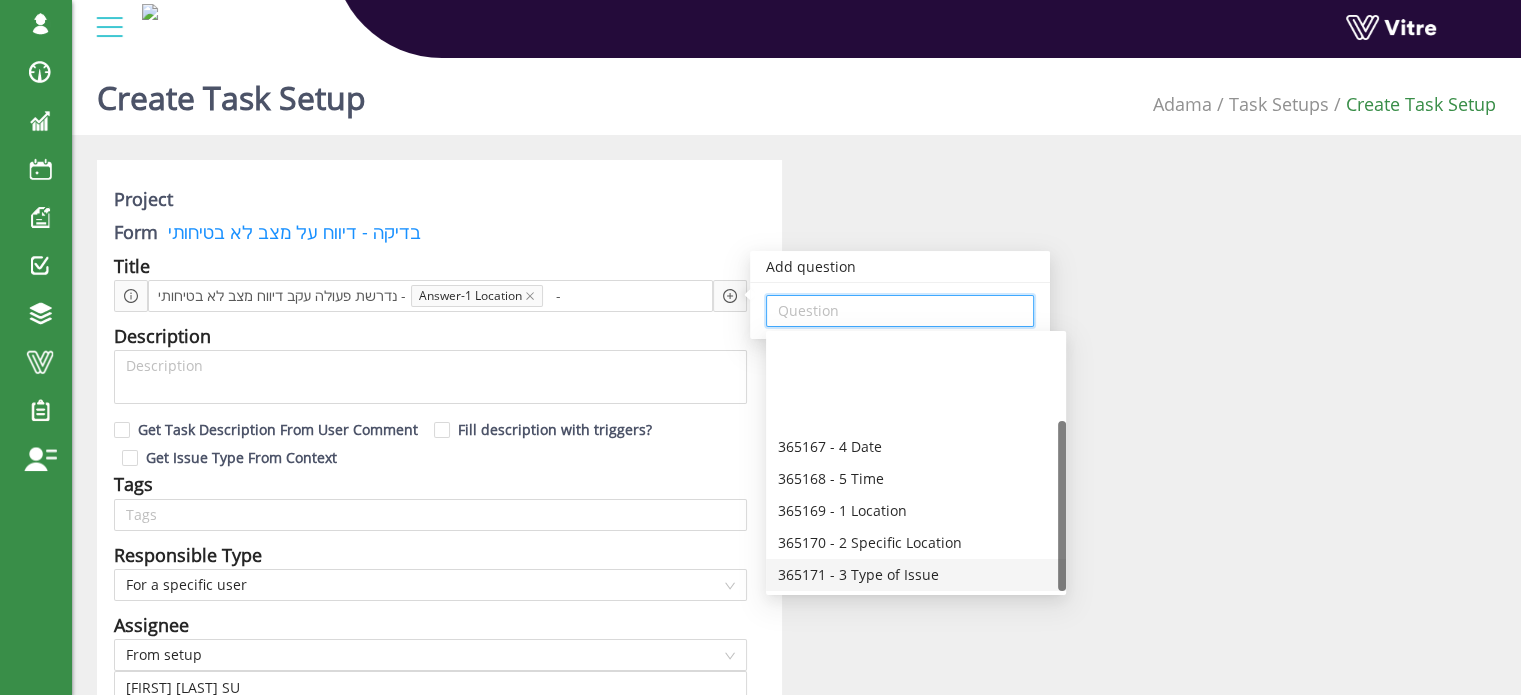 scroll, scrollTop: 128, scrollLeft: 0, axis: vertical 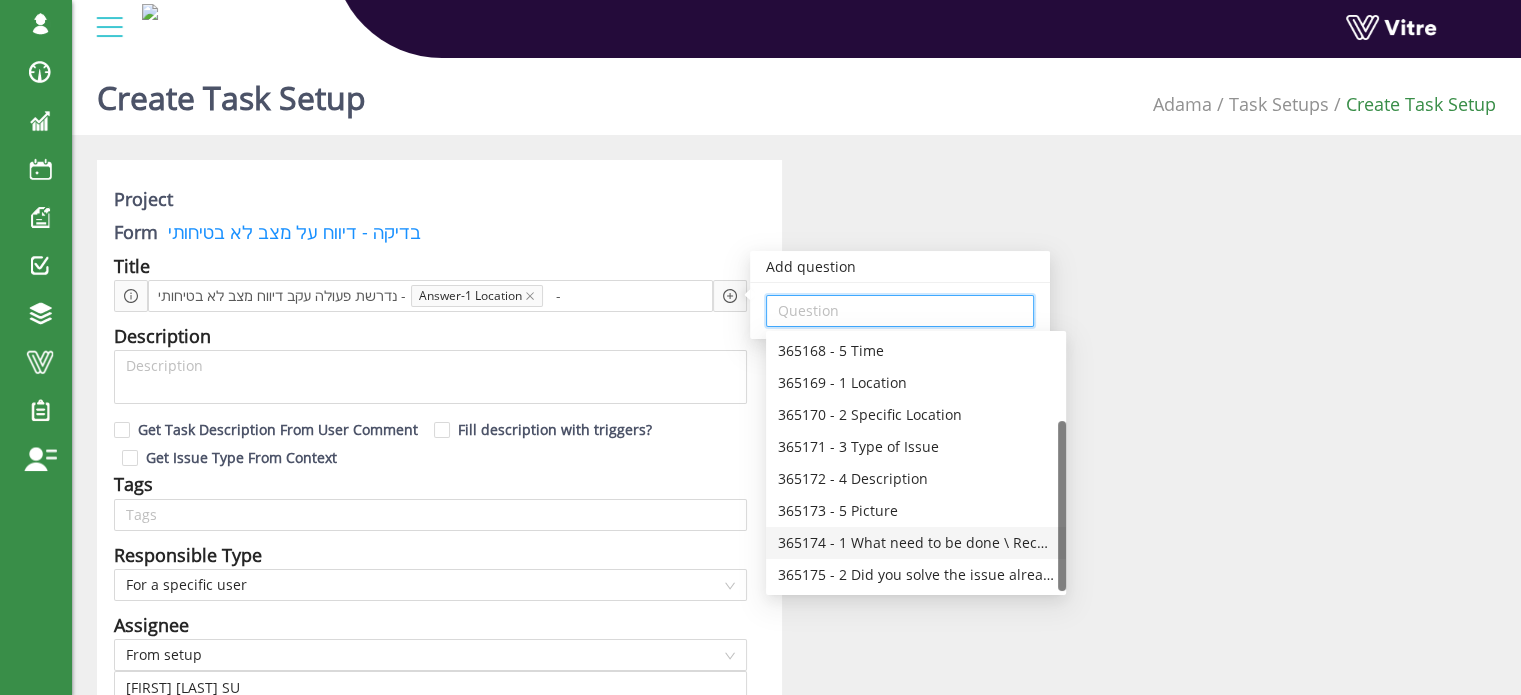 click on "365174 - 1 What need to be done \ Recommendations to solve this issue" at bounding box center [916, 543] 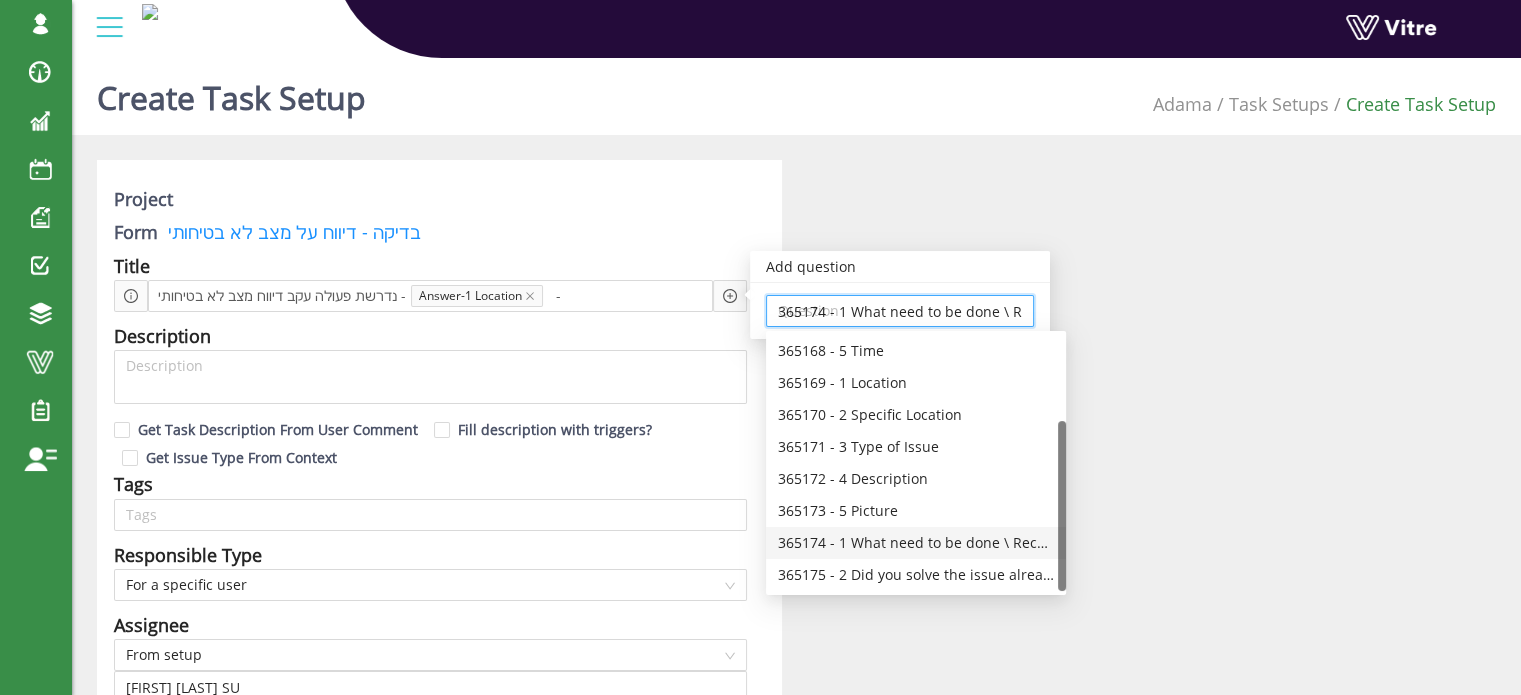 scroll, scrollTop: 0, scrollLeft: 0, axis: both 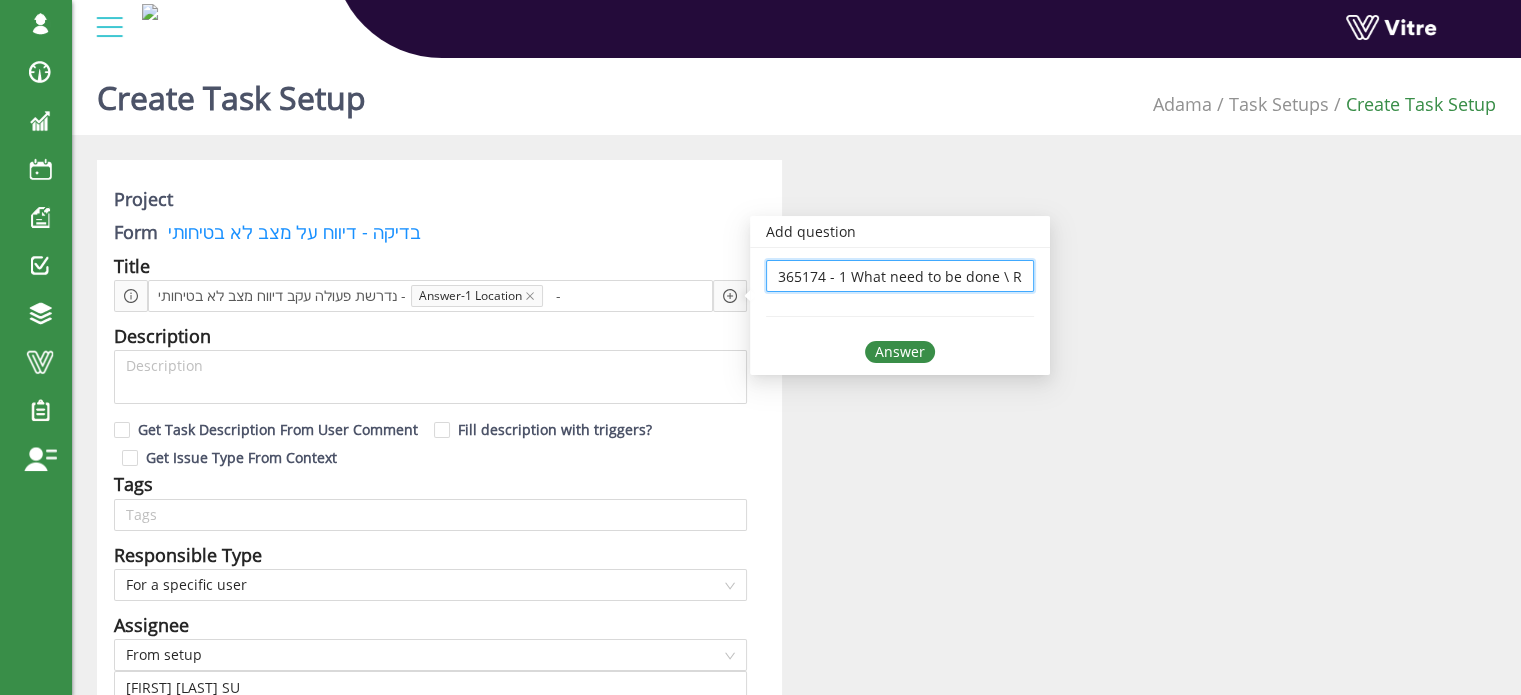 click on "Answer" at bounding box center (900, 352) 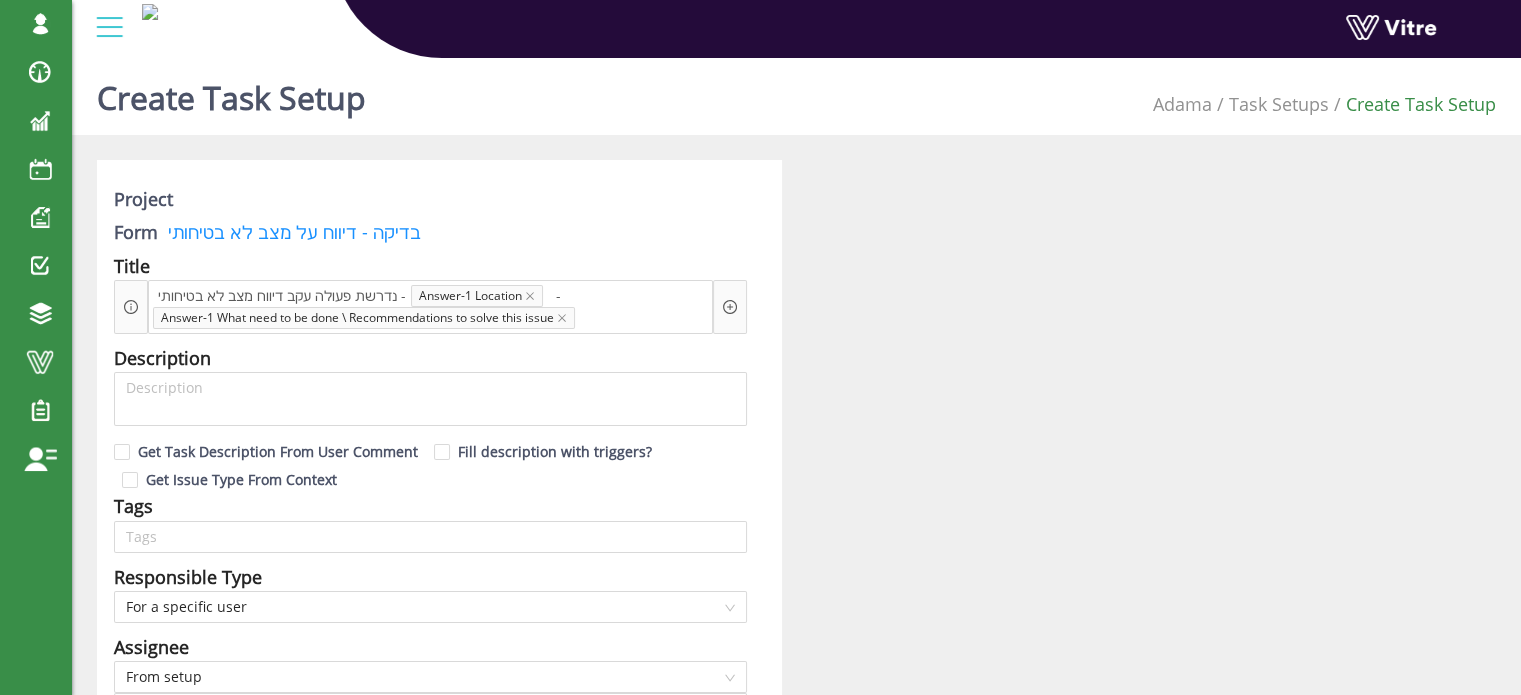 click on "Project Form בדיקה - דיווח על מצב לא בטיחותי  Title נדרשת פעולה עקב דיווח מצב לא בטיחותי -  Answer-1 Location -  Answer-1 What need to be done \ Recommendations to solve this issue Add question Question Description Get Task Description From User Comment Fill description with triggers? Get Issue Type From Context Tags Tags Responsible Type For a specific user Assignee From setup Harel Smadar SU Created By Harel Smadar SU Priority From setup Status From setup Task Duration (Hours) From setup 72 Active Metadata Viewers From setup All Allowed forms for follow up Default Default Active Specific Answers Form Details General  Additional Data  Manage Attachments Task builder Cancel Save" at bounding box center (796, 1159) 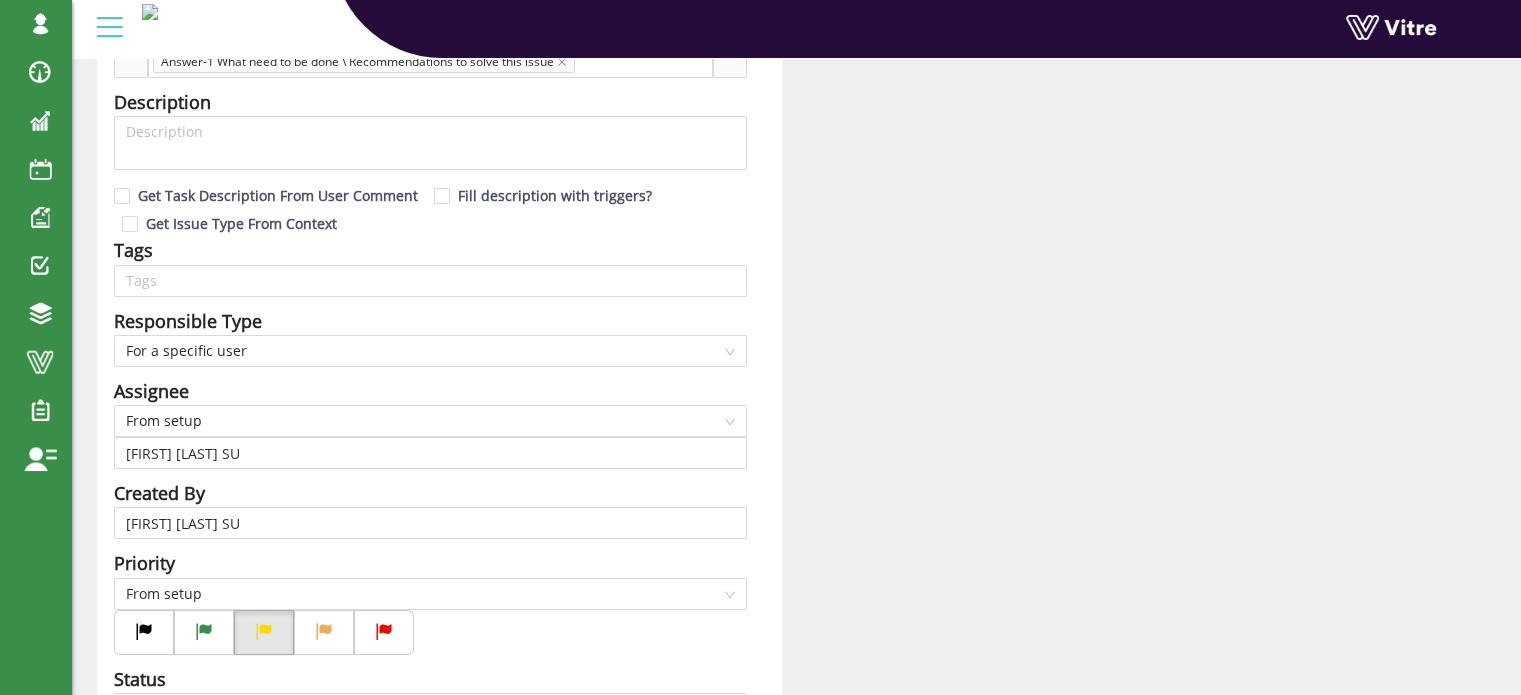 scroll, scrollTop: 300, scrollLeft: 0, axis: vertical 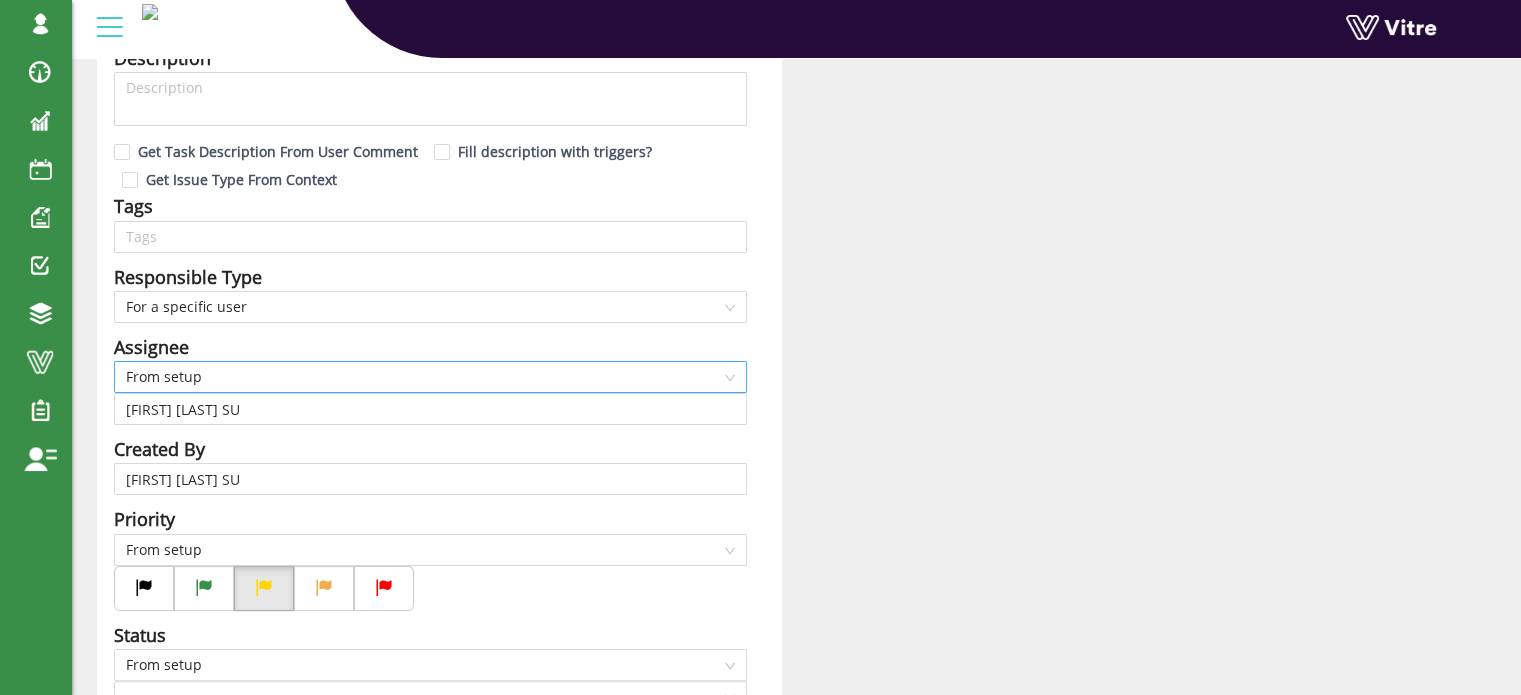 click on "From setup" at bounding box center [430, 377] 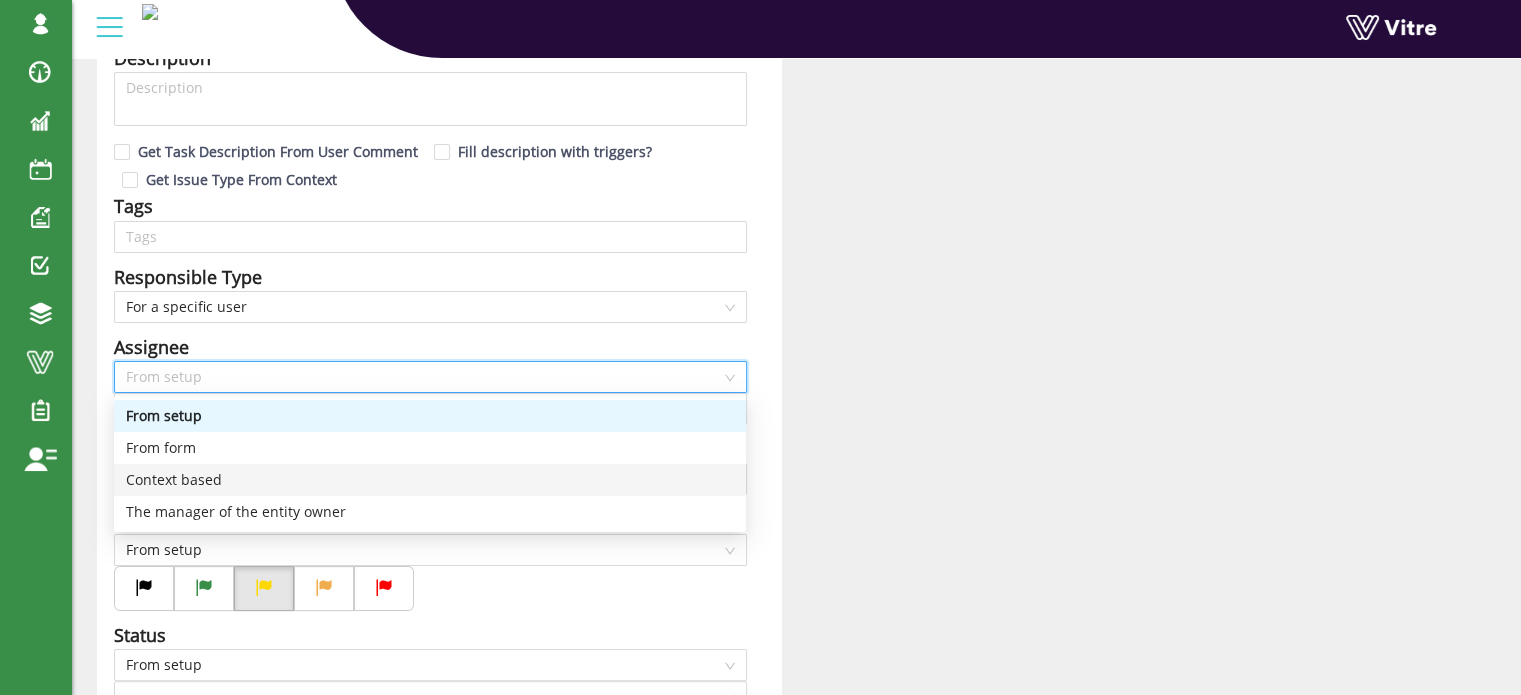 click on "Context based" at bounding box center [430, 480] 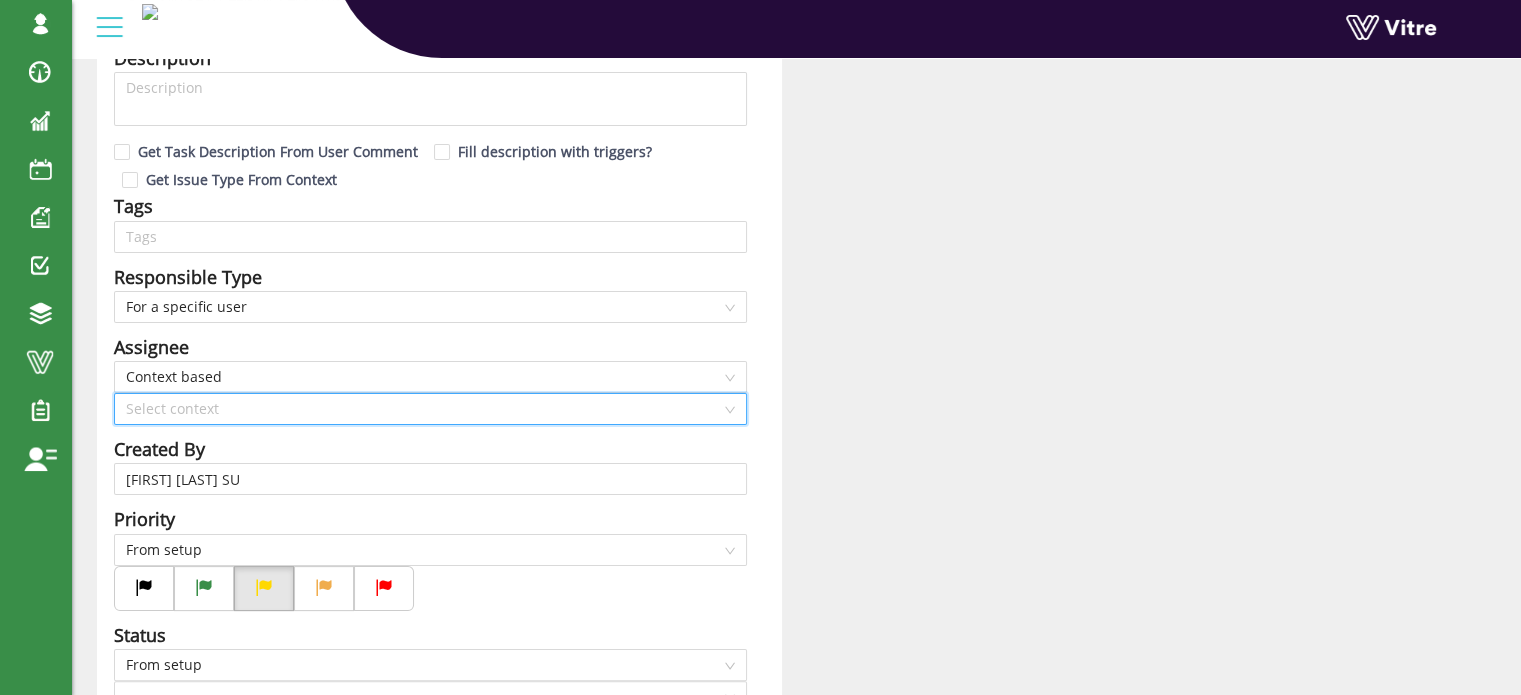 click at bounding box center [423, 409] 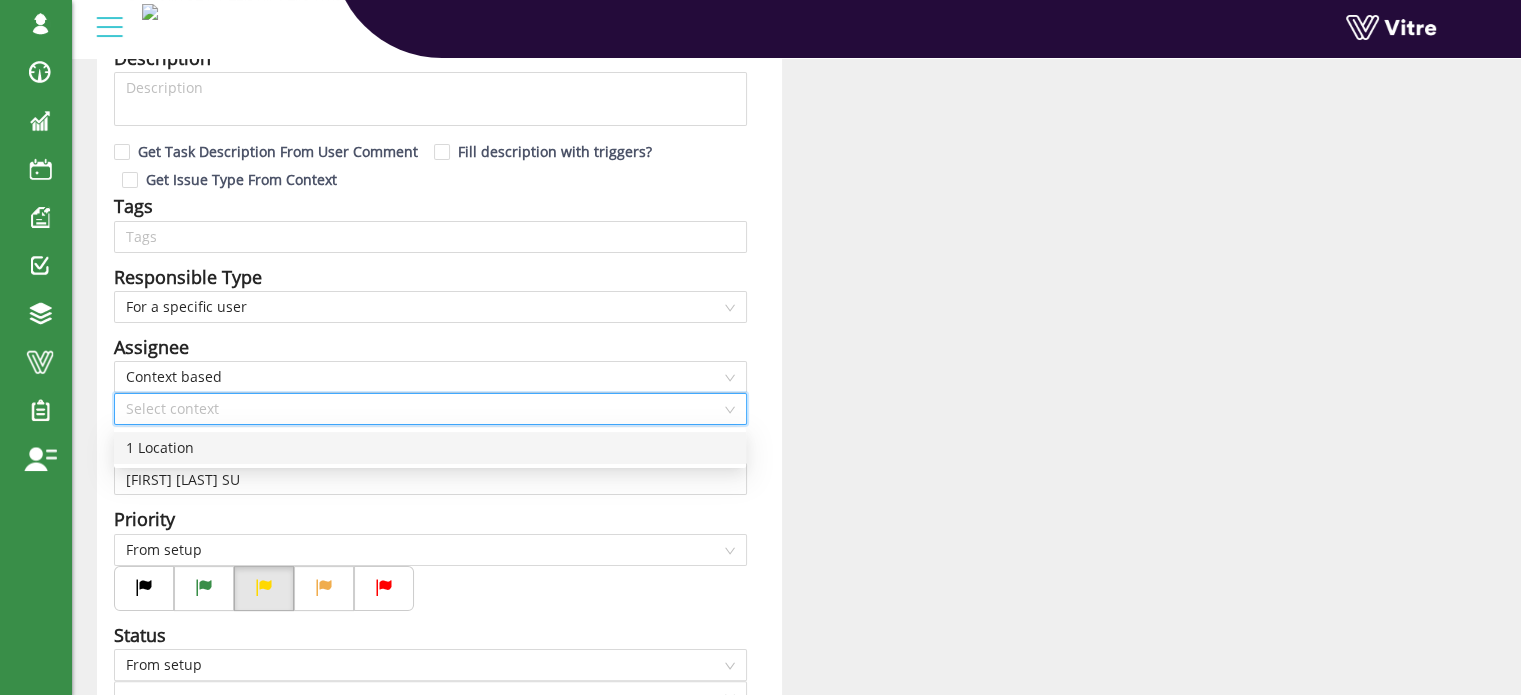 click on "1 Location" at bounding box center [430, 448] 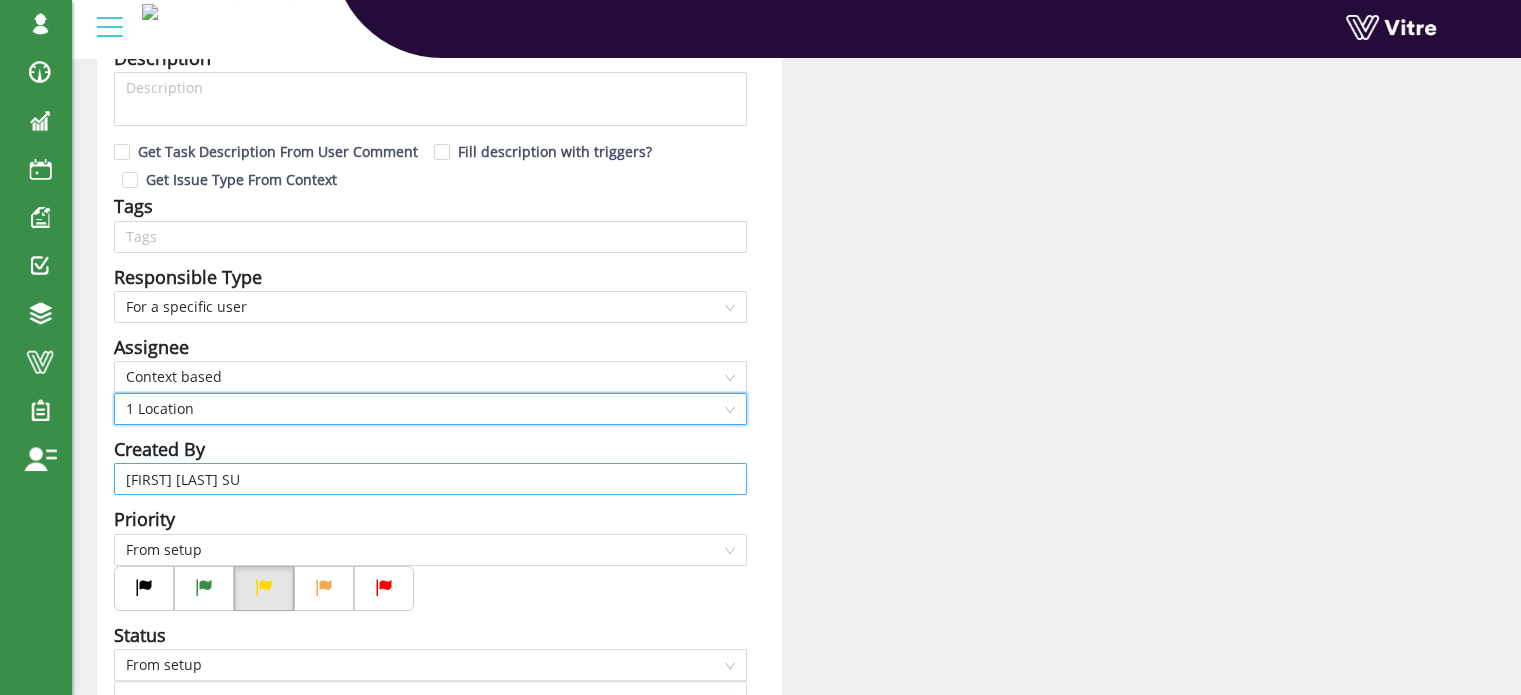 click on "Harel Smadar SU" at bounding box center (430, 479) 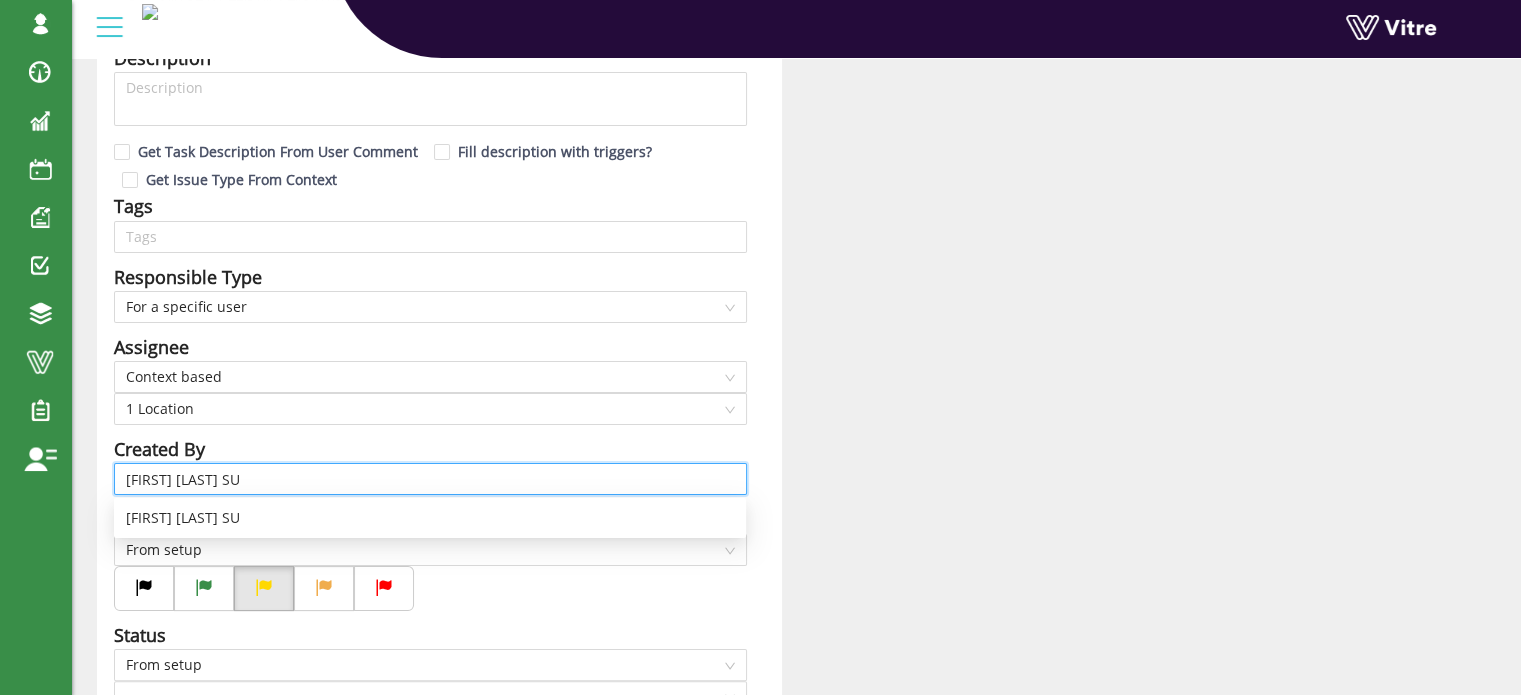 click on "Harel Smadar SU" at bounding box center (430, 479) 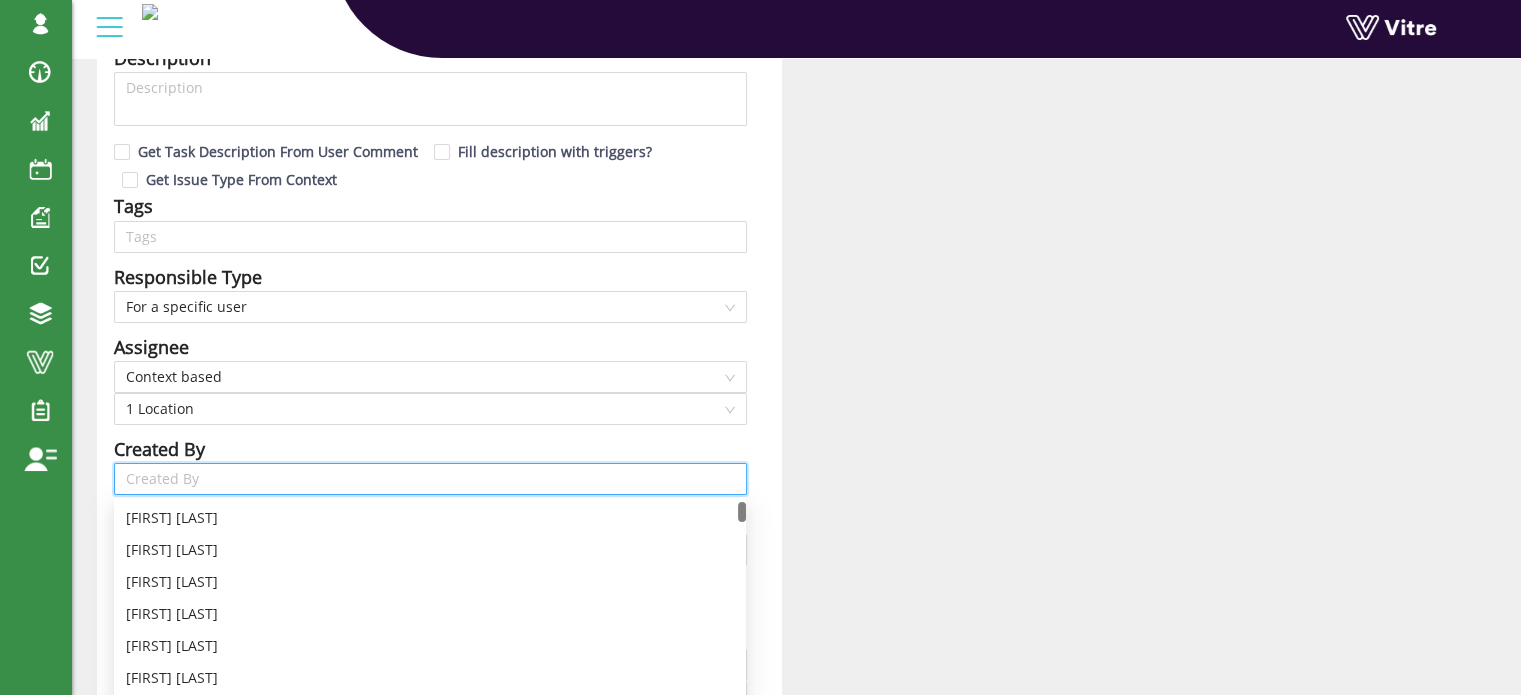 type 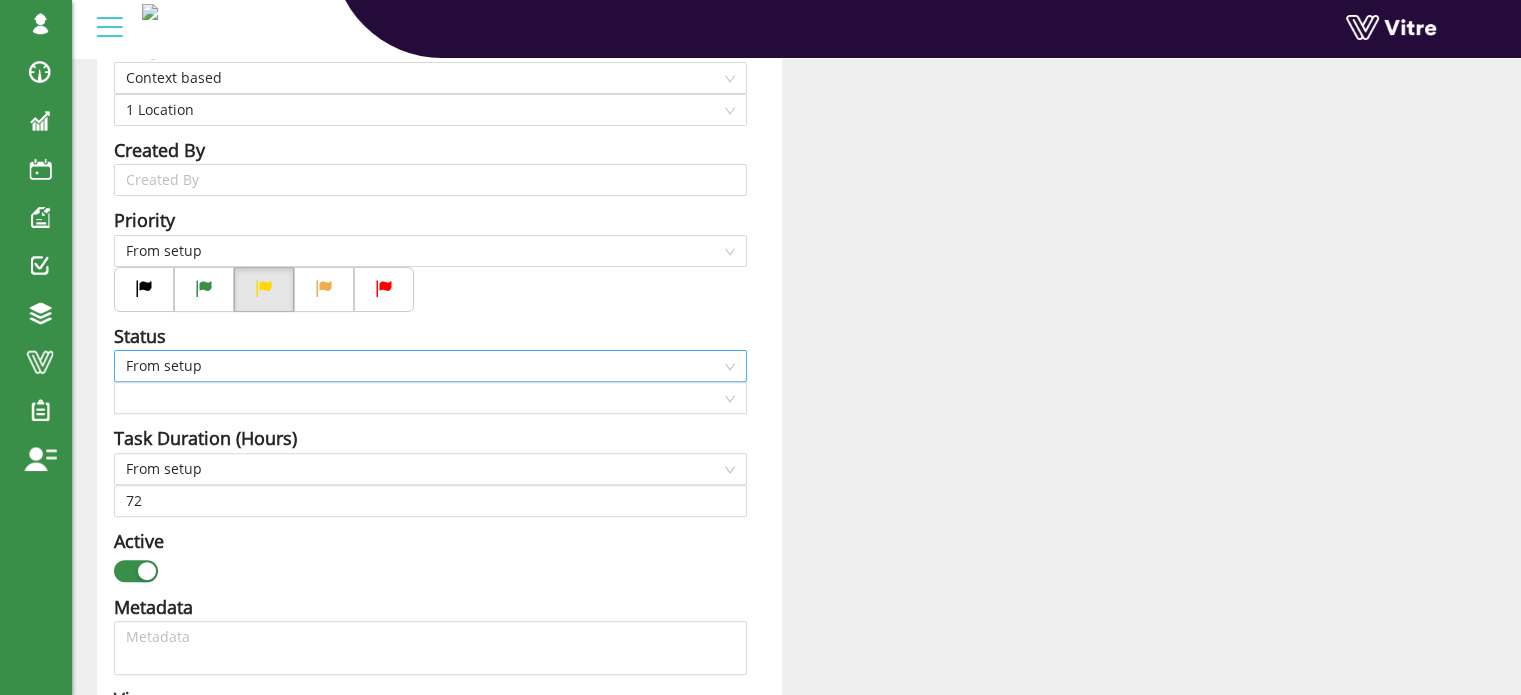 scroll, scrollTop: 600, scrollLeft: 0, axis: vertical 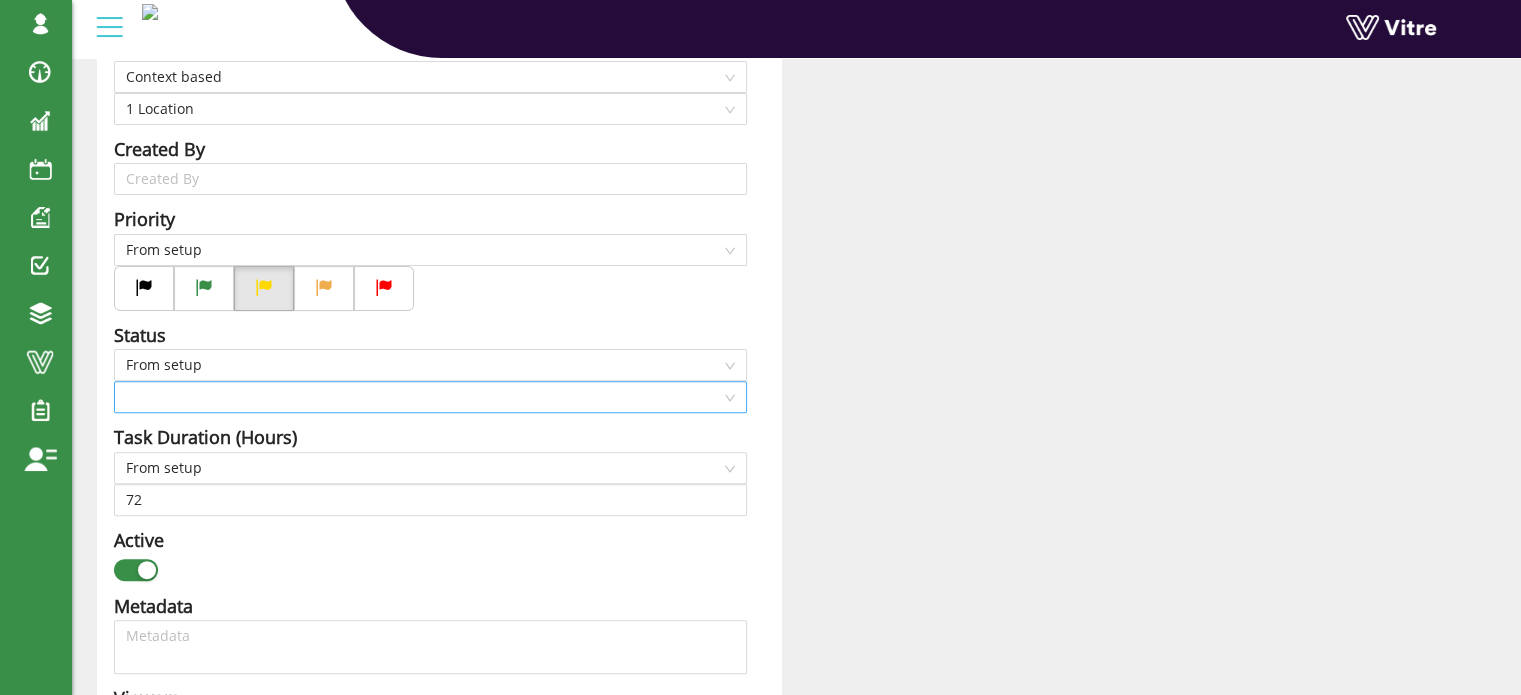 click at bounding box center (423, 397) 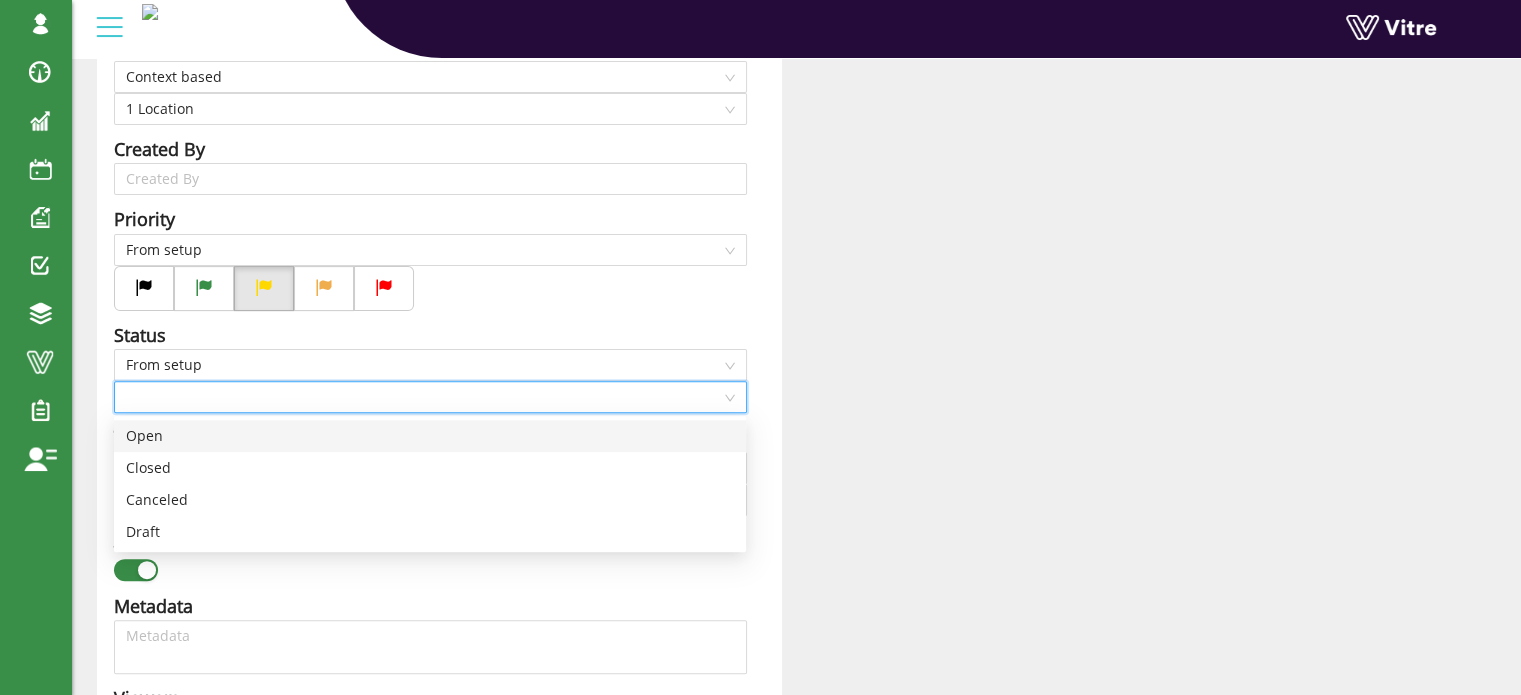 click on "Open" at bounding box center [430, 436] 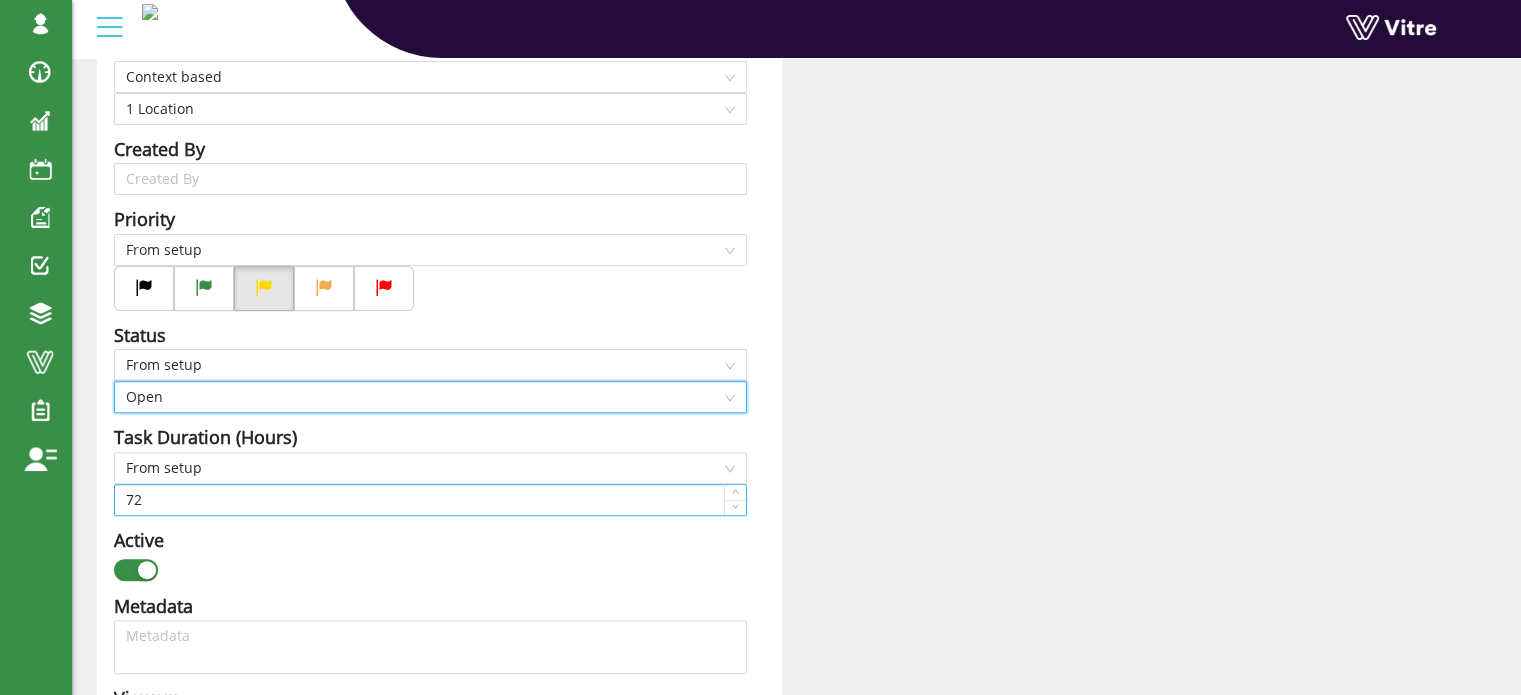 click on "72" at bounding box center (430, 500) 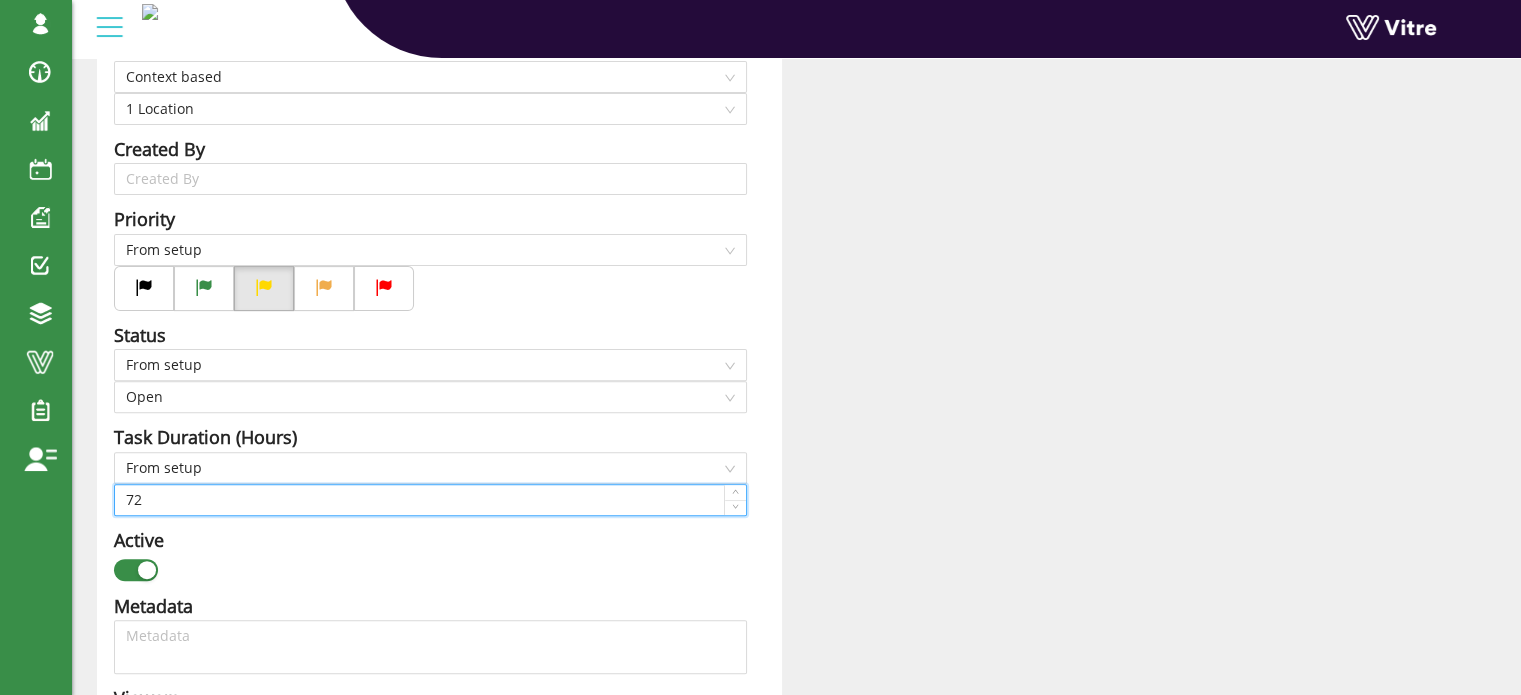 click on "72" at bounding box center [430, 500] 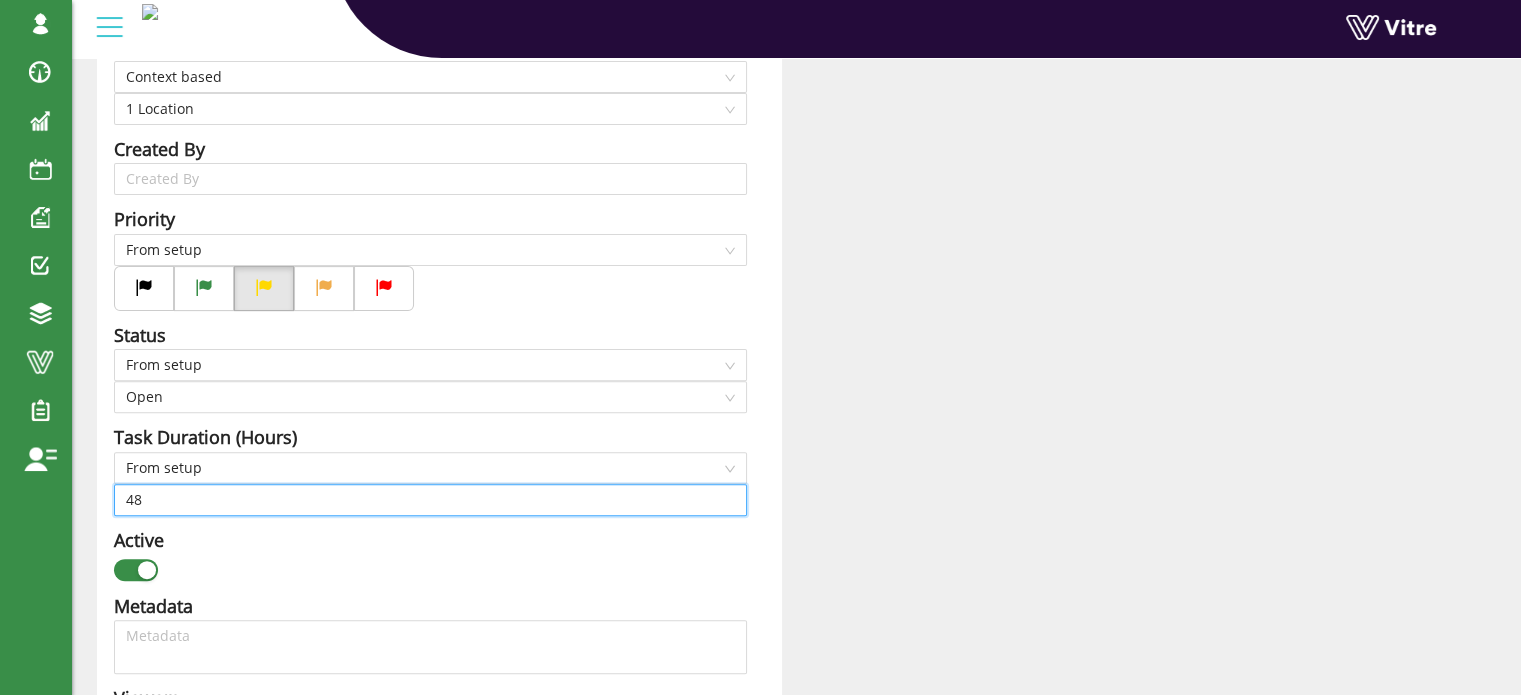 type on "48" 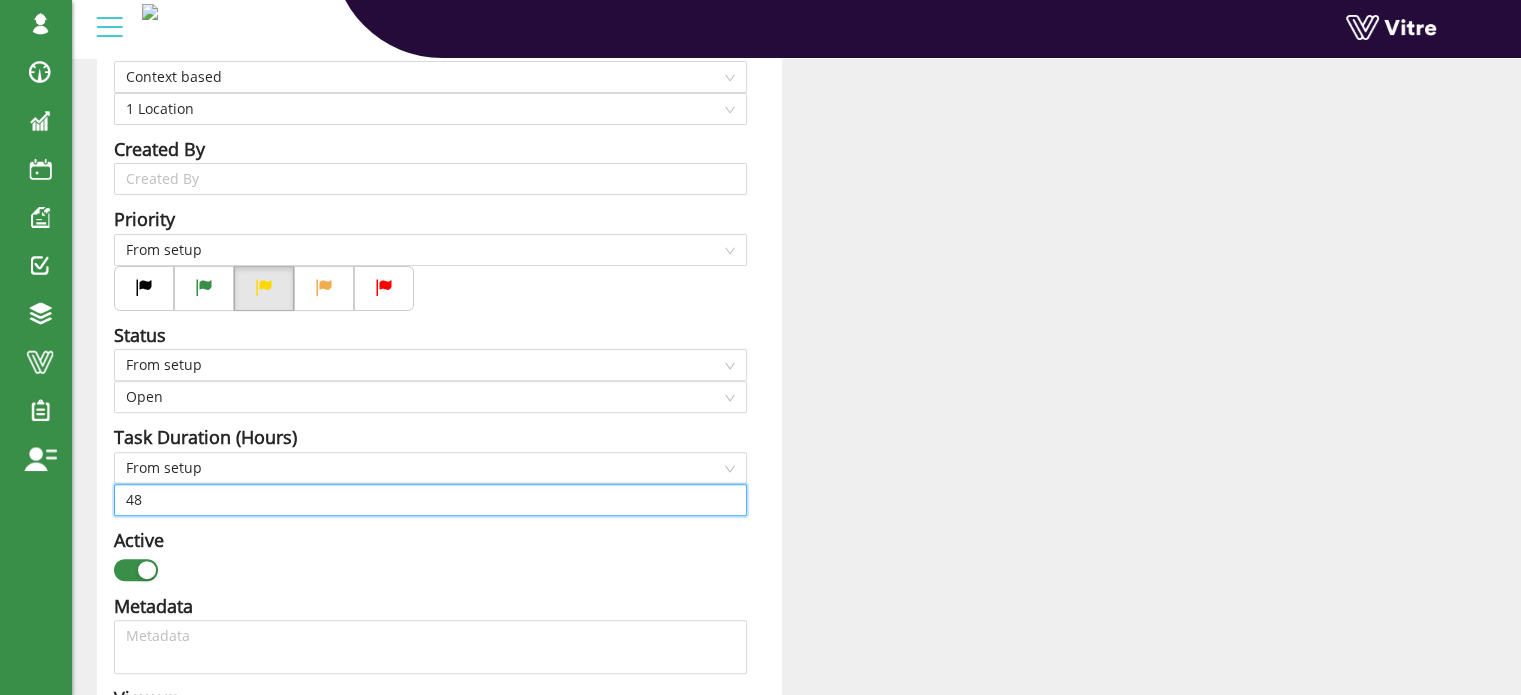 click on "Active" at bounding box center (430, 540) 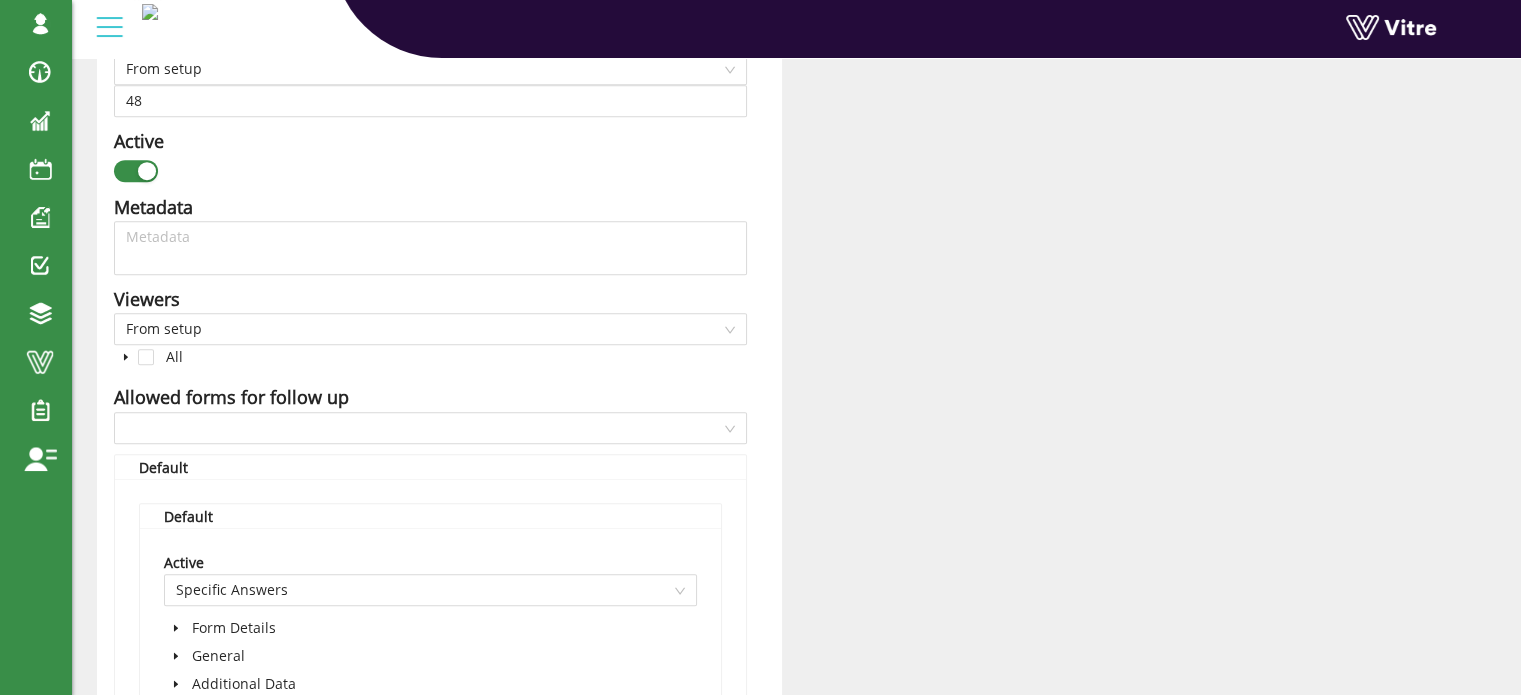 scroll, scrollTop: 1000, scrollLeft: 0, axis: vertical 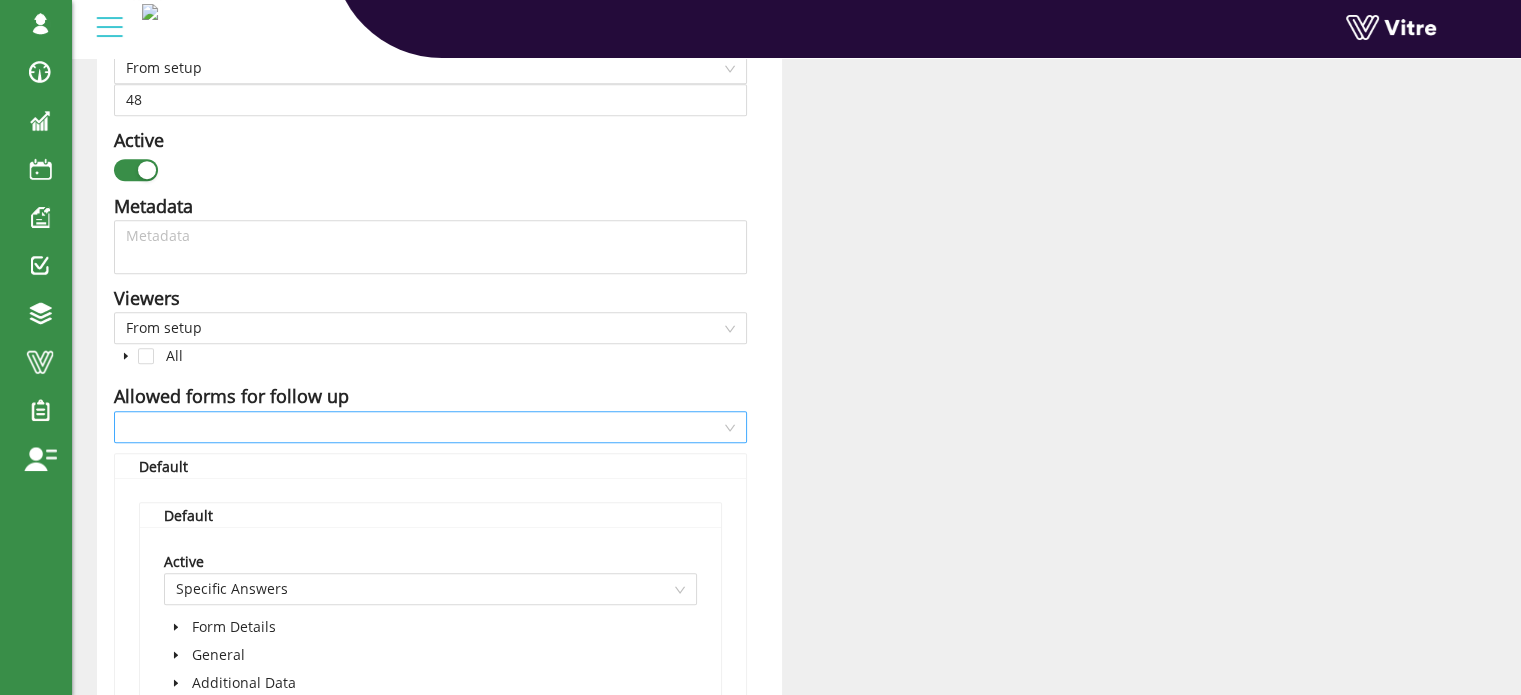 click at bounding box center (423, 427) 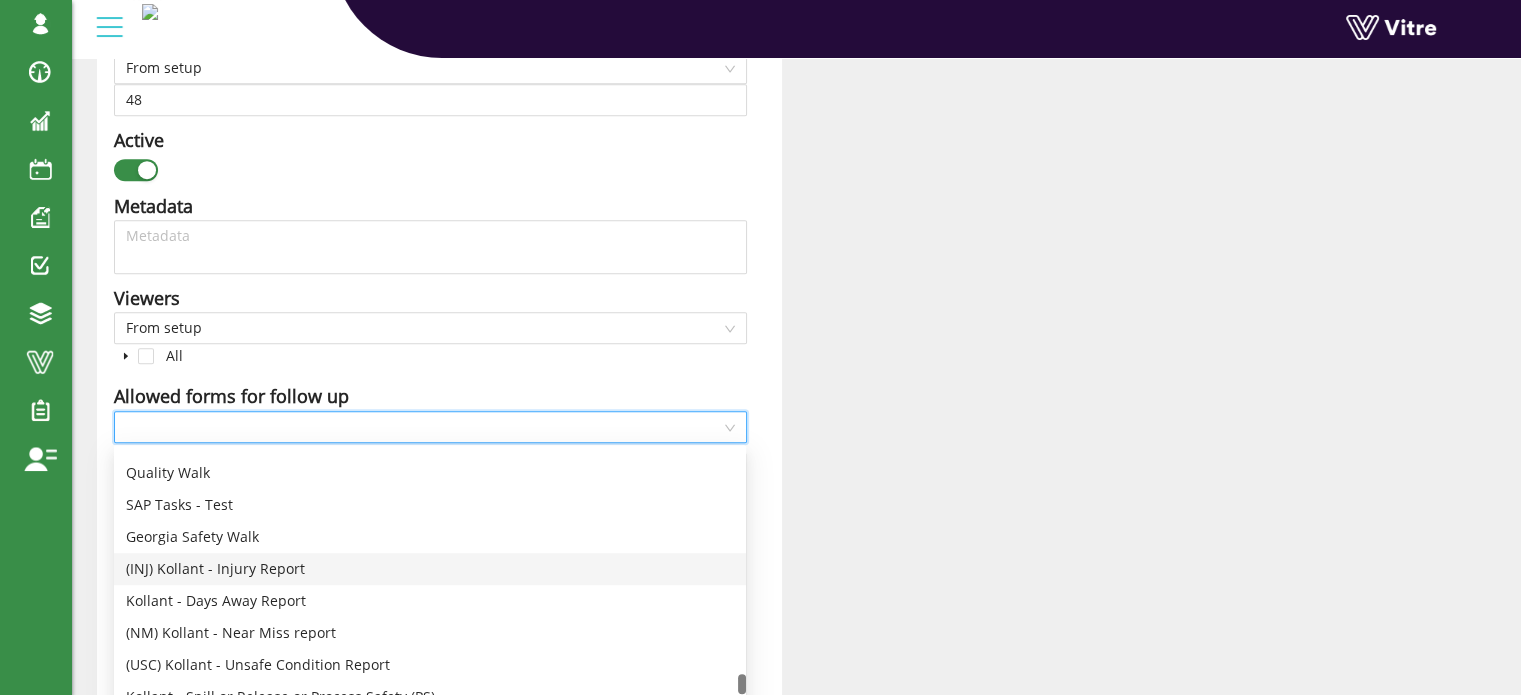 scroll, scrollTop: 4000, scrollLeft: 0, axis: vertical 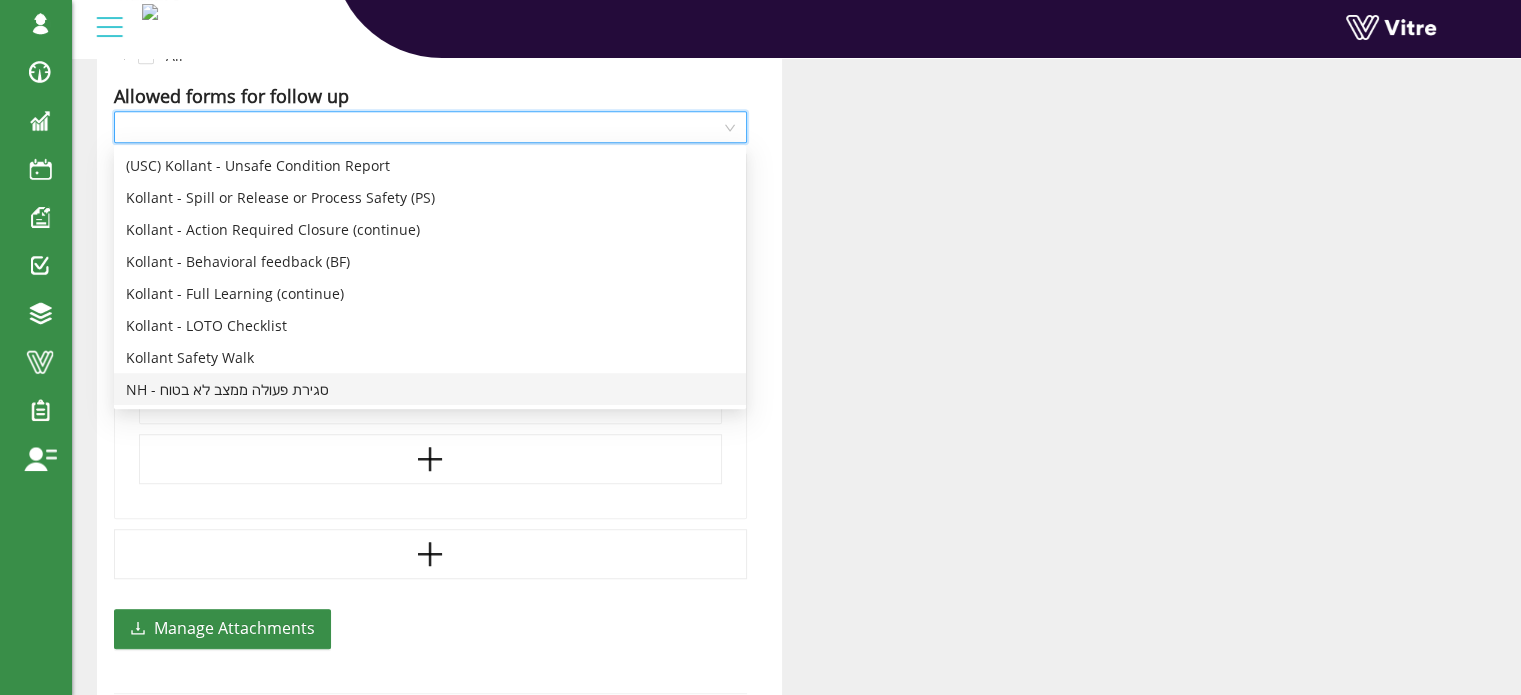 click on "NH - סגירת פעולה ממצב לא בטוח" at bounding box center (430, 389) 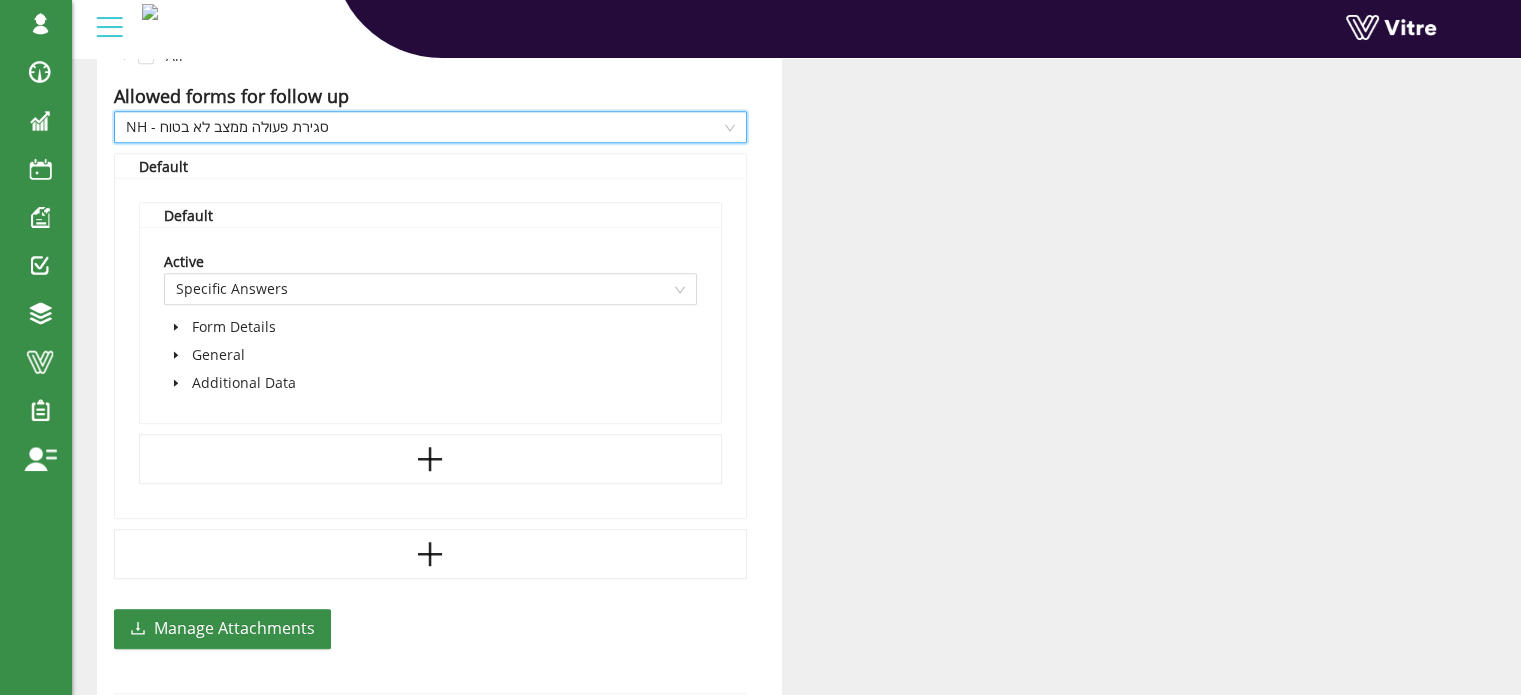 click 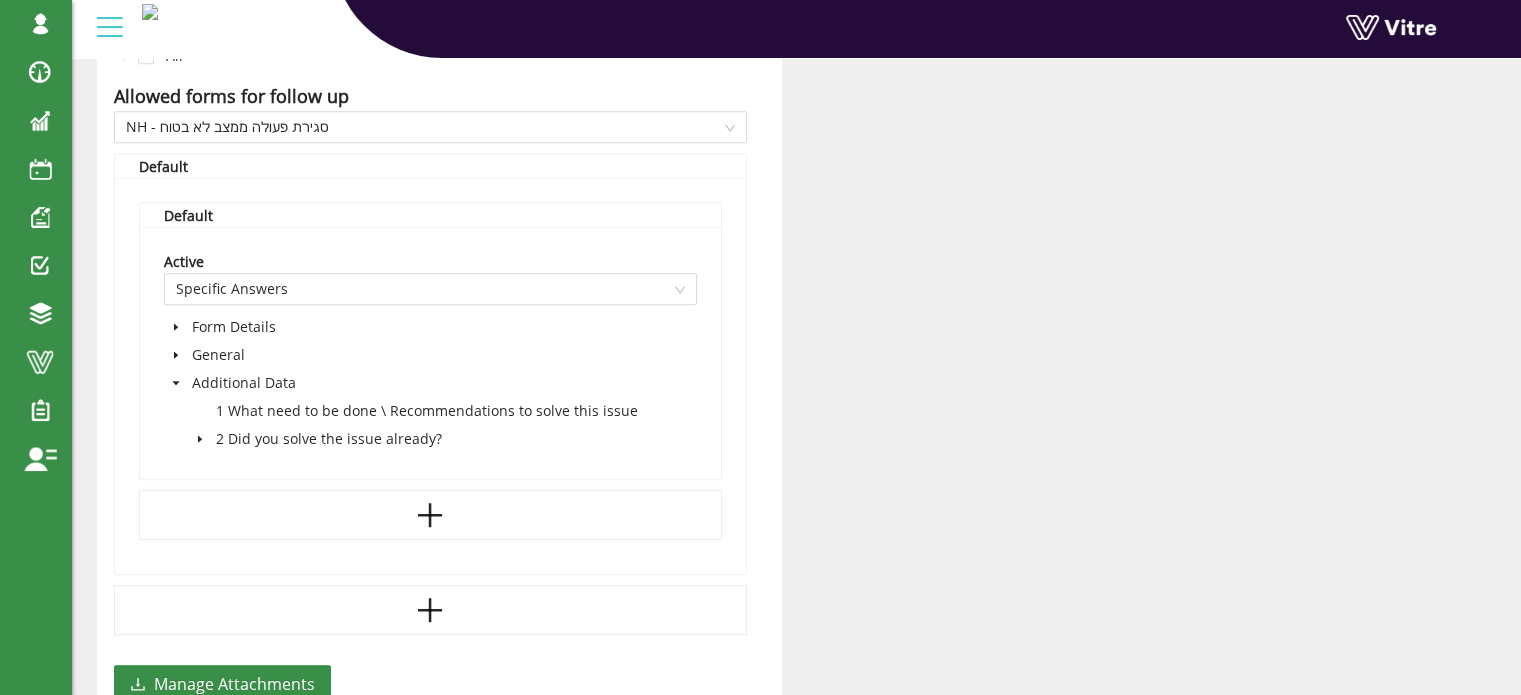 click 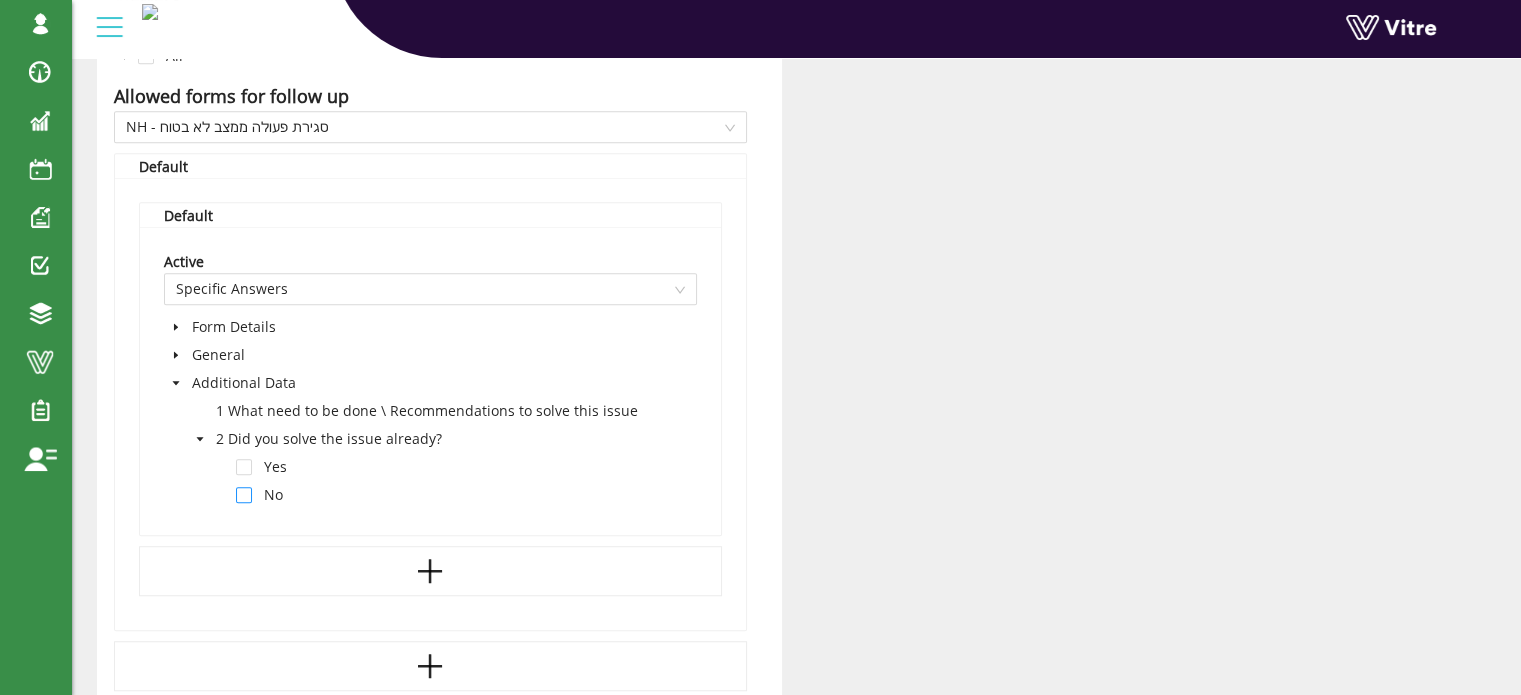 click at bounding box center [244, 495] 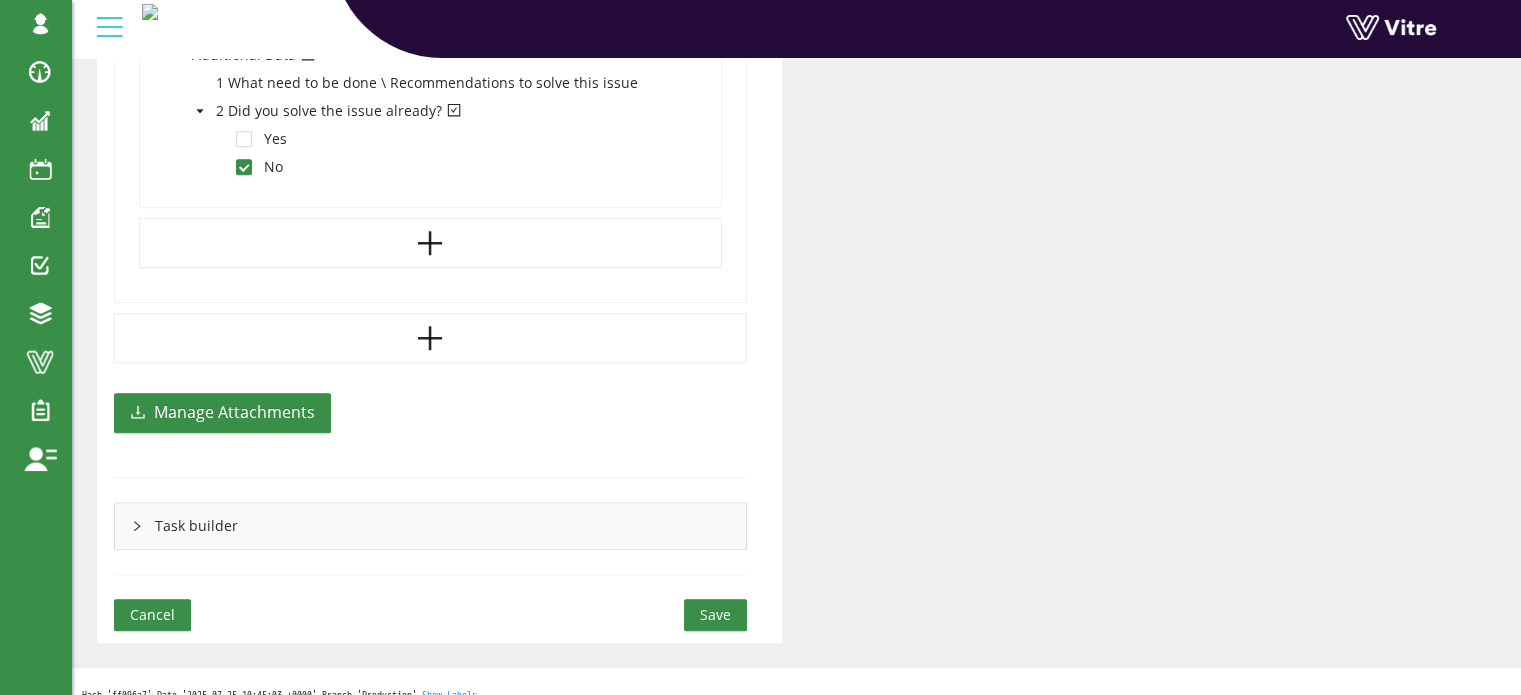 scroll, scrollTop: 1645, scrollLeft: 0, axis: vertical 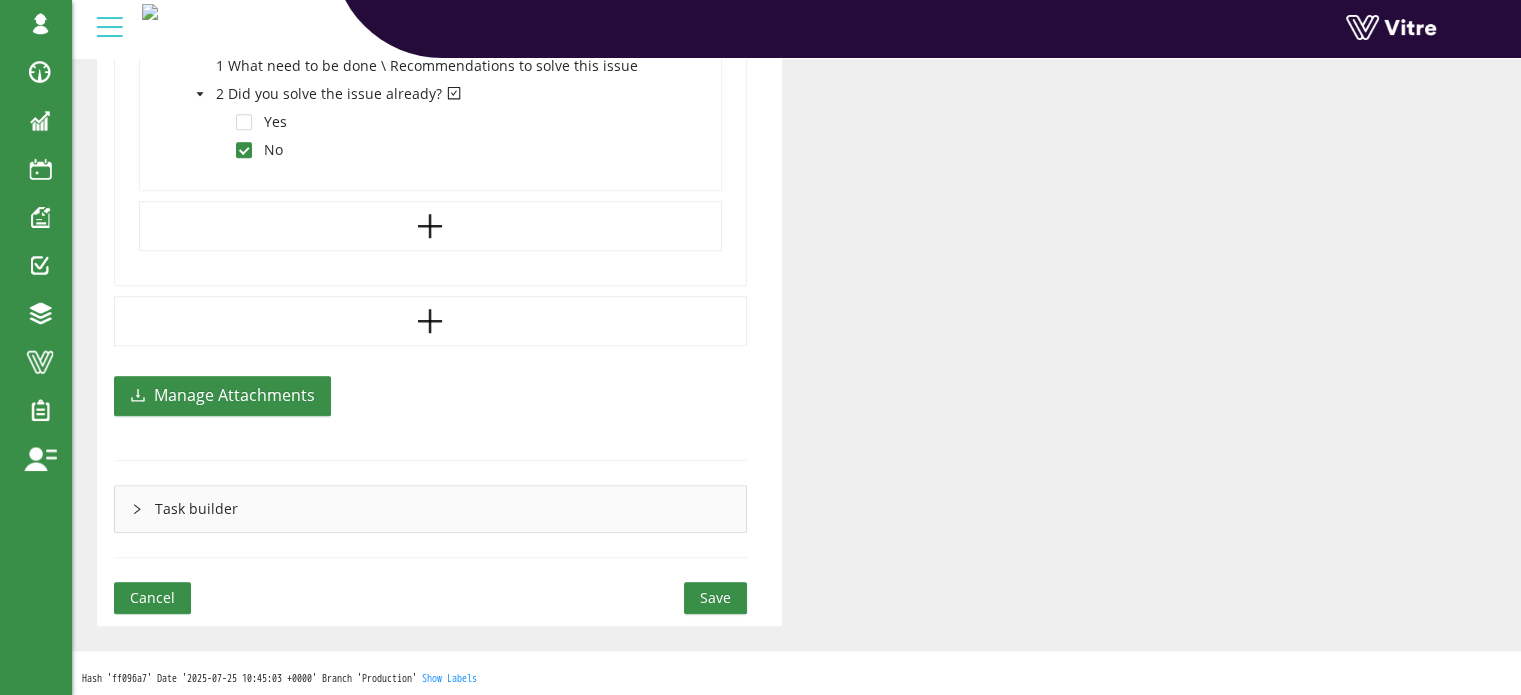 click on "Save" at bounding box center (715, 598) 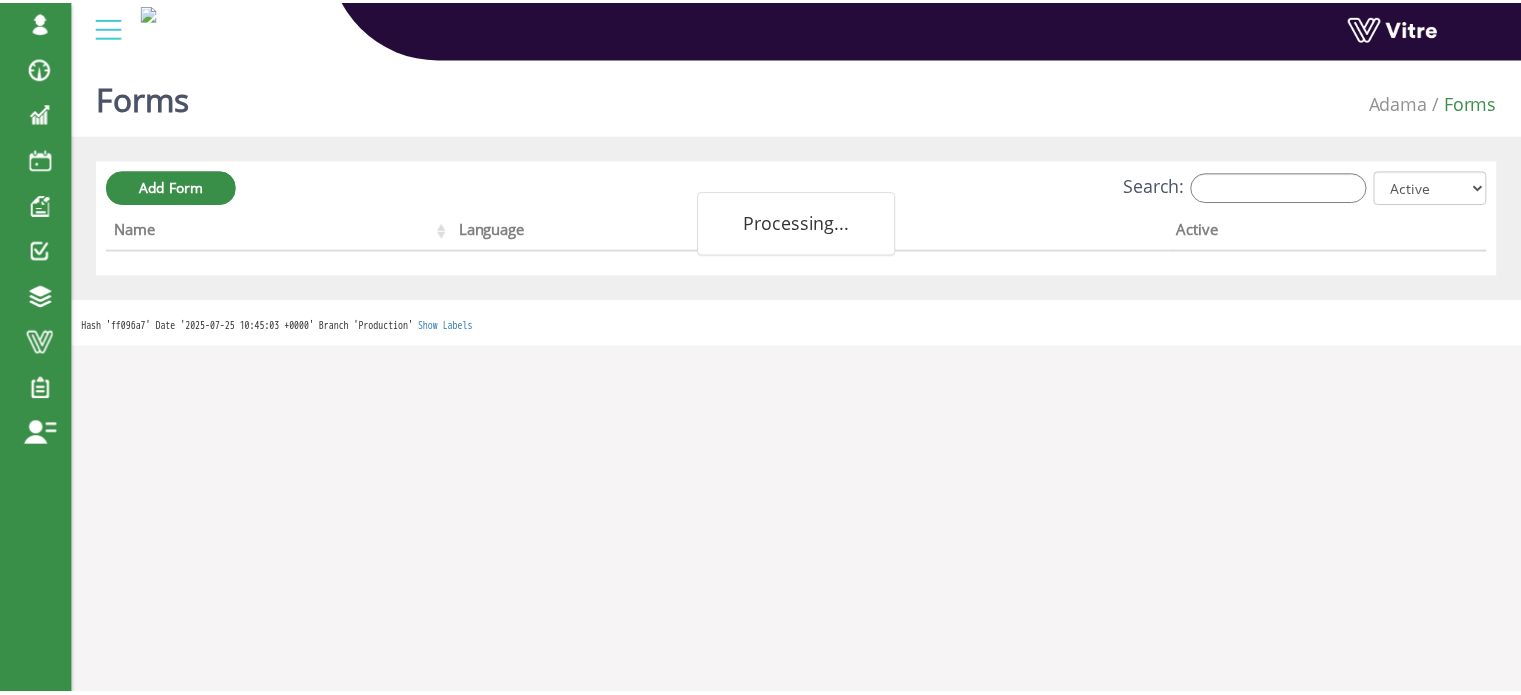 scroll, scrollTop: 0, scrollLeft: 0, axis: both 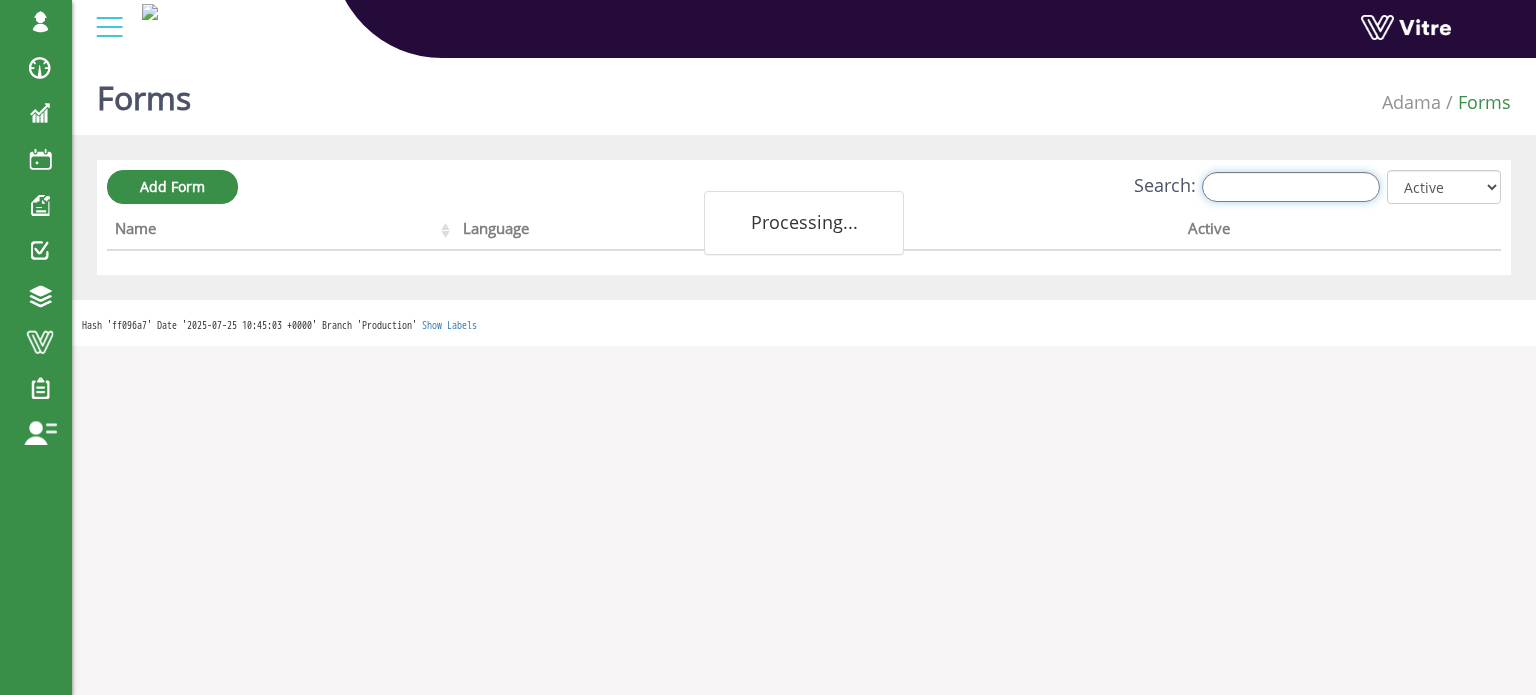 click on "Search:" at bounding box center (1291, 187) 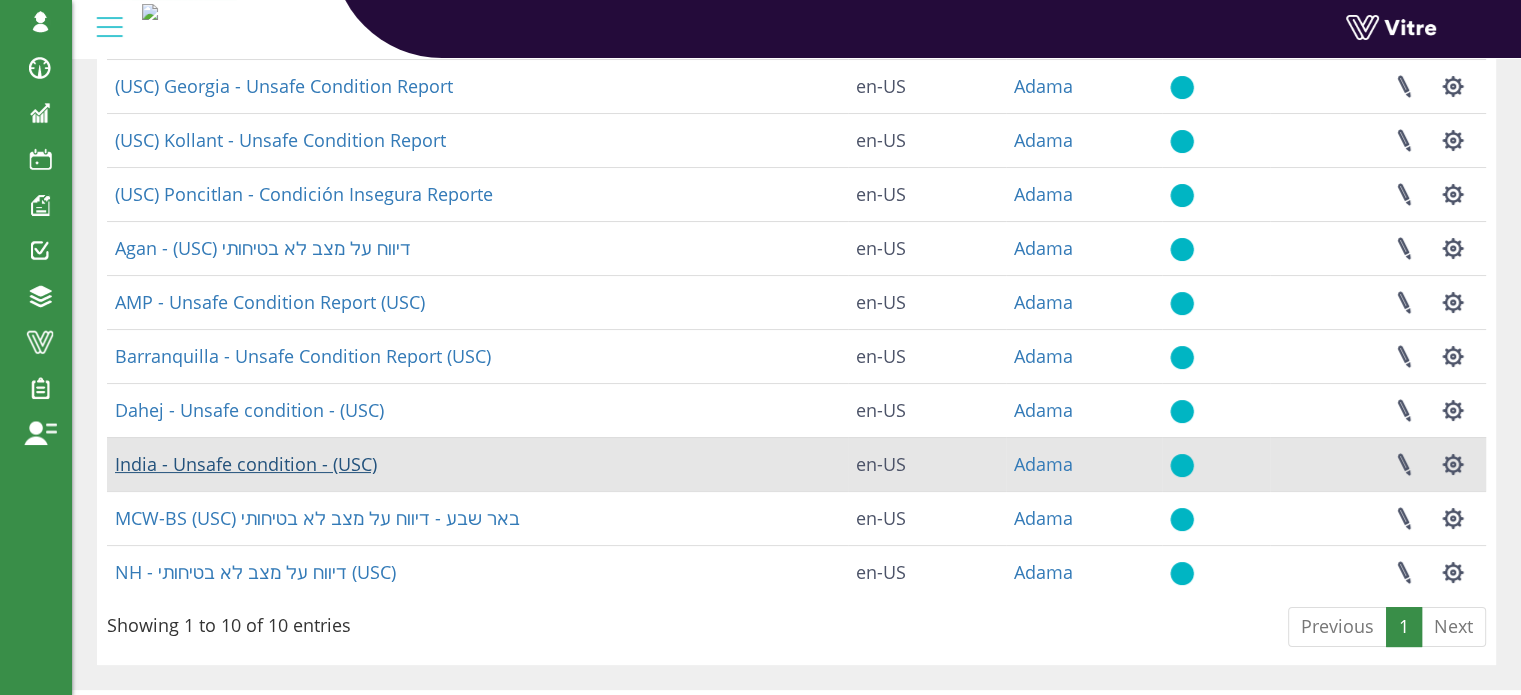 scroll, scrollTop: 200, scrollLeft: 0, axis: vertical 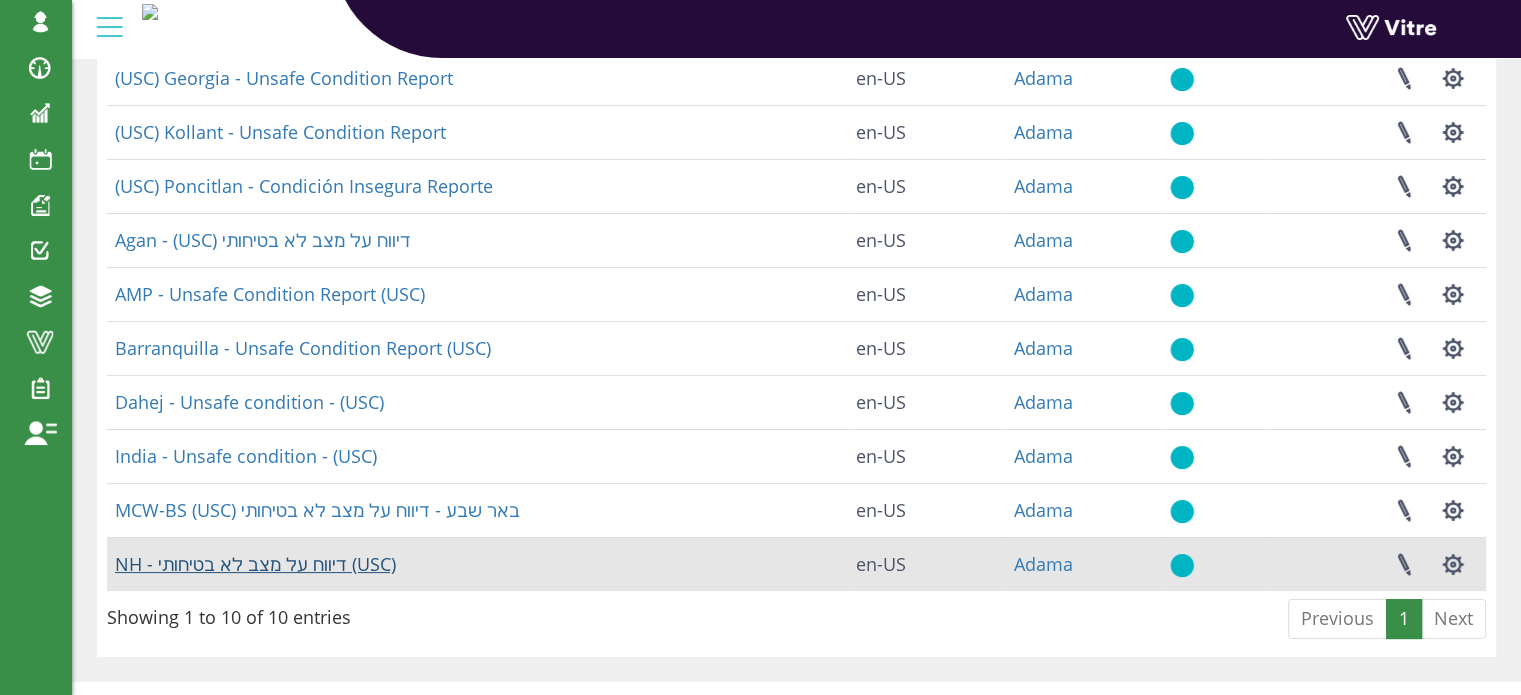 type on "USC" 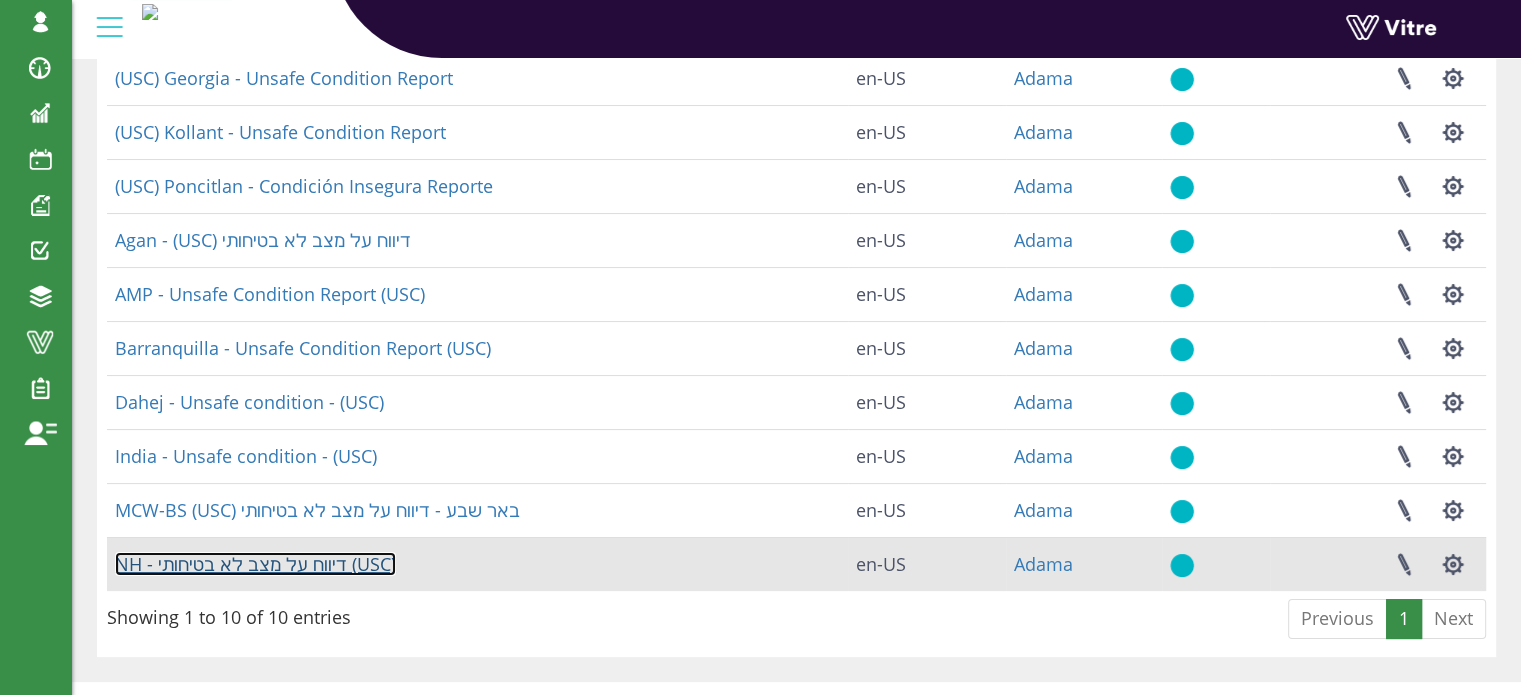 click on "NH - דיווח על מצב לא בטיחותי (USC)" at bounding box center [255, 564] 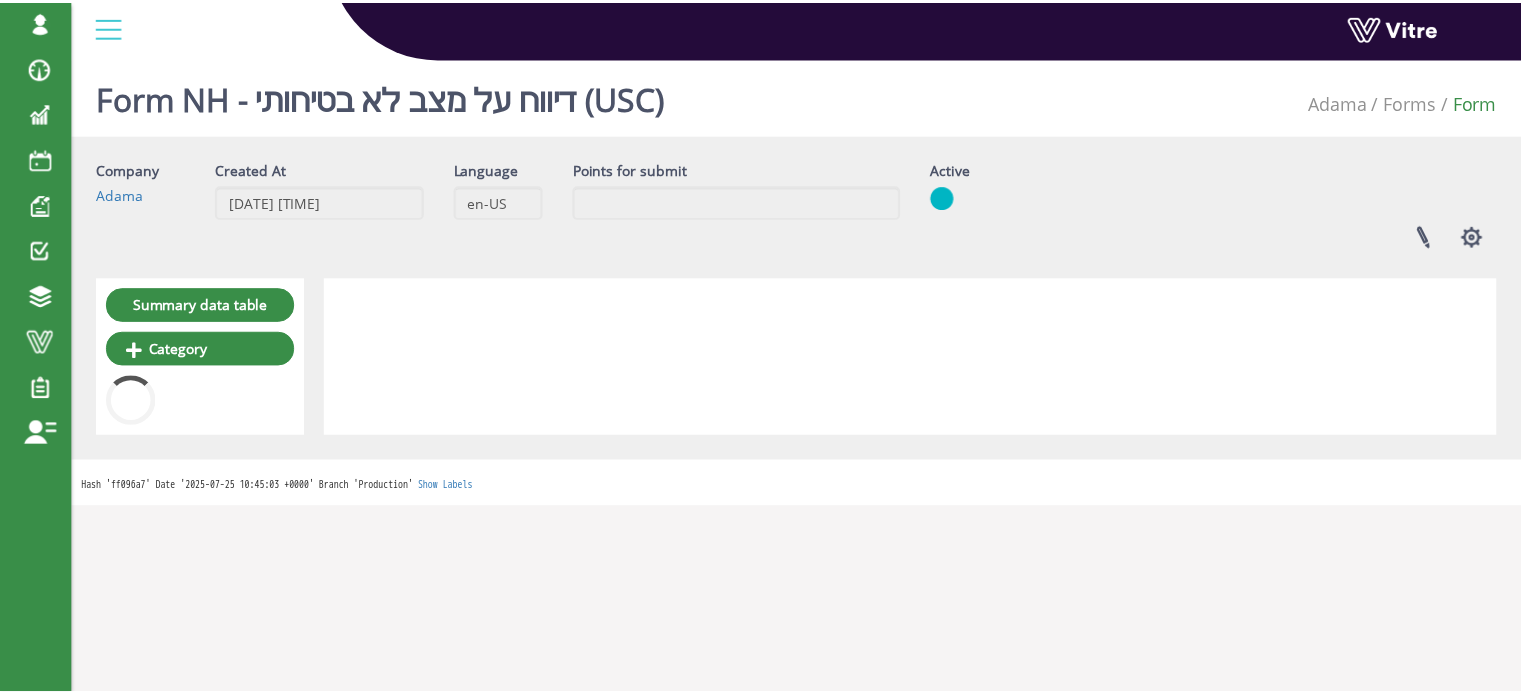 scroll, scrollTop: 0, scrollLeft: 0, axis: both 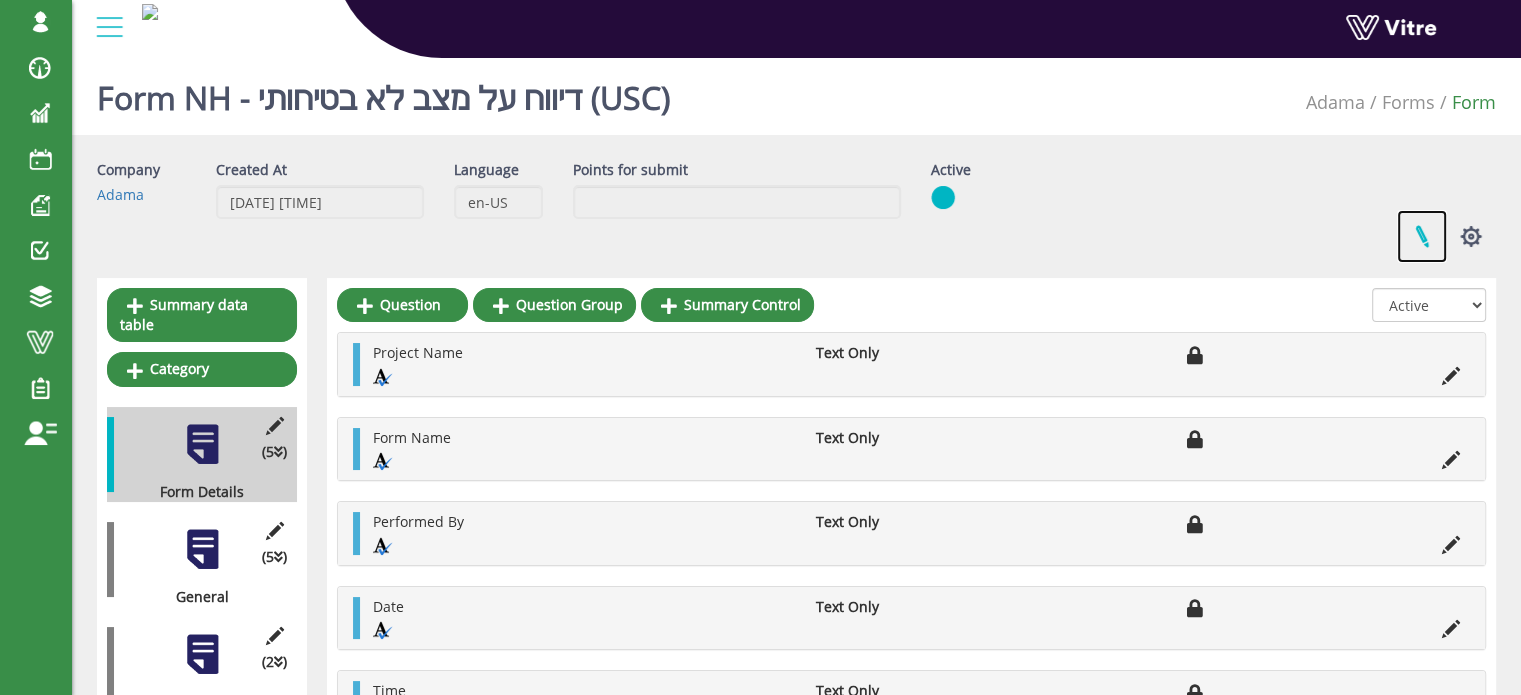 click at bounding box center [1422, 236] 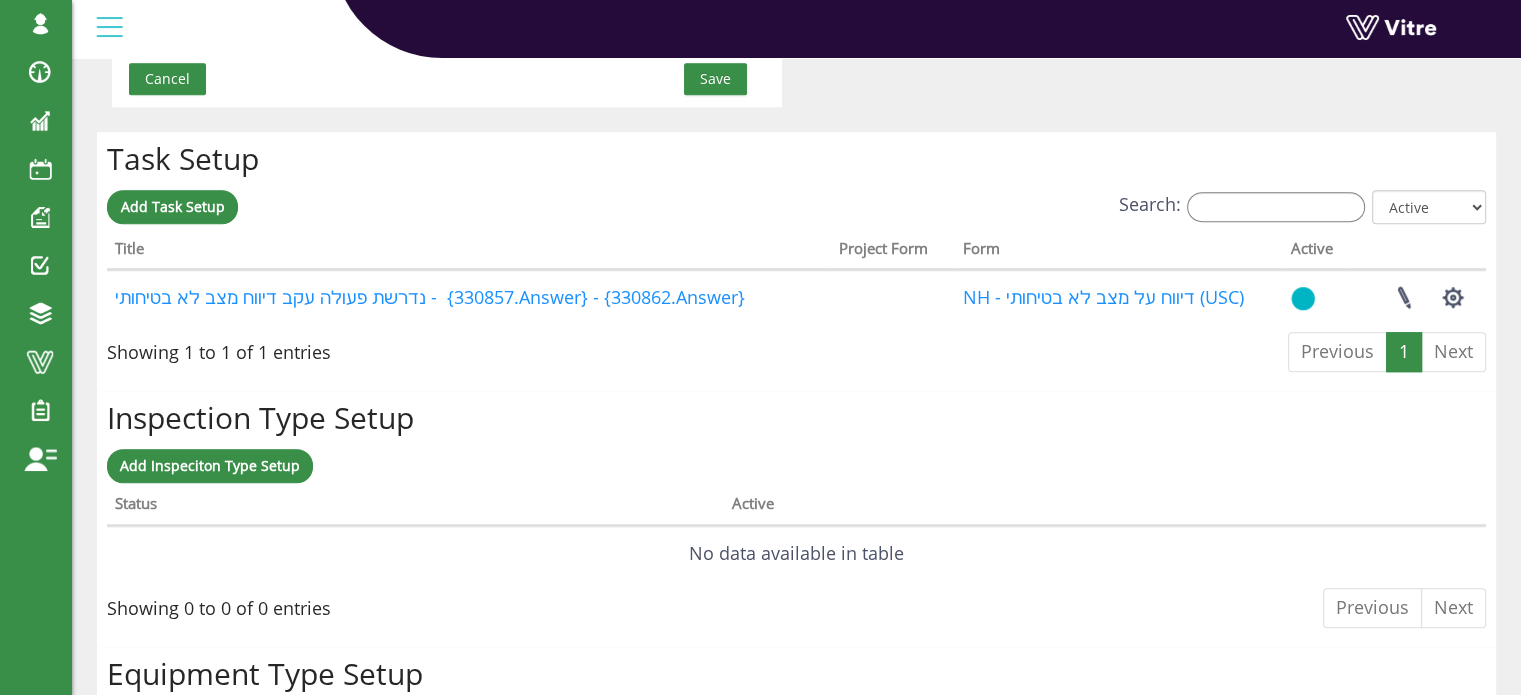 scroll, scrollTop: 1508, scrollLeft: 0, axis: vertical 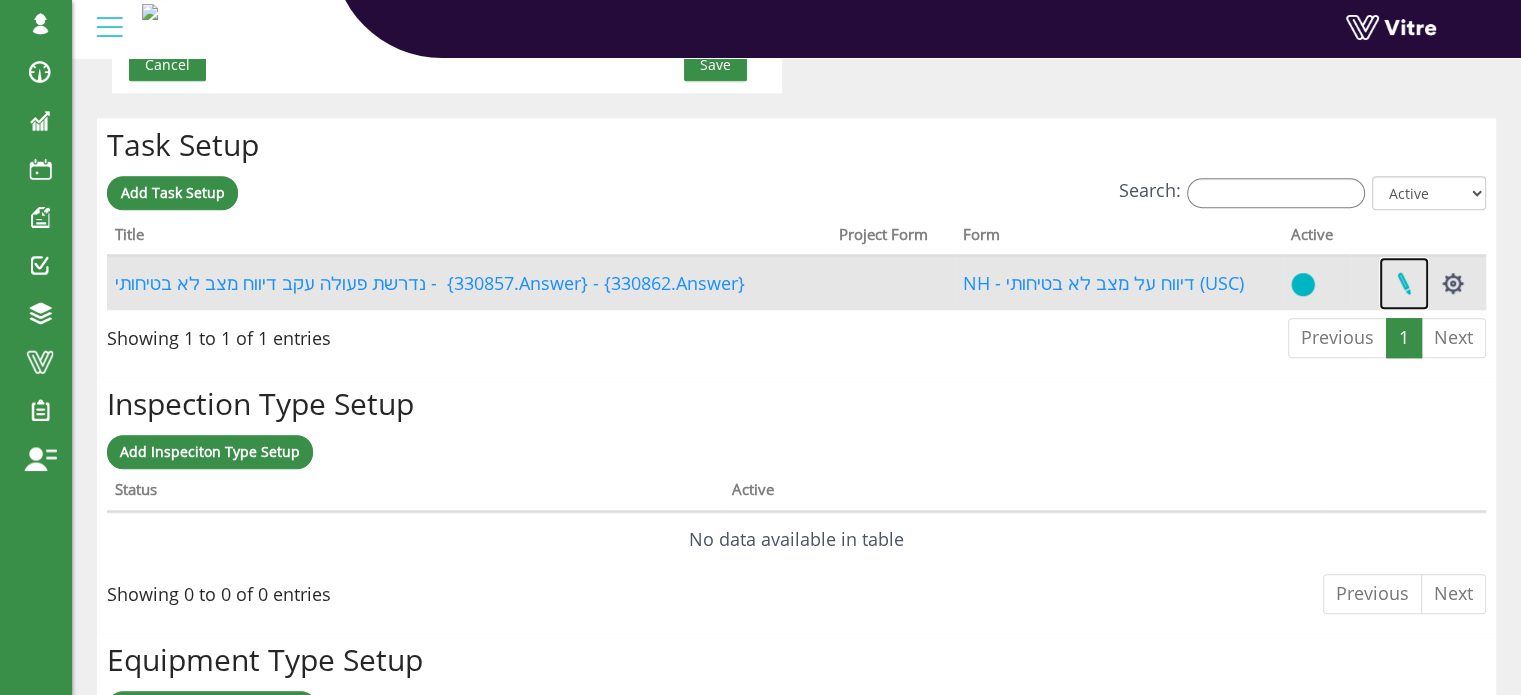 click at bounding box center (1404, 283) 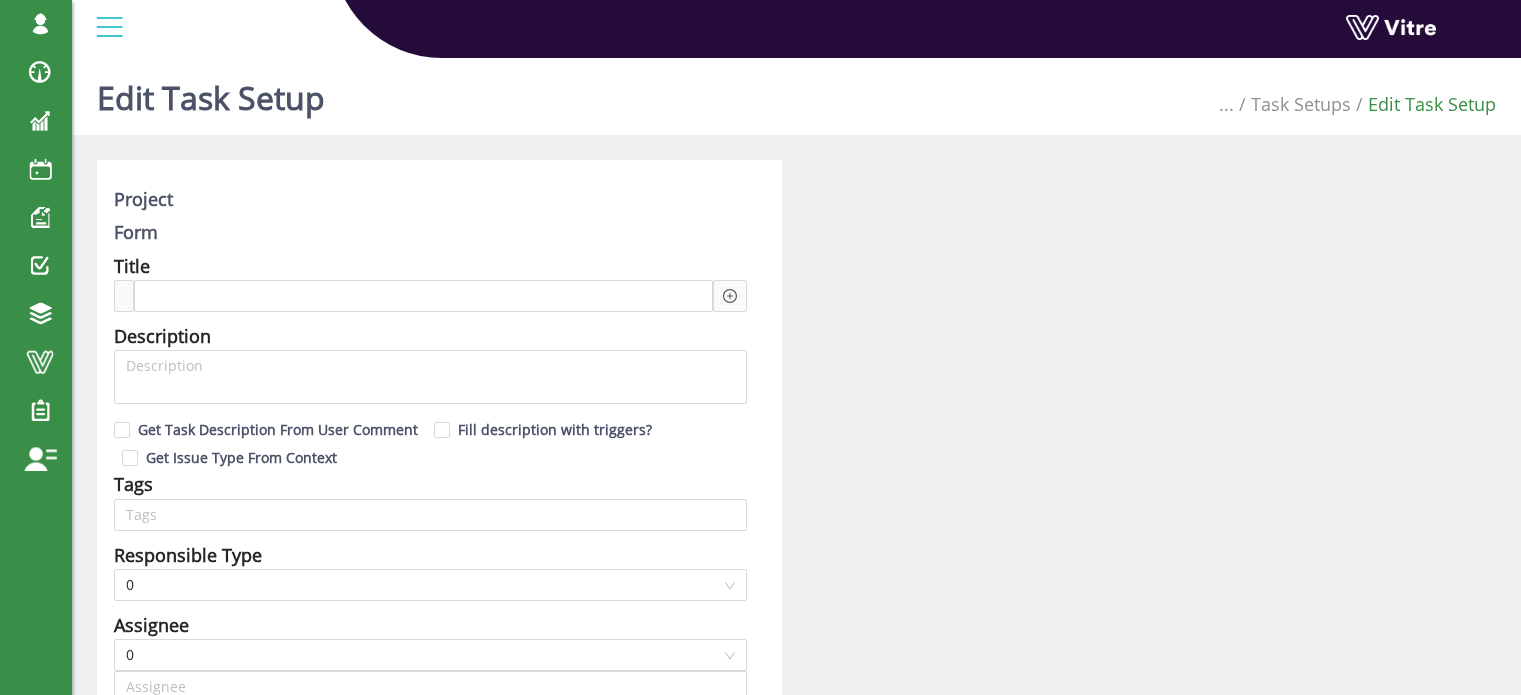 scroll, scrollTop: 0, scrollLeft: 0, axis: both 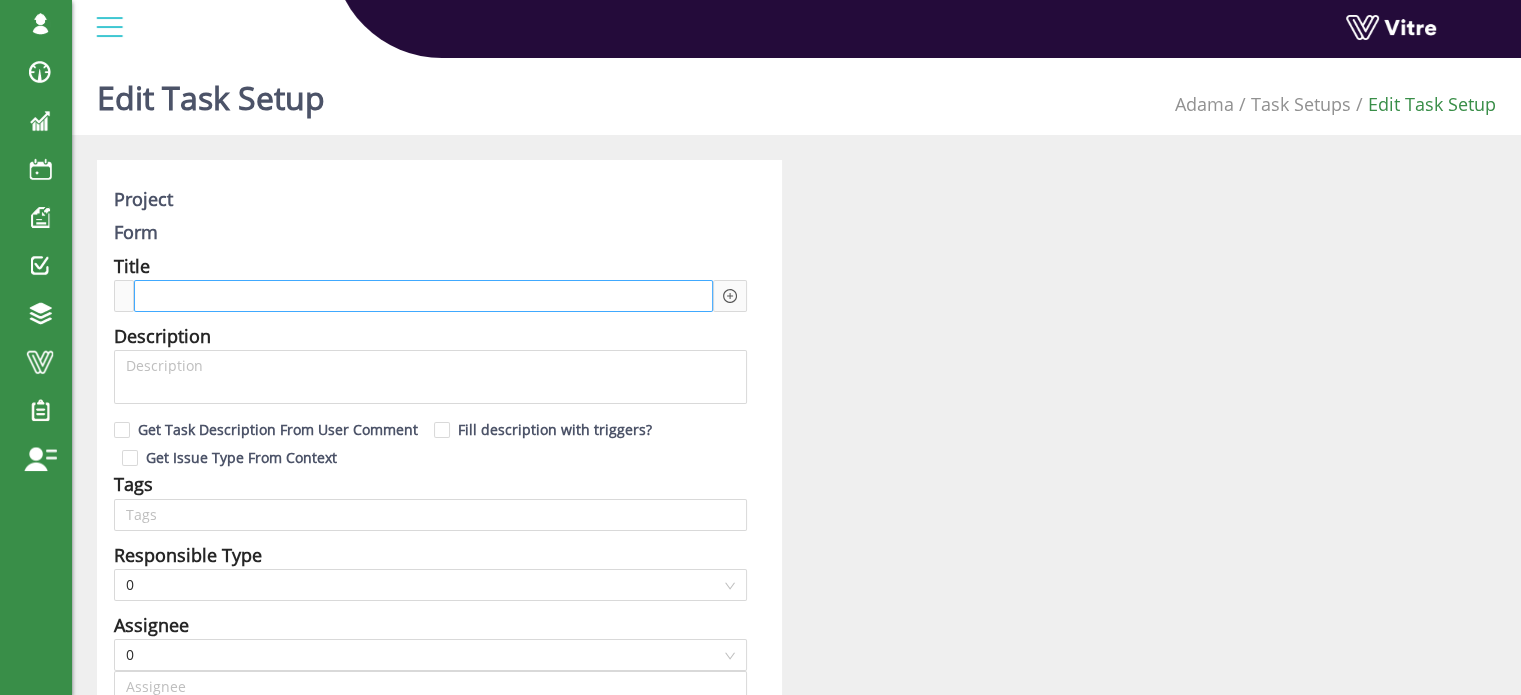 type on "Harel Smadar SU" 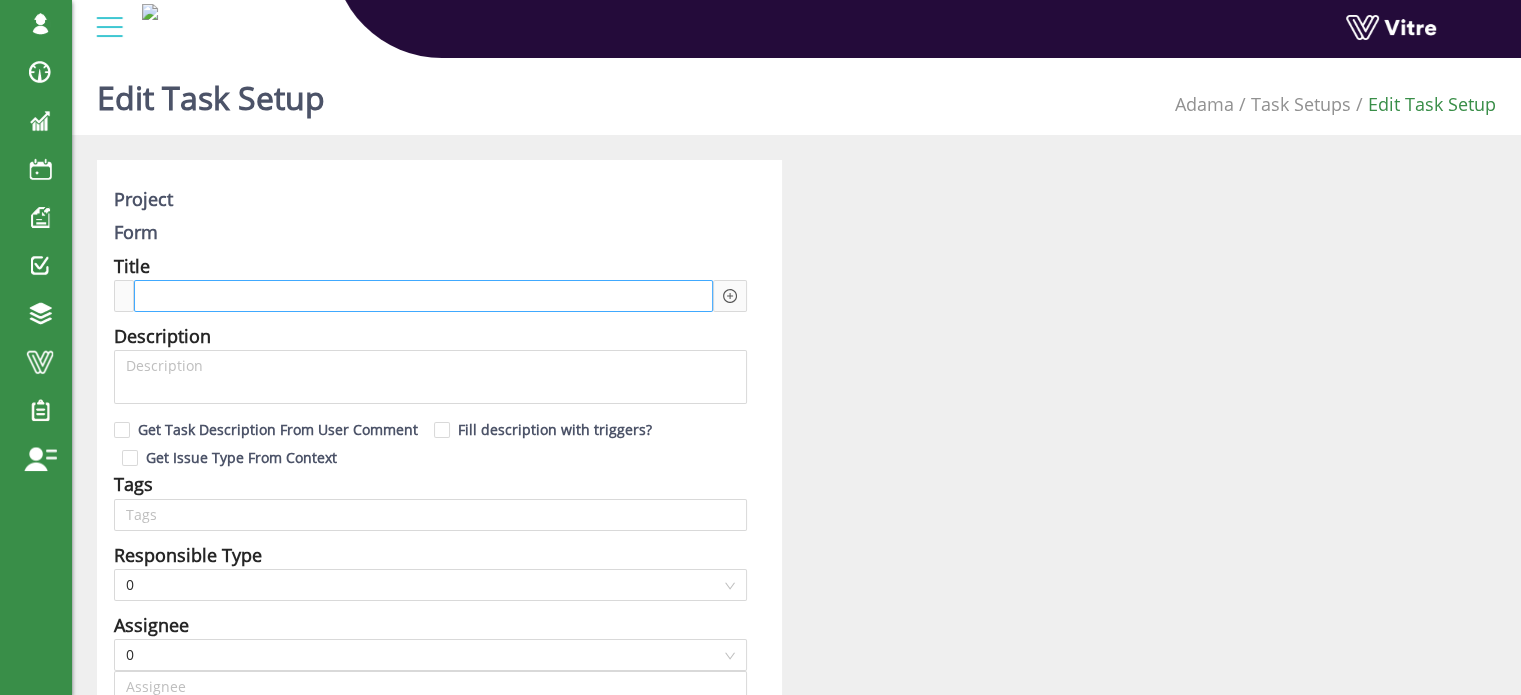 type on "Harel Smadar SU" 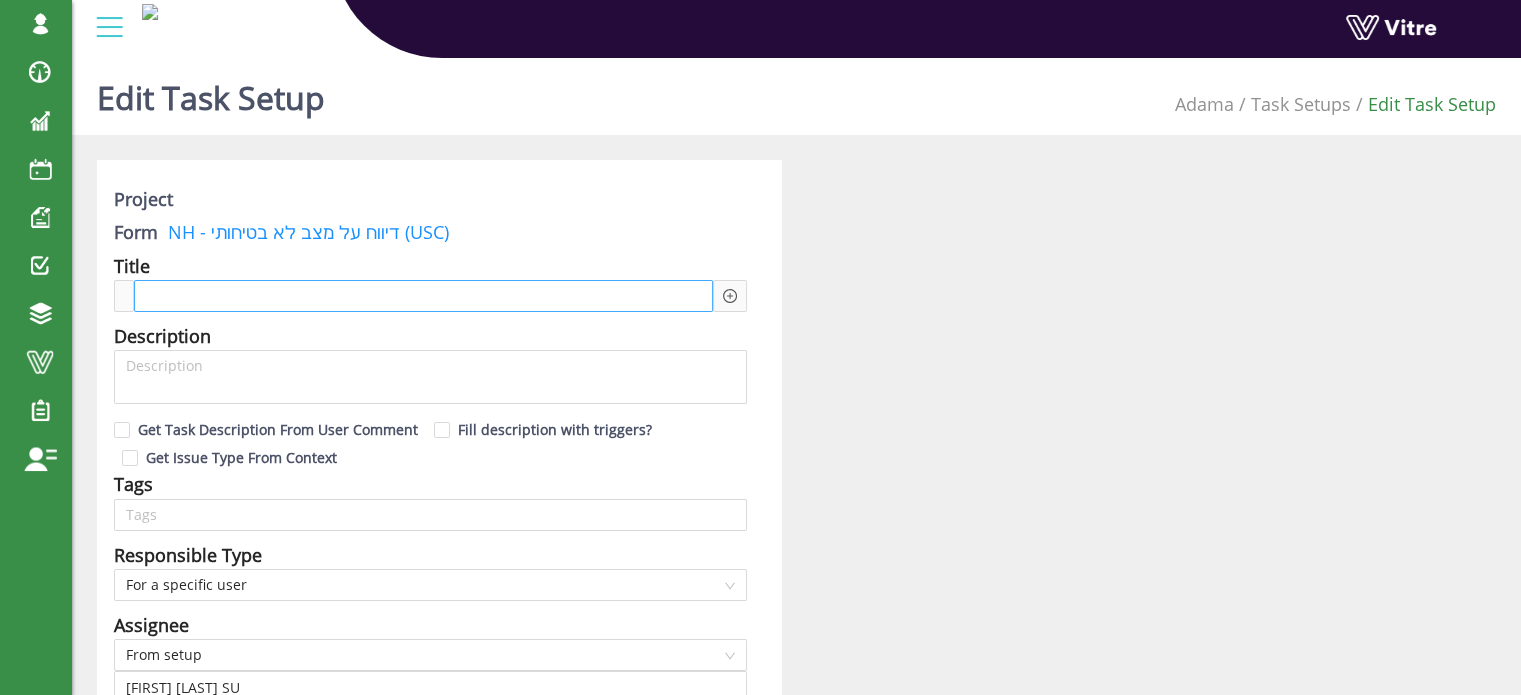 checkbox on "true" 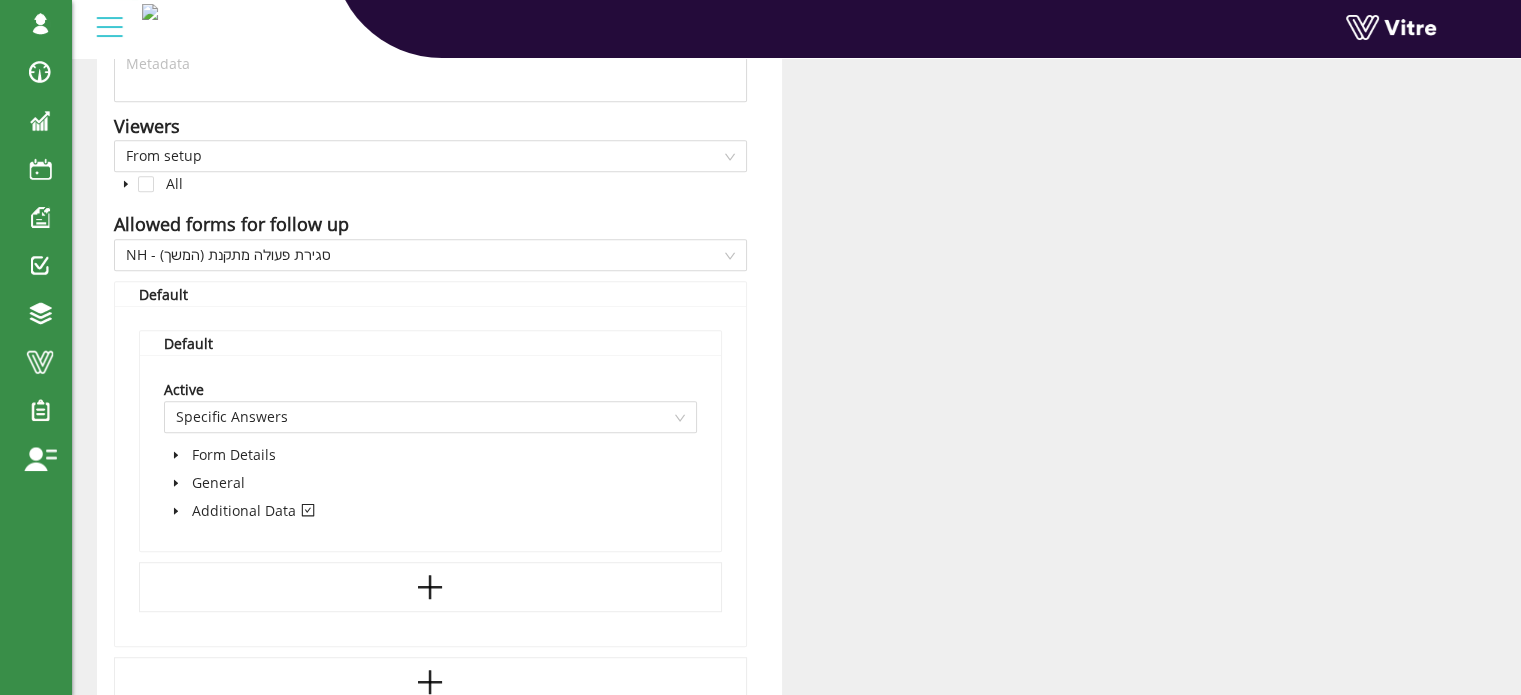 scroll, scrollTop: 1200, scrollLeft: 0, axis: vertical 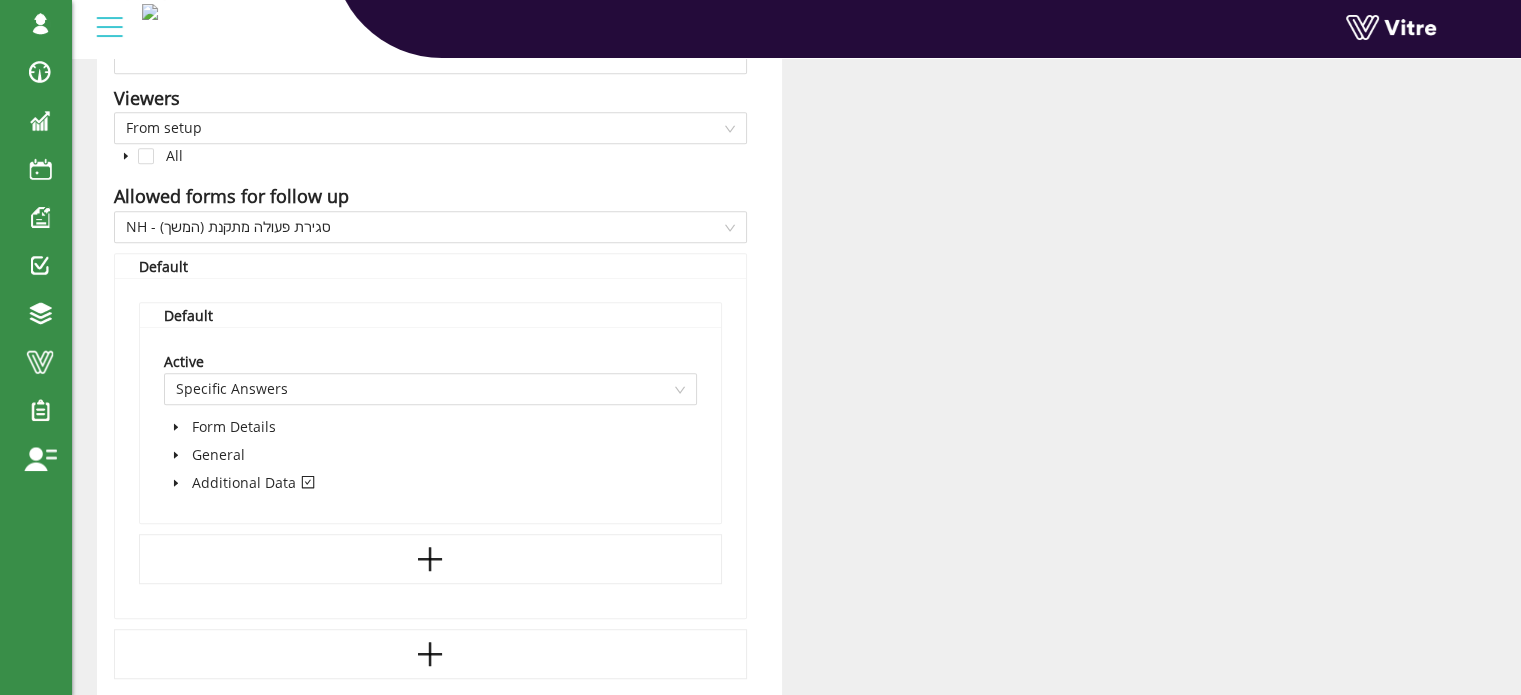 click 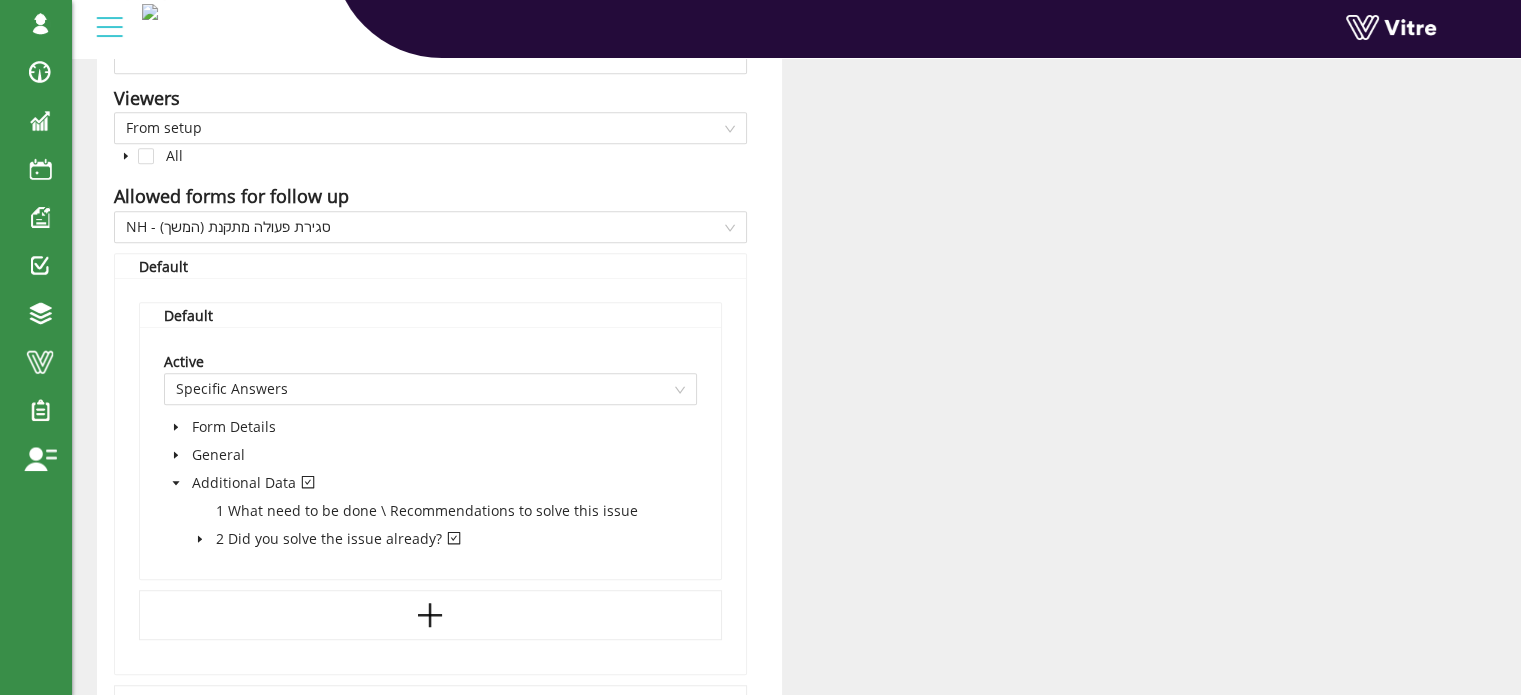 click 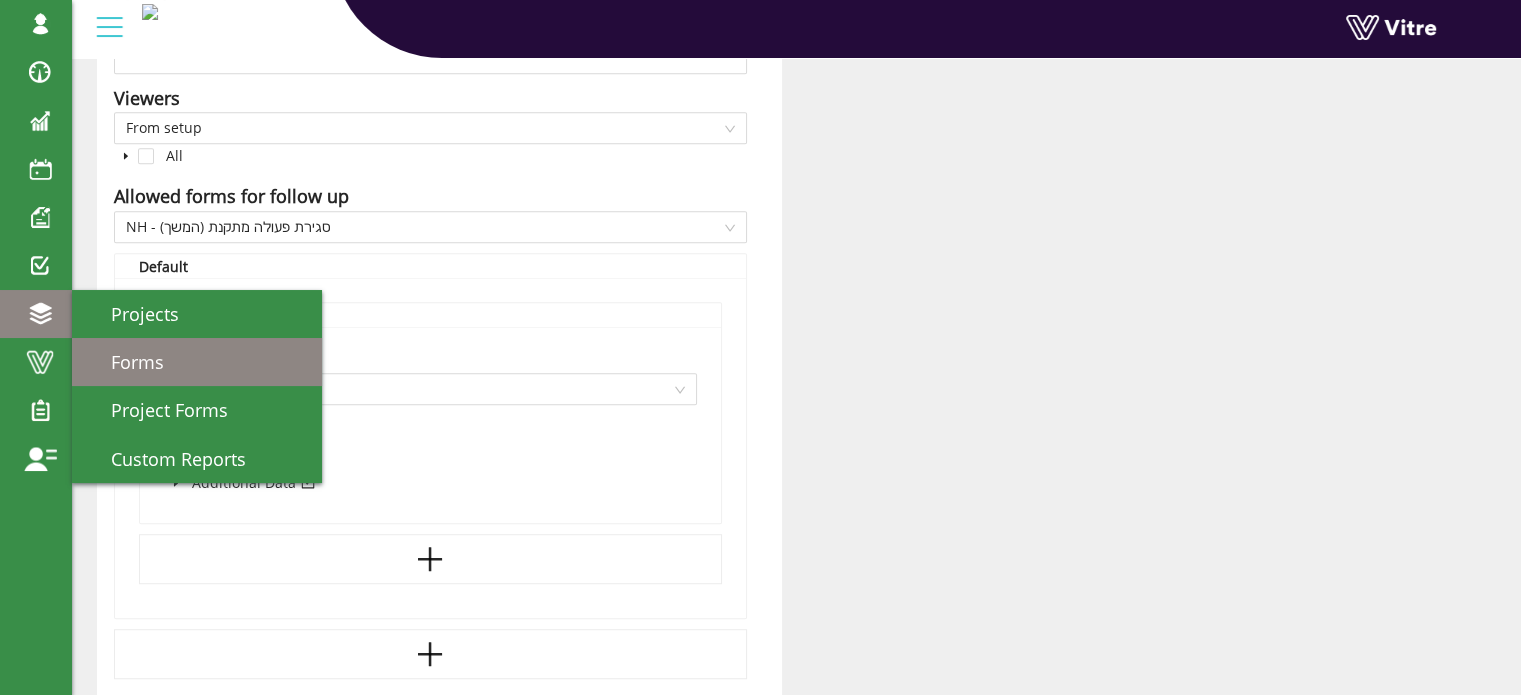 click on "Forms" at bounding box center [125, 362] 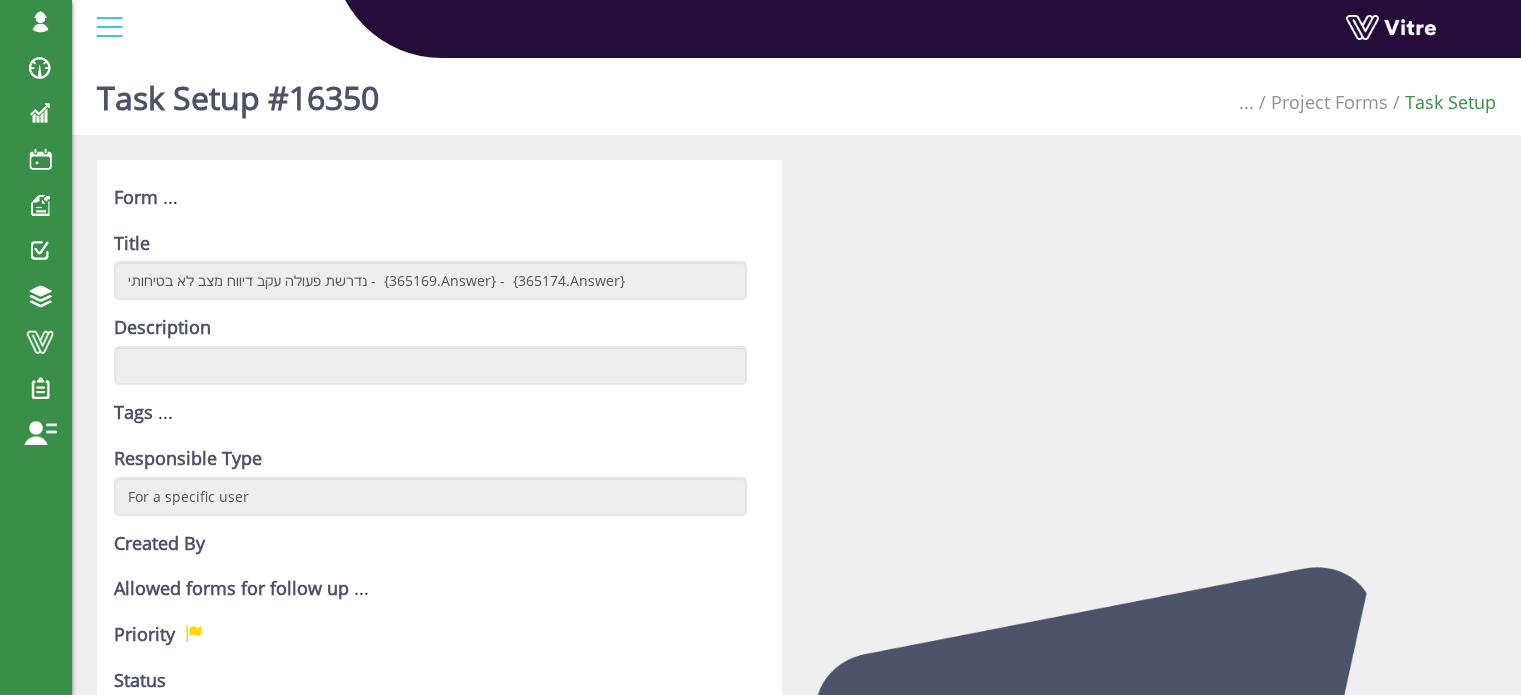 scroll, scrollTop: 0, scrollLeft: 0, axis: both 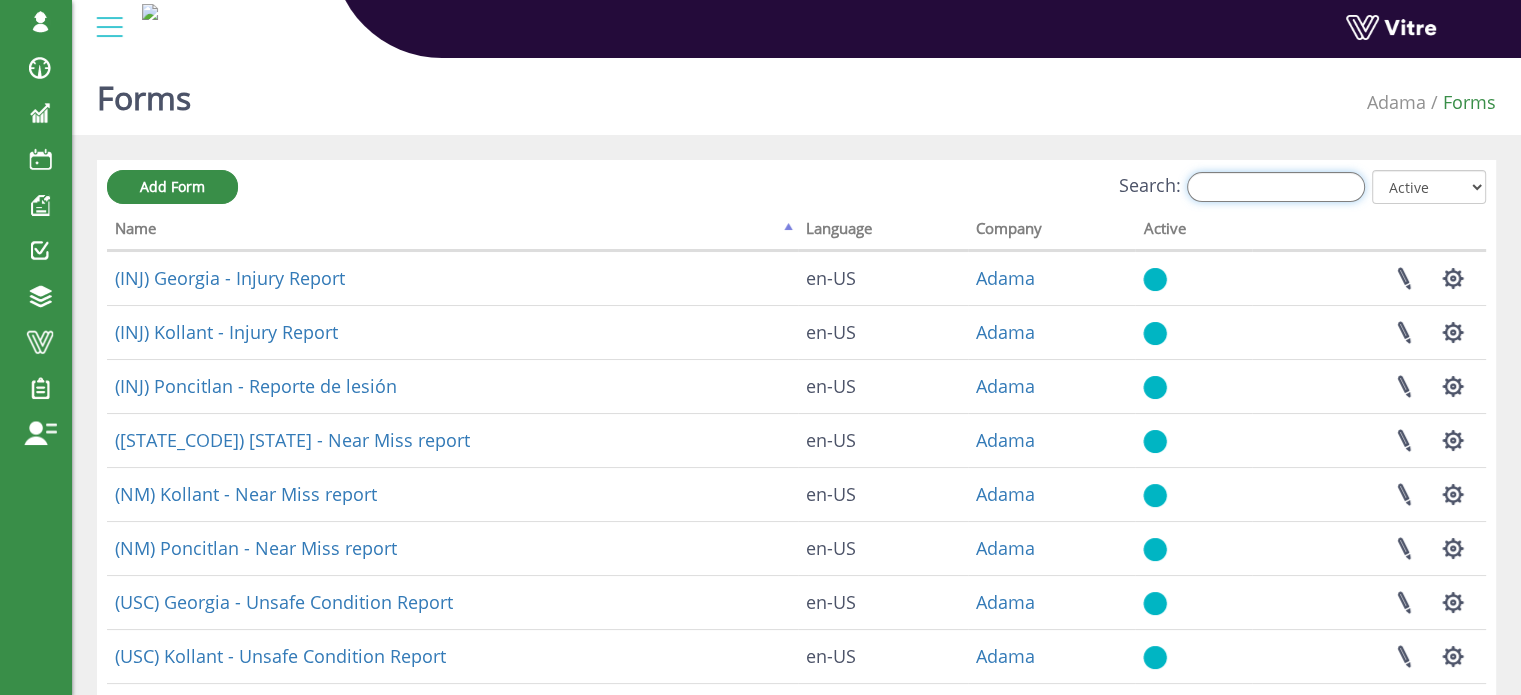 click on "Search:" at bounding box center (1276, 187) 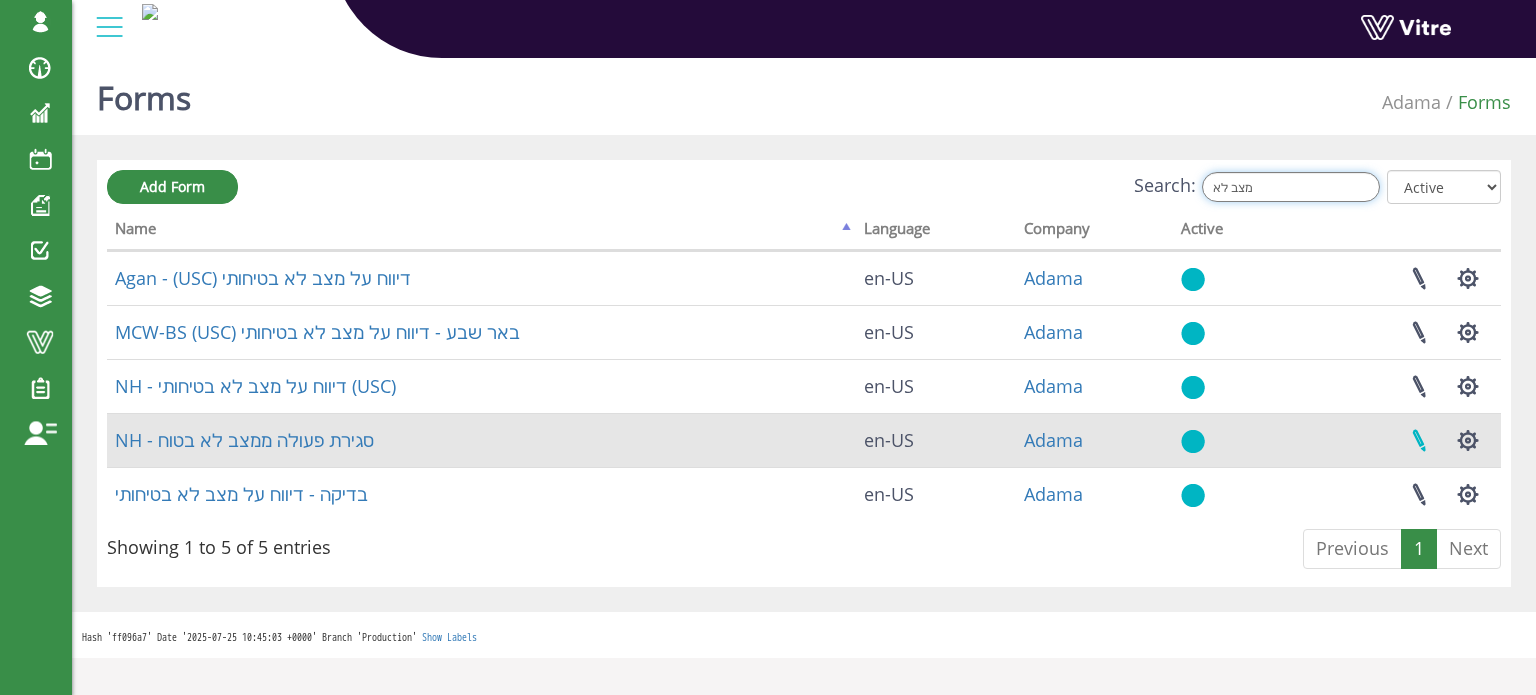 type on "מצב לא" 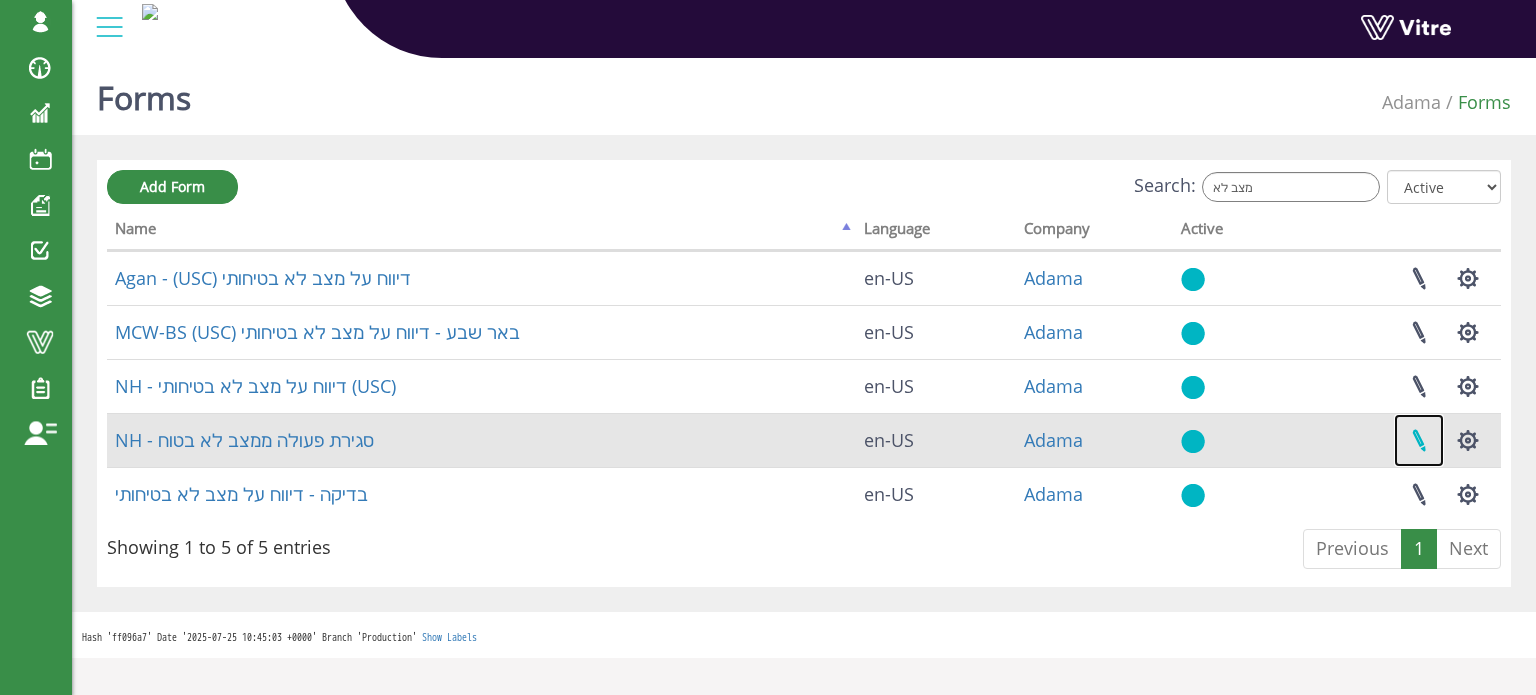 click at bounding box center (1419, 440) 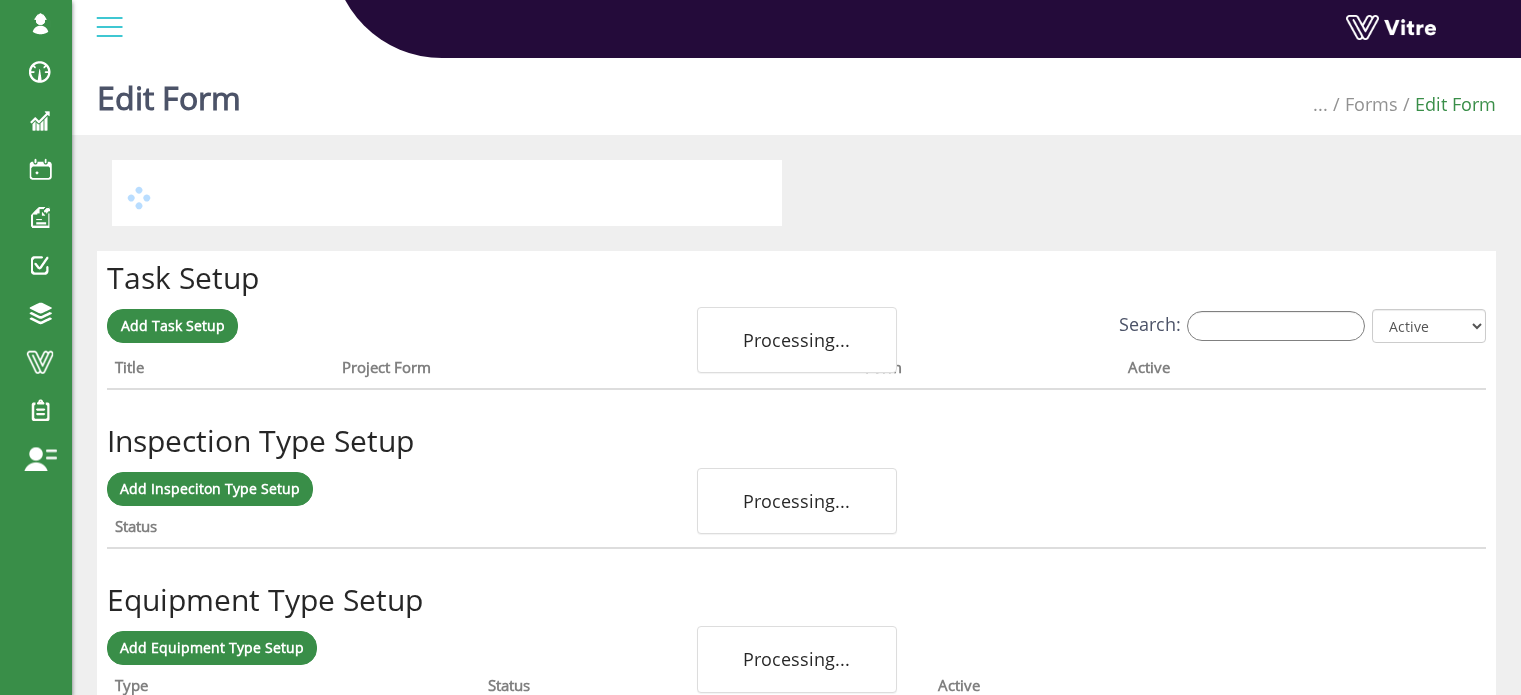 scroll, scrollTop: 0, scrollLeft: 0, axis: both 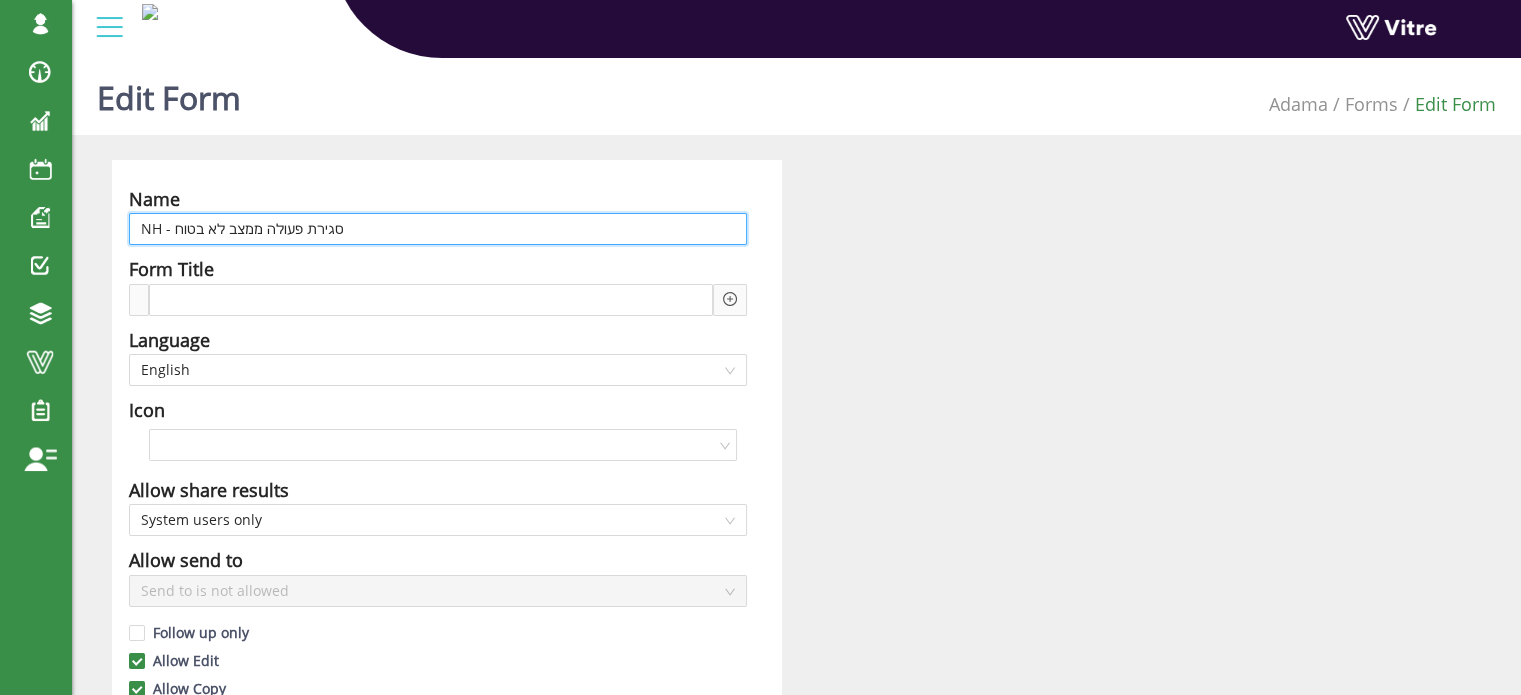 click on "NH - סגירת פעולה ממצב לא בטוח" at bounding box center [438, 229] 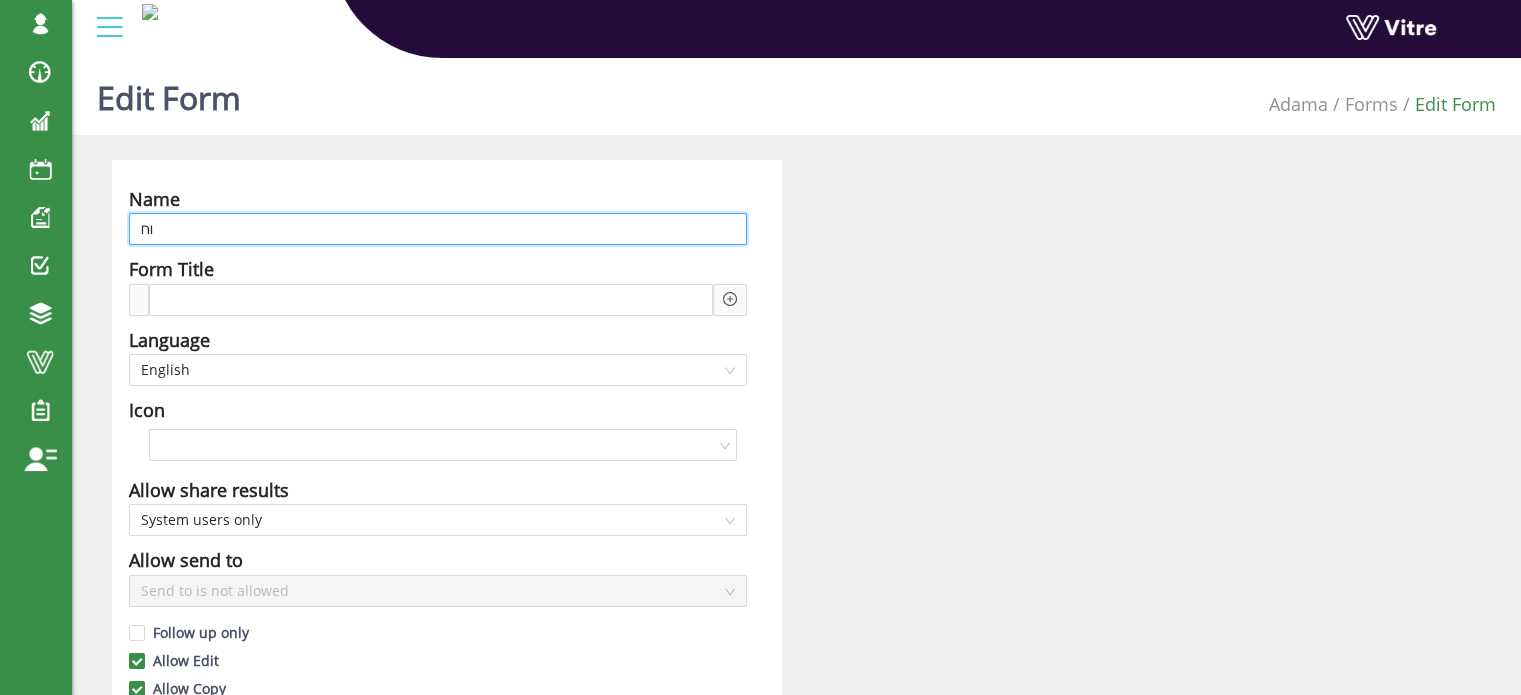 type on "ח" 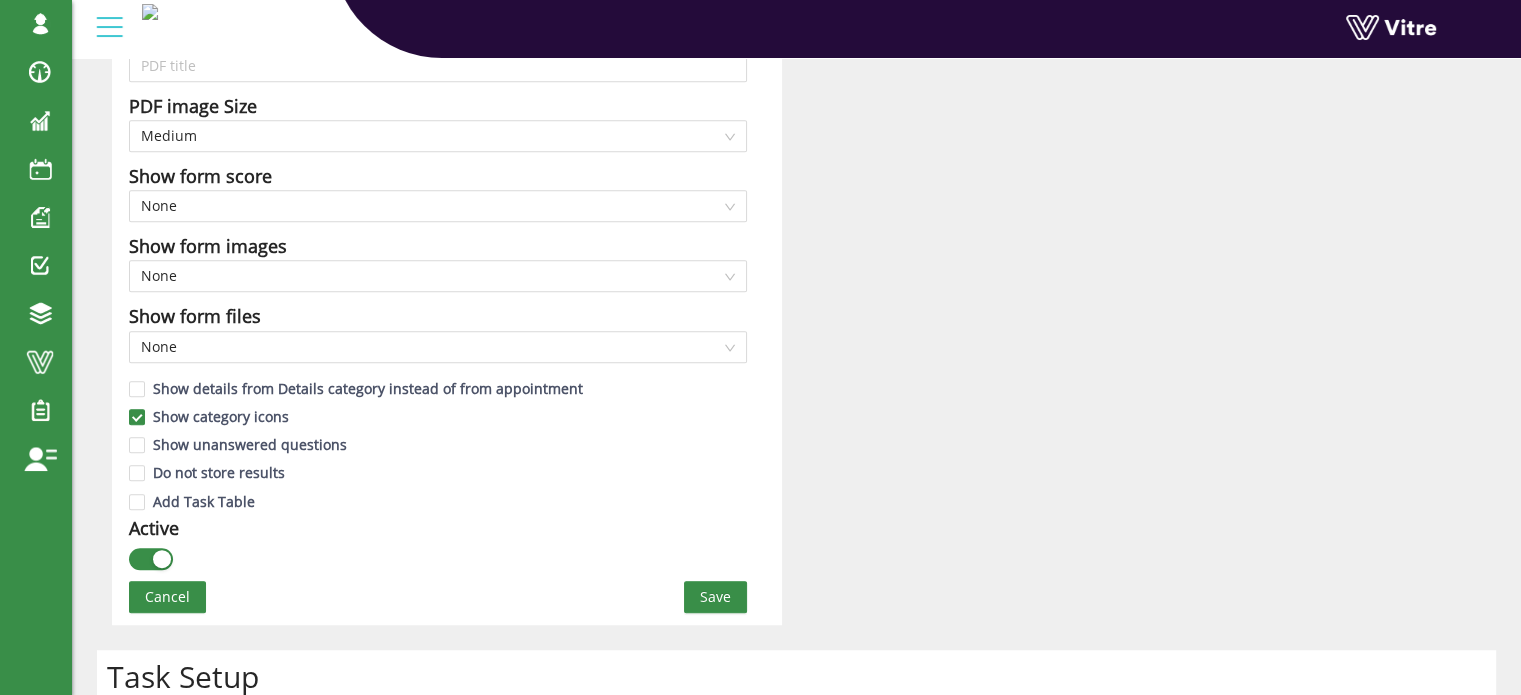 scroll, scrollTop: 1000, scrollLeft: 0, axis: vertical 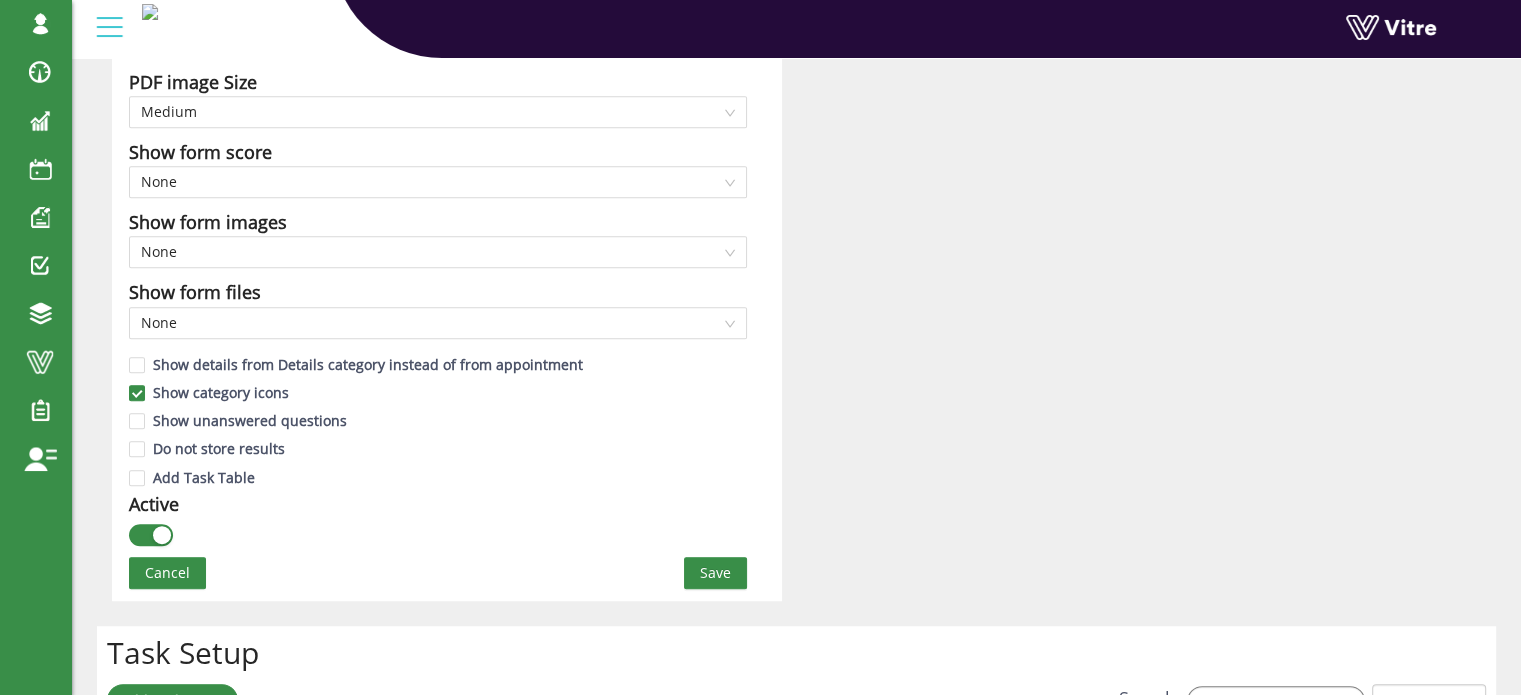 type on "סגירת פעולה ממצב לא בטיחותי - NH" 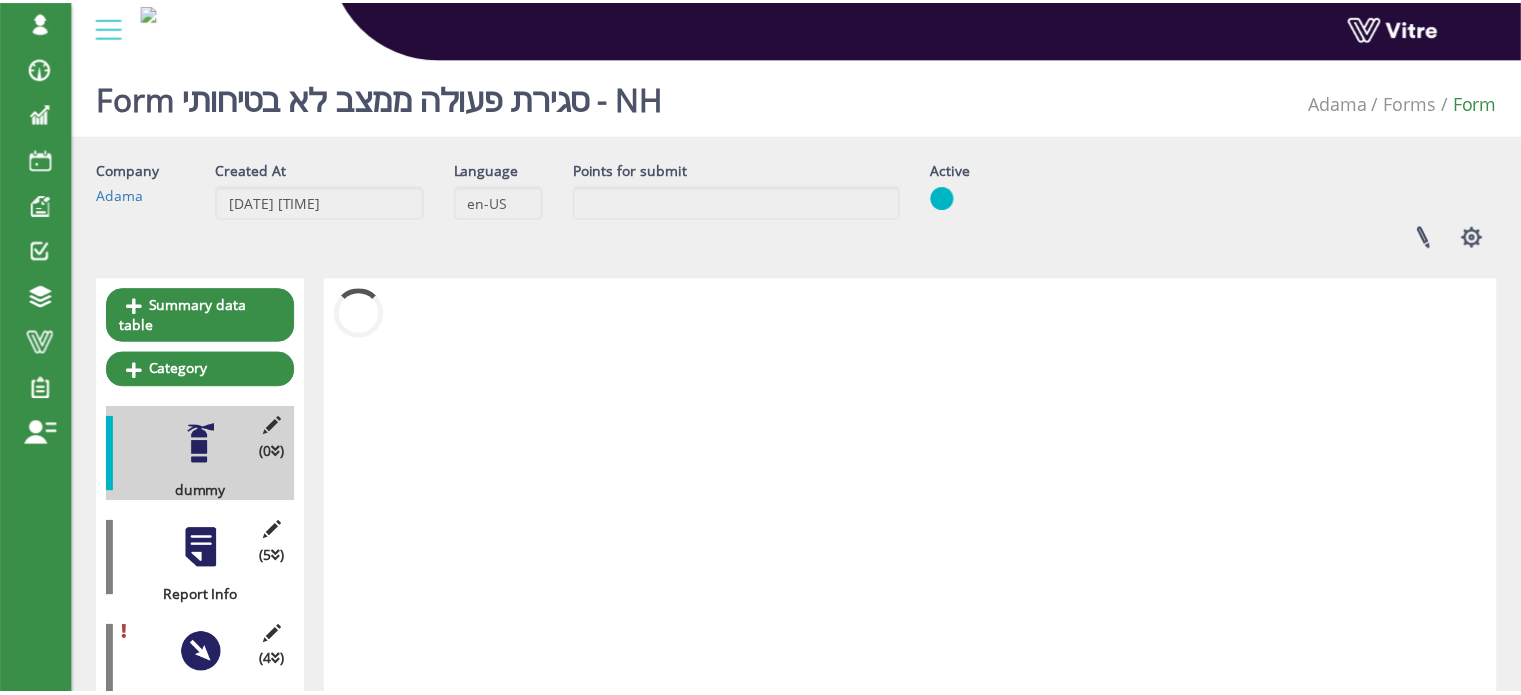 scroll, scrollTop: 0, scrollLeft: 0, axis: both 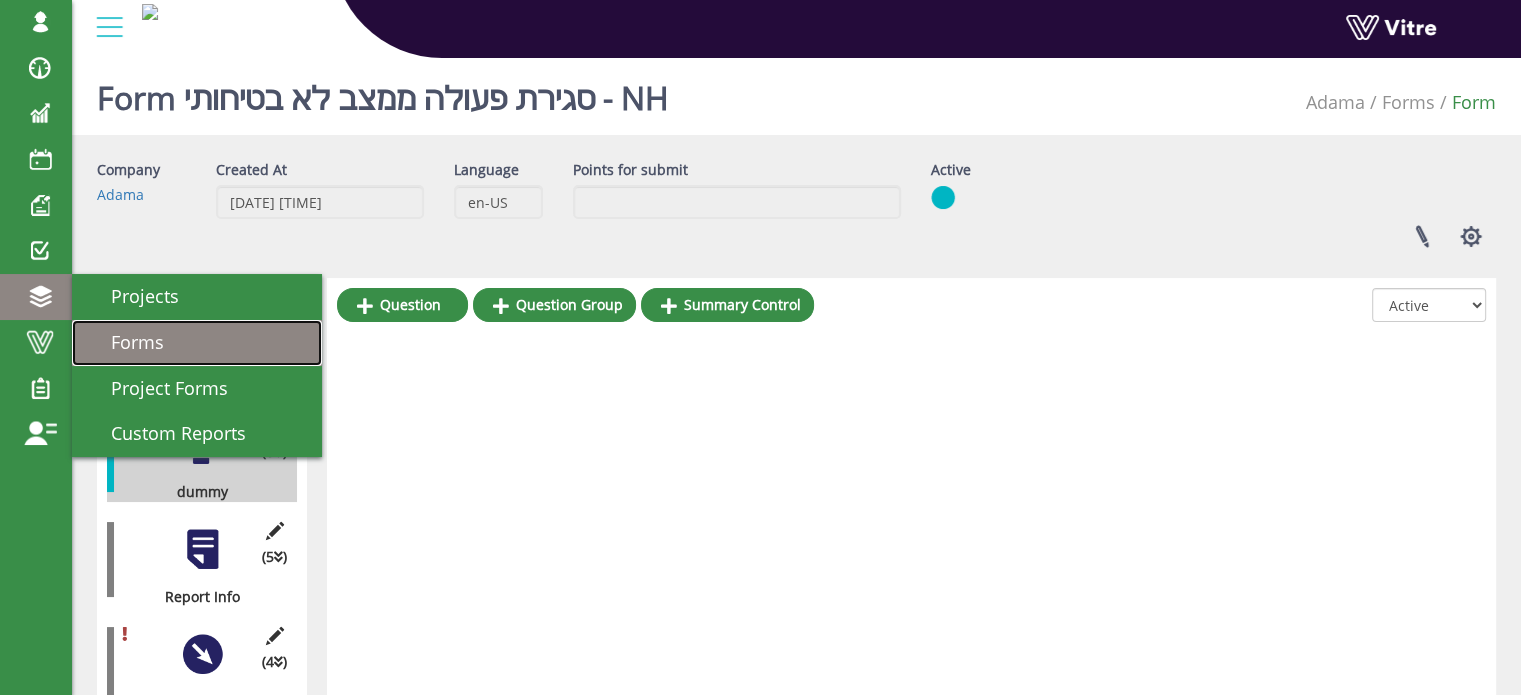 click on "Forms" at bounding box center [125, 342] 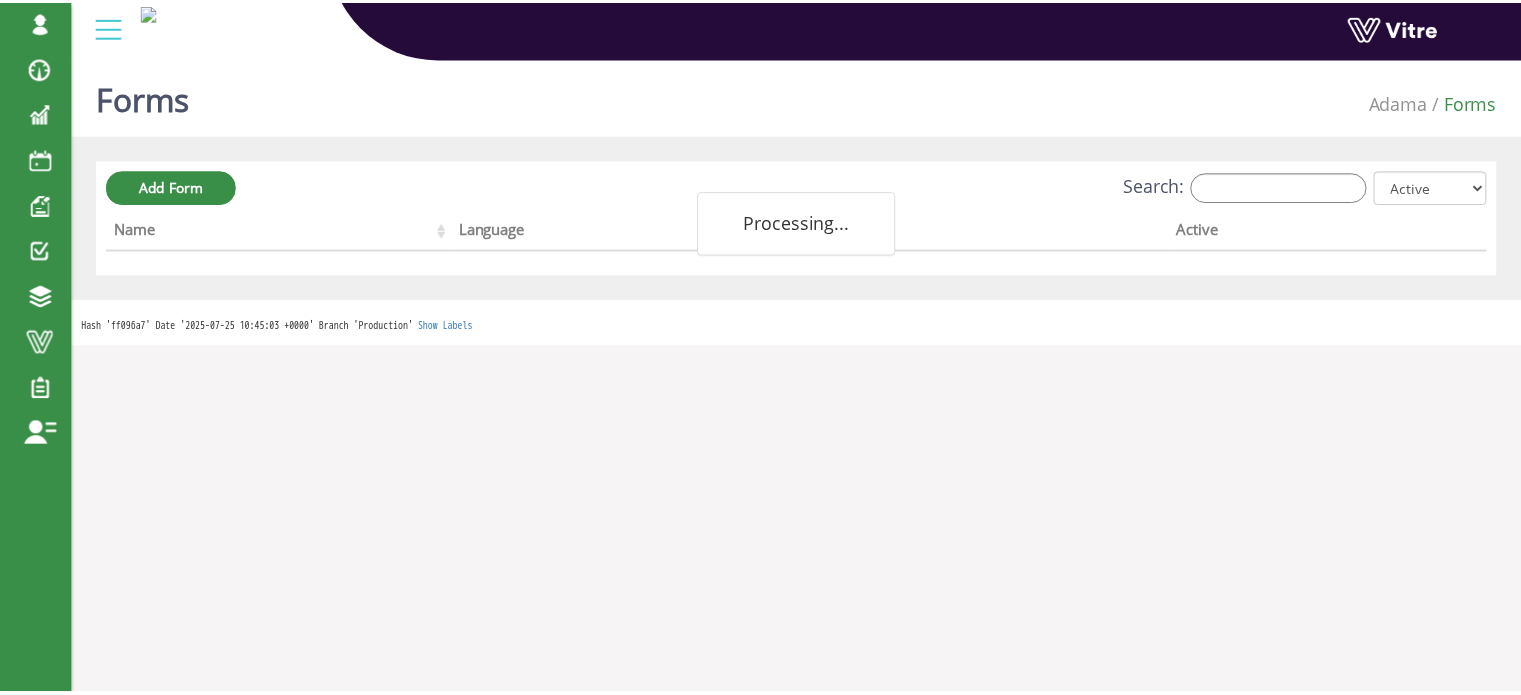 scroll, scrollTop: 0, scrollLeft: 0, axis: both 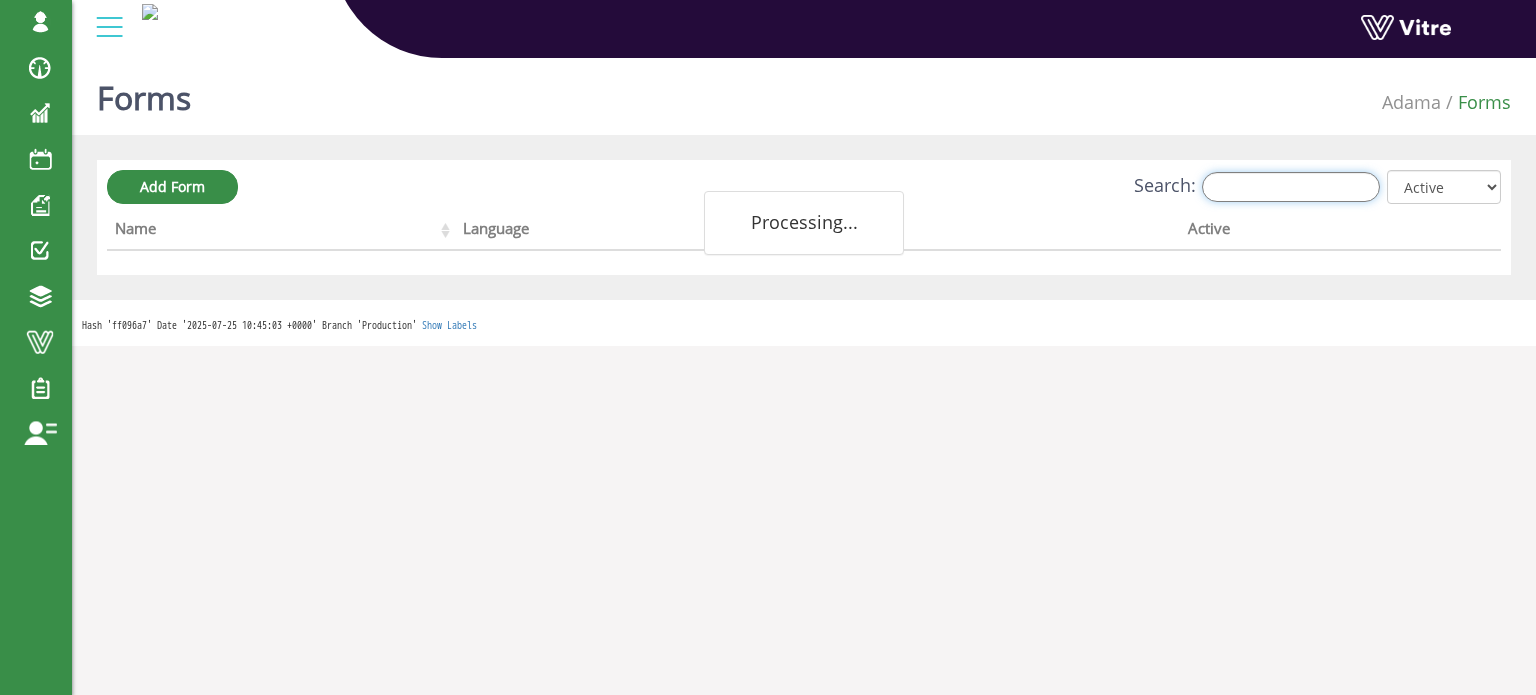 click on "Search:" at bounding box center [1291, 187] 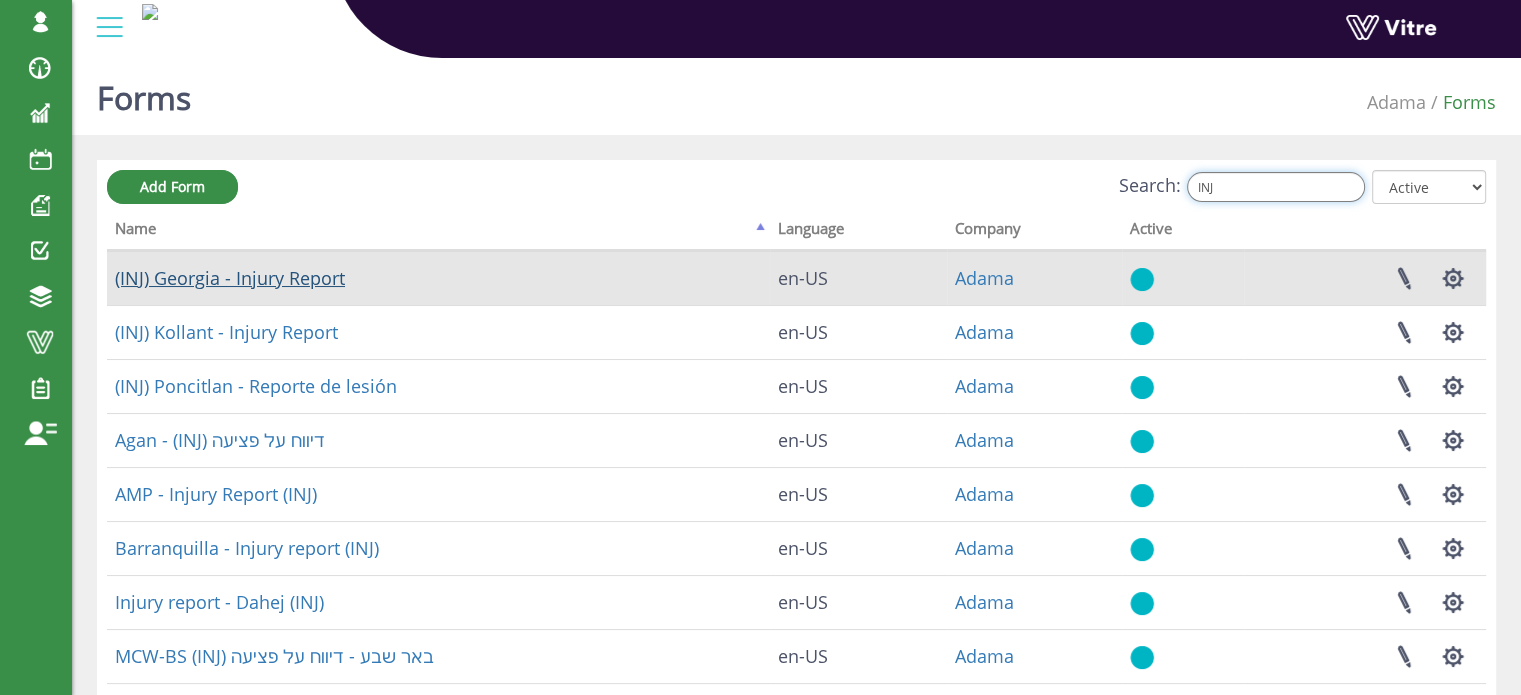 type on "INJ" 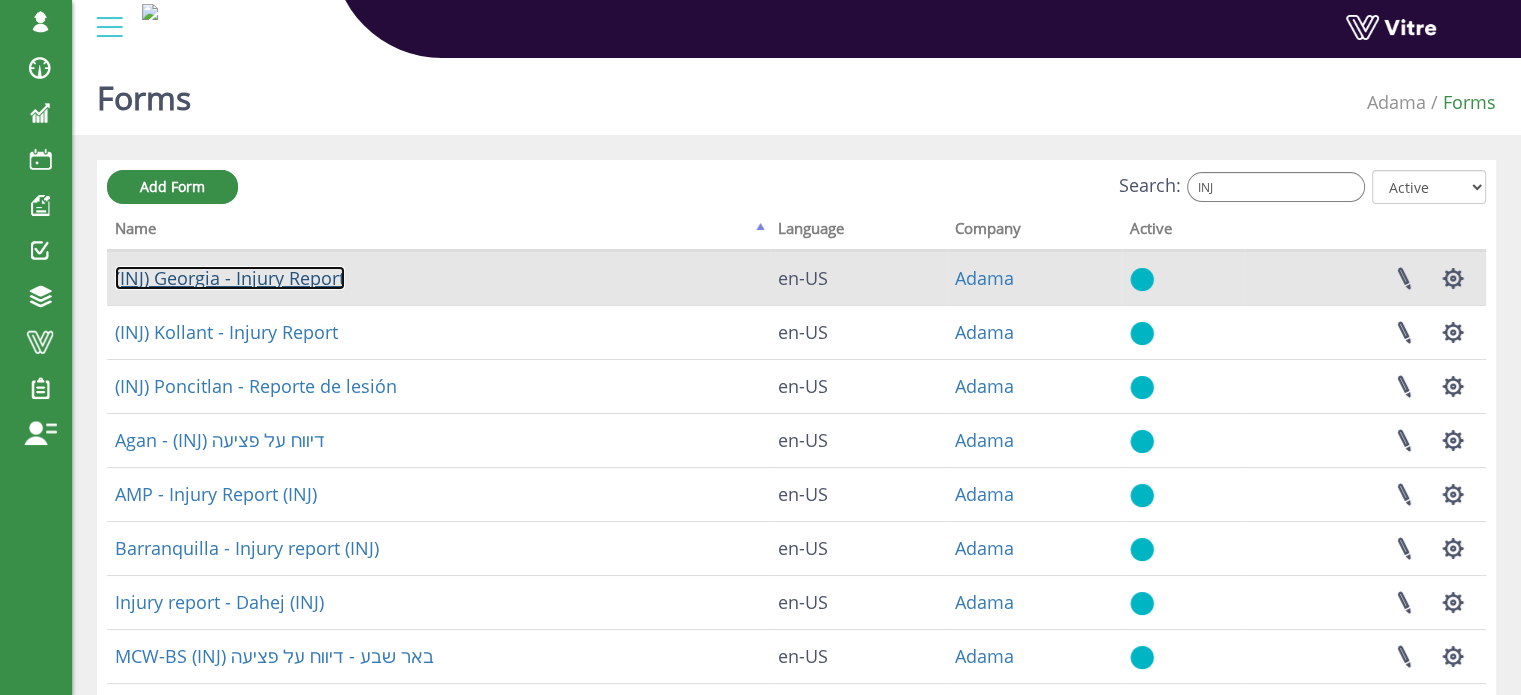 click on "(INJ) Georgia - Injury Report" at bounding box center [230, 278] 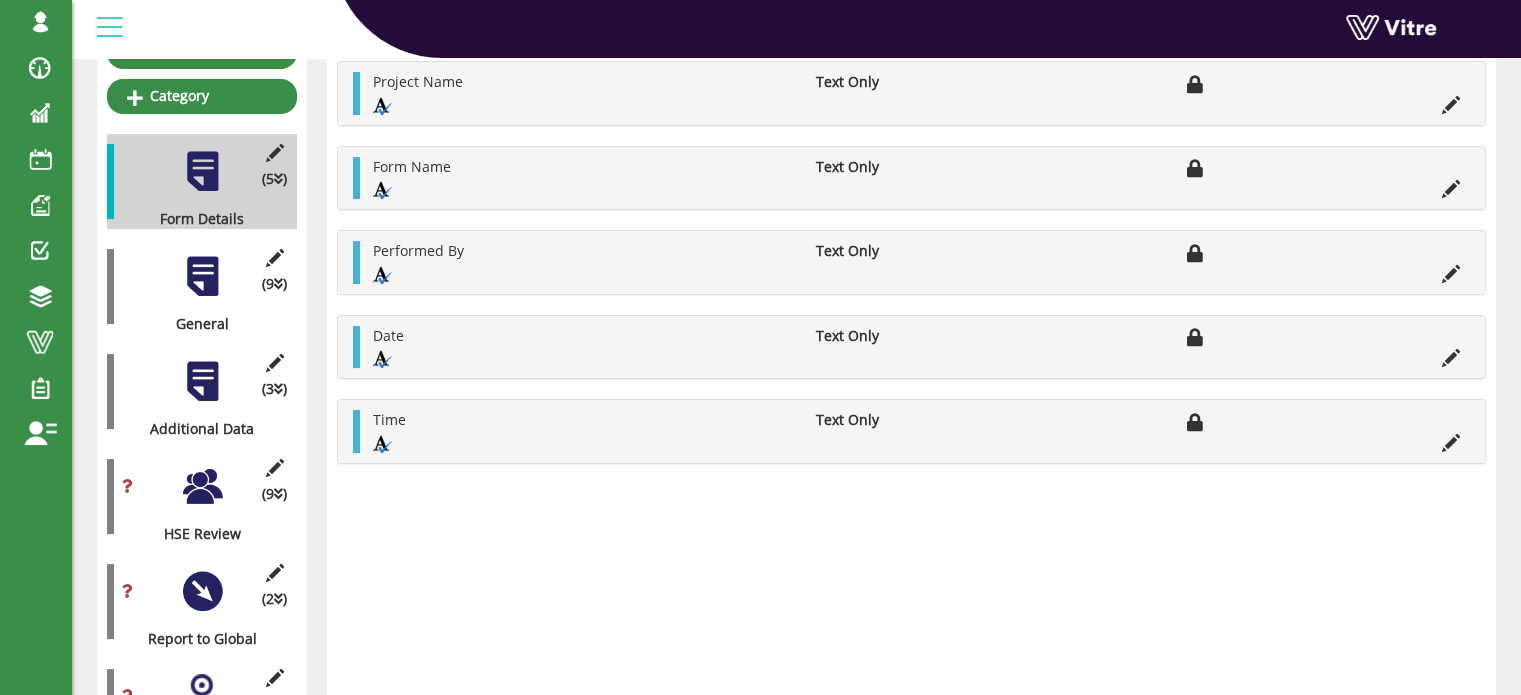 scroll, scrollTop: 300, scrollLeft: 0, axis: vertical 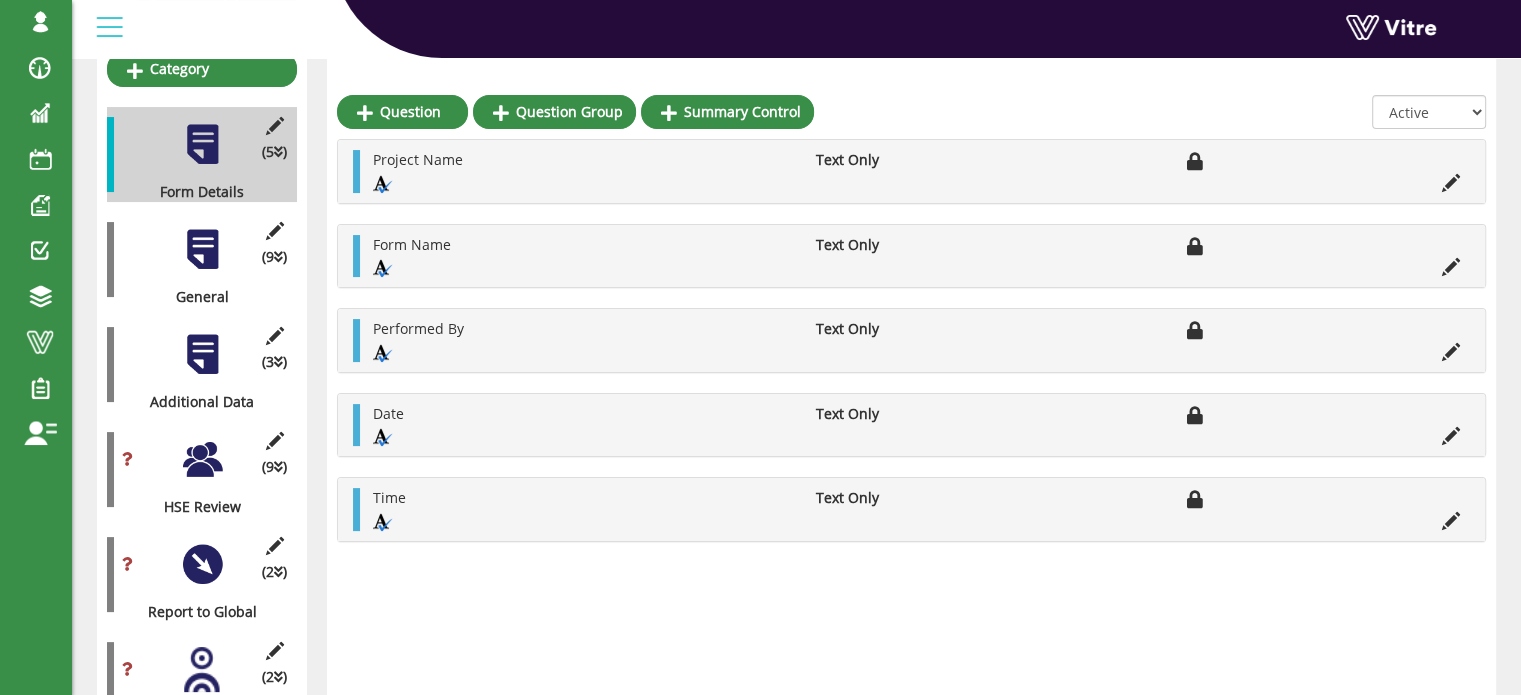 click at bounding box center (202, 459) 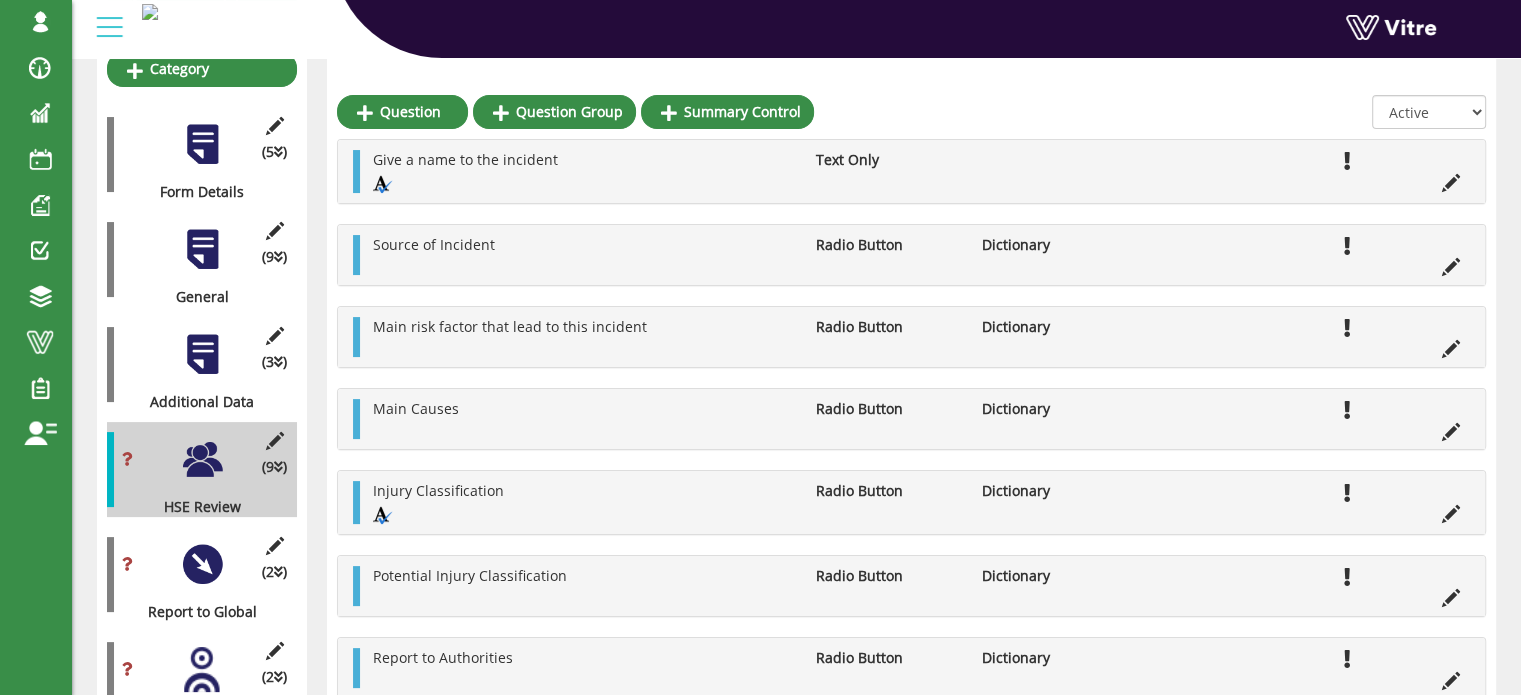 click on "(3 ) Additional Data" at bounding box center (202, 364) 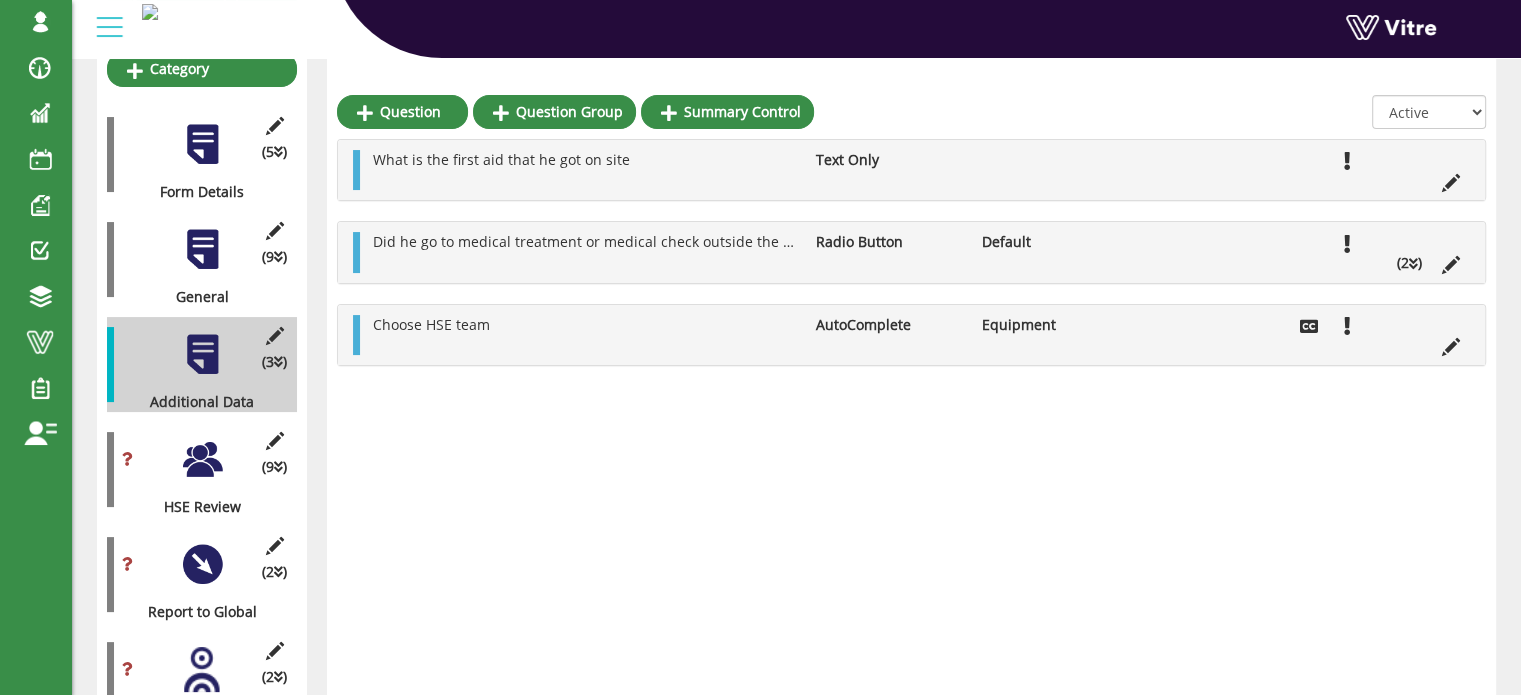 click at bounding box center [202, 459] 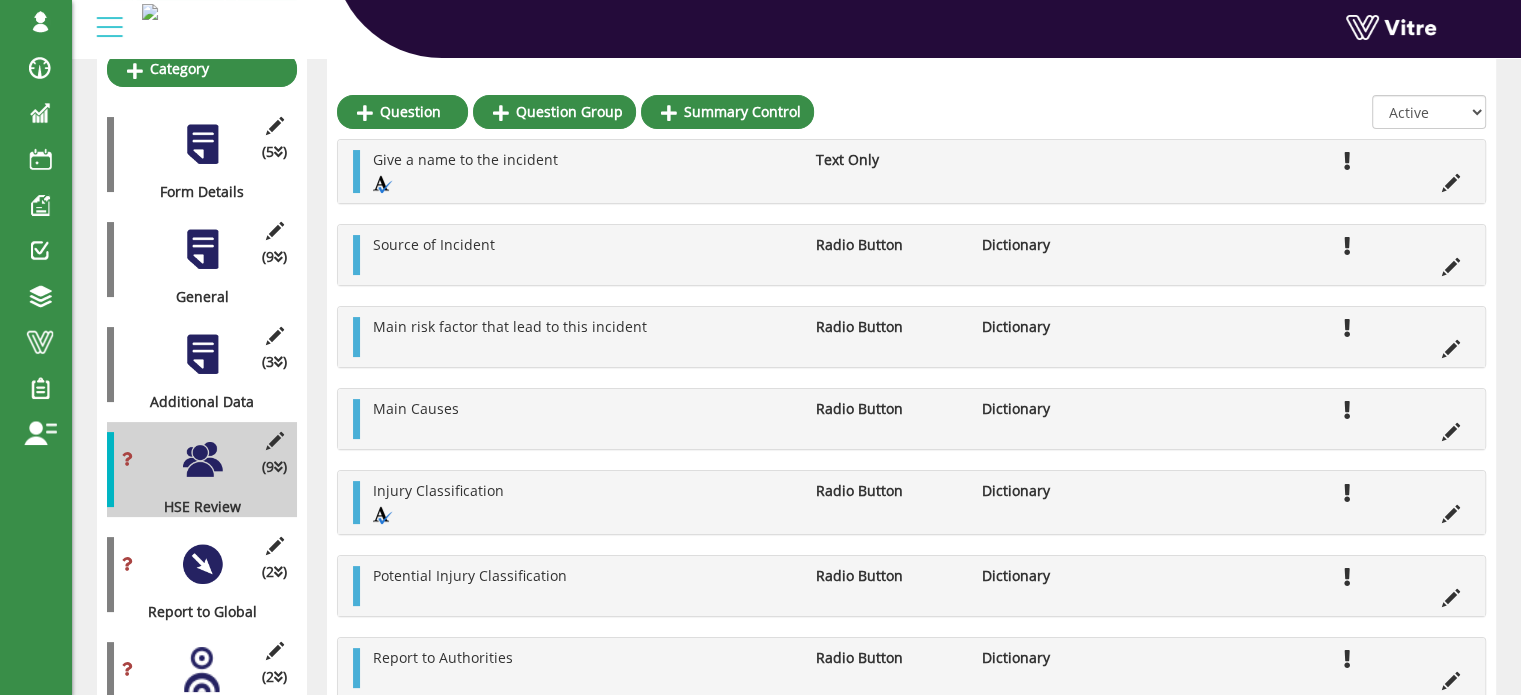 click at bounding box center [202, 249] 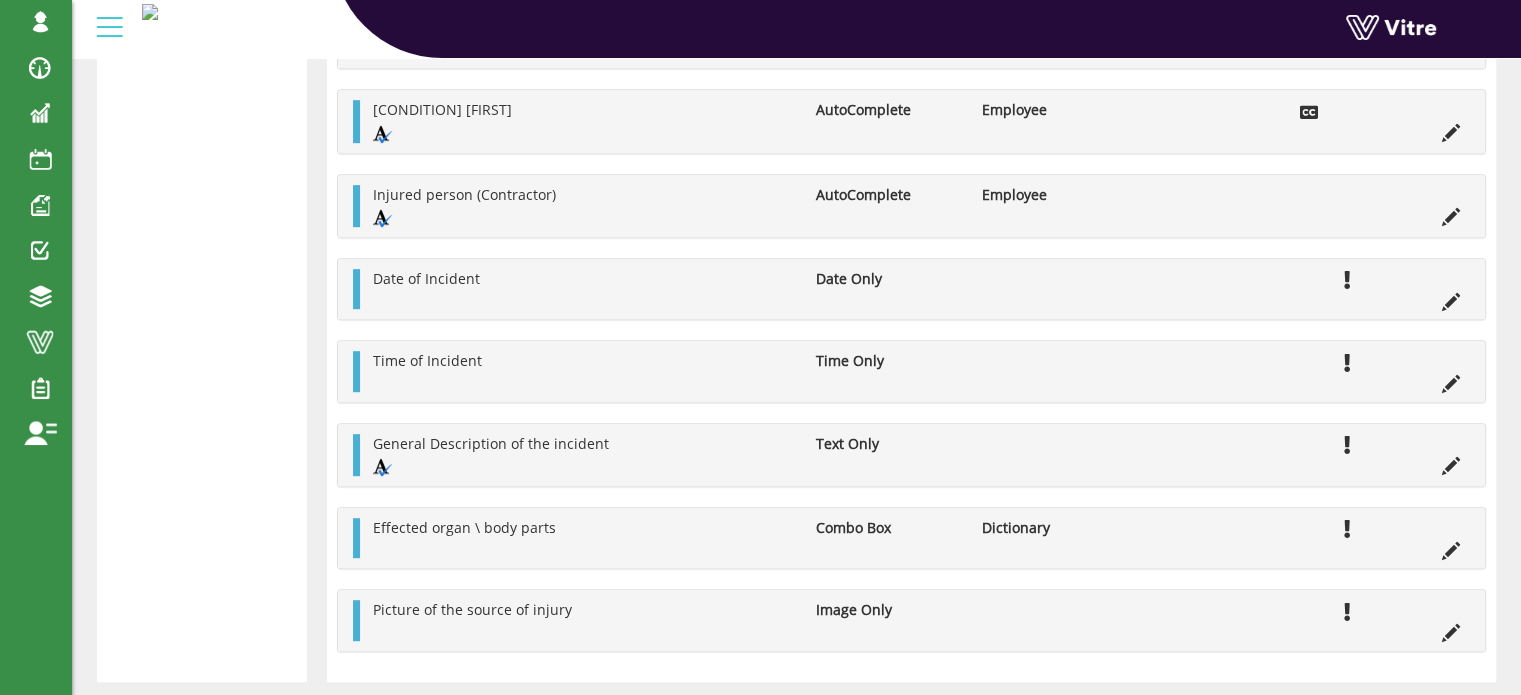 scroll, scrollTop: 1076, scrollLeft: 0, axis: vertical 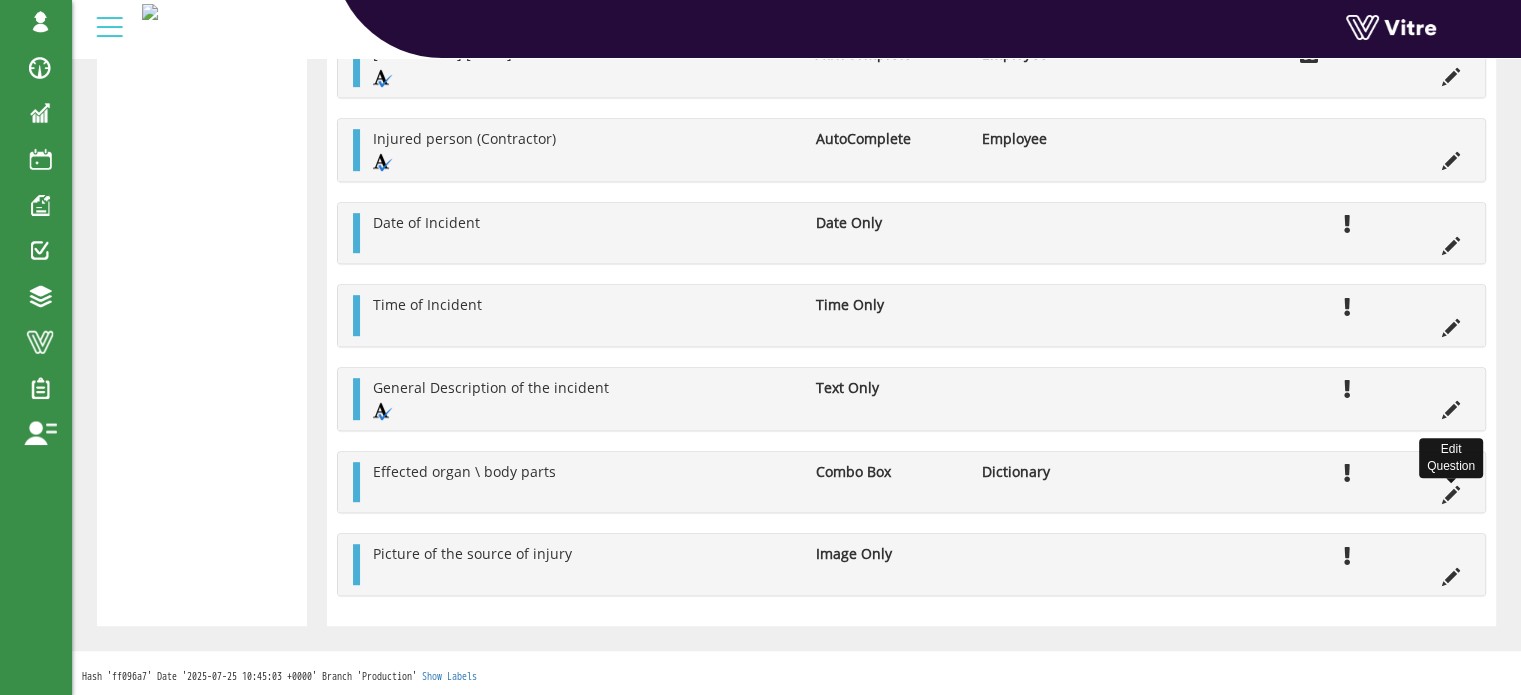click at bounding box center [1451, 495] 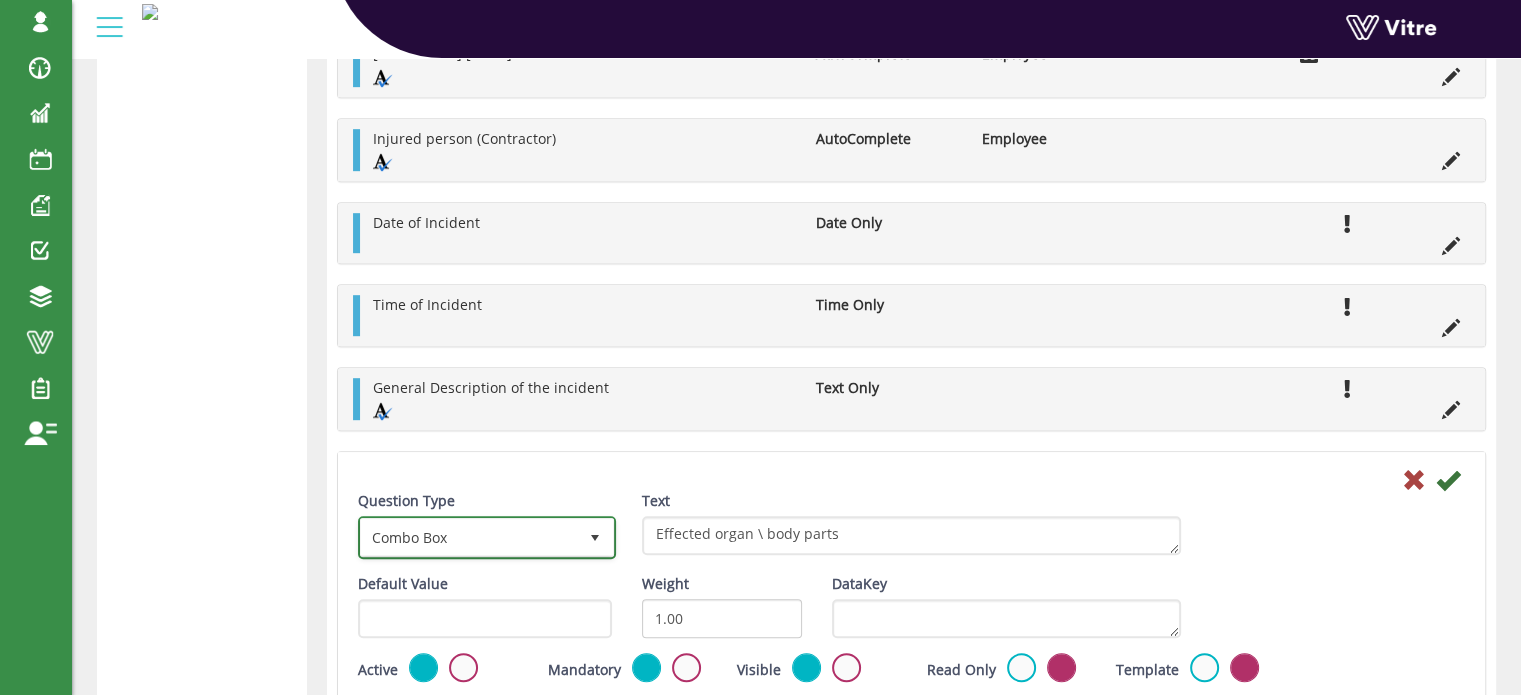 click at bounding box center [595, 537] 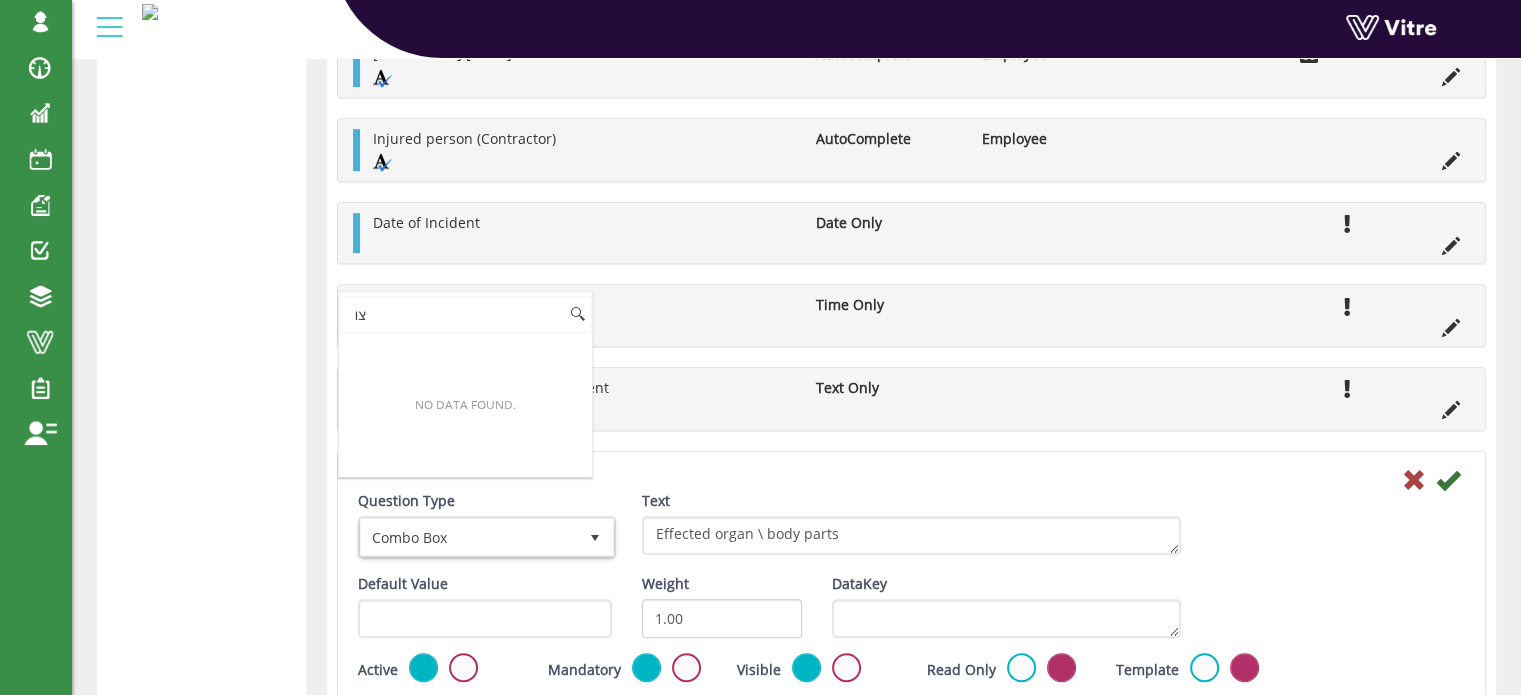 type on "צ" 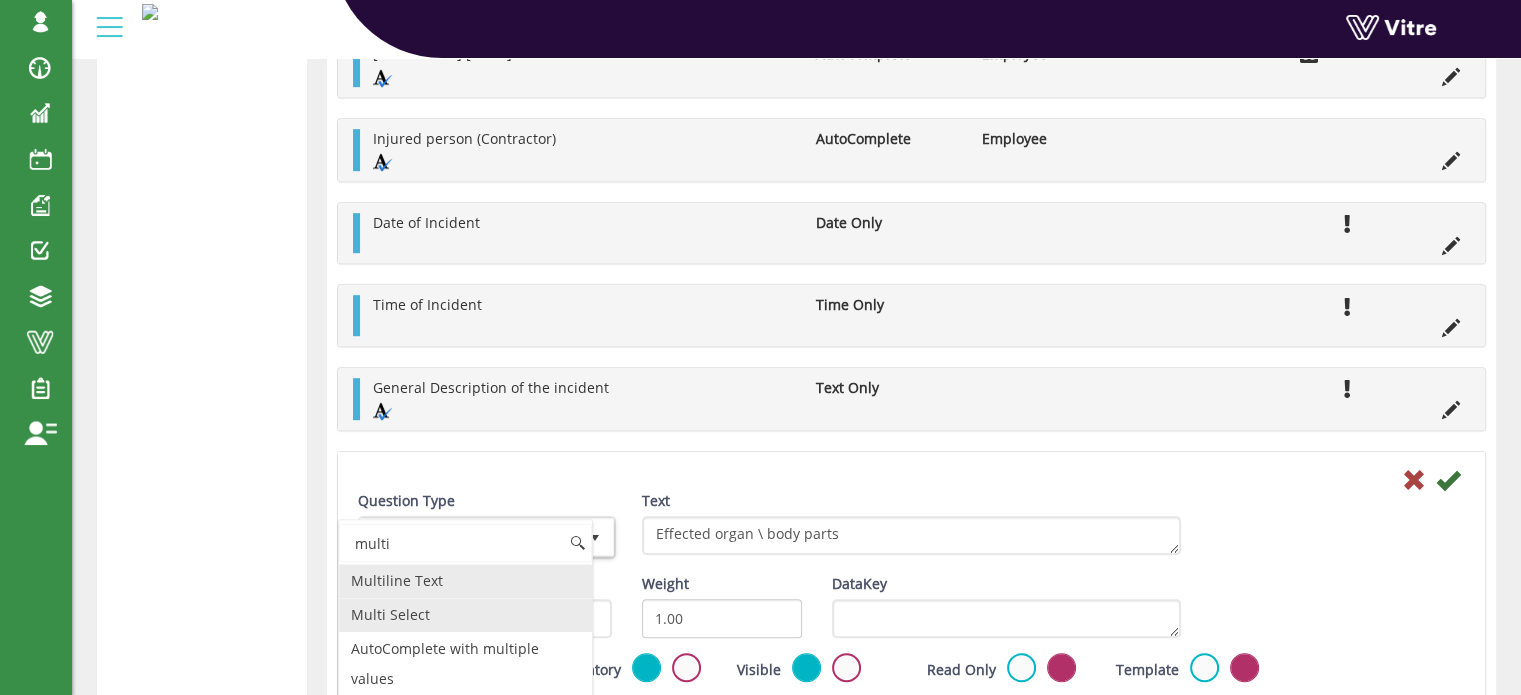 click on "Multi Select" at bounding box center [465, 615] 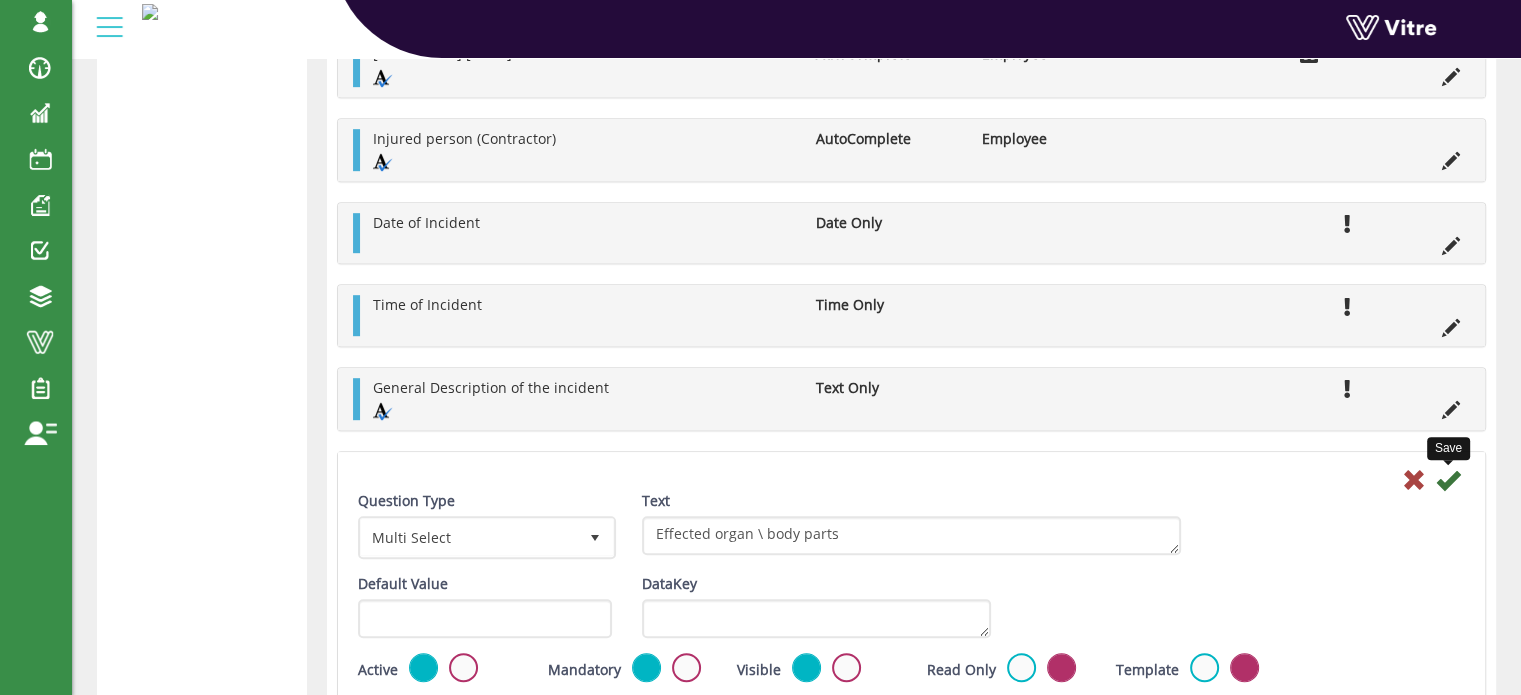click at bounding box center [1448, 480] 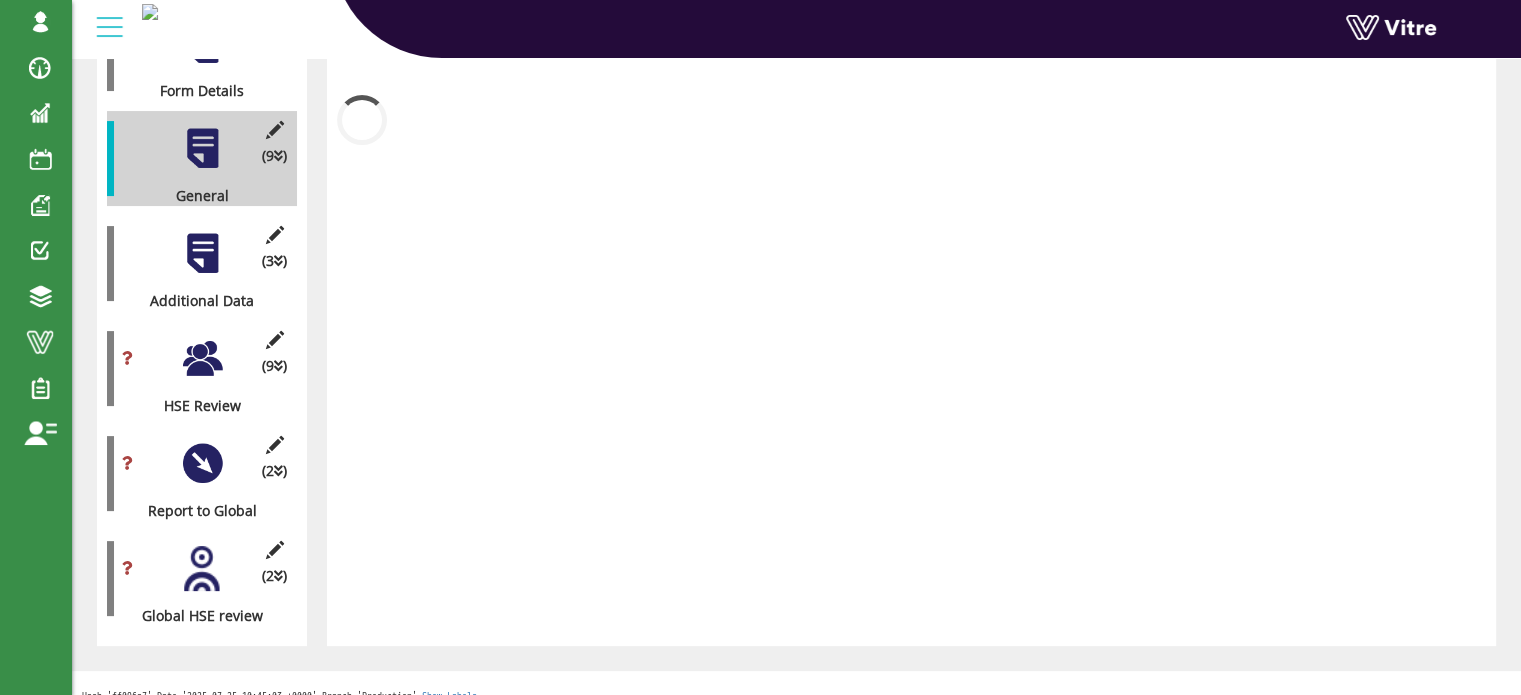 scroll, scrollTop: 950, scrollLeft: 0, axis: vertical 